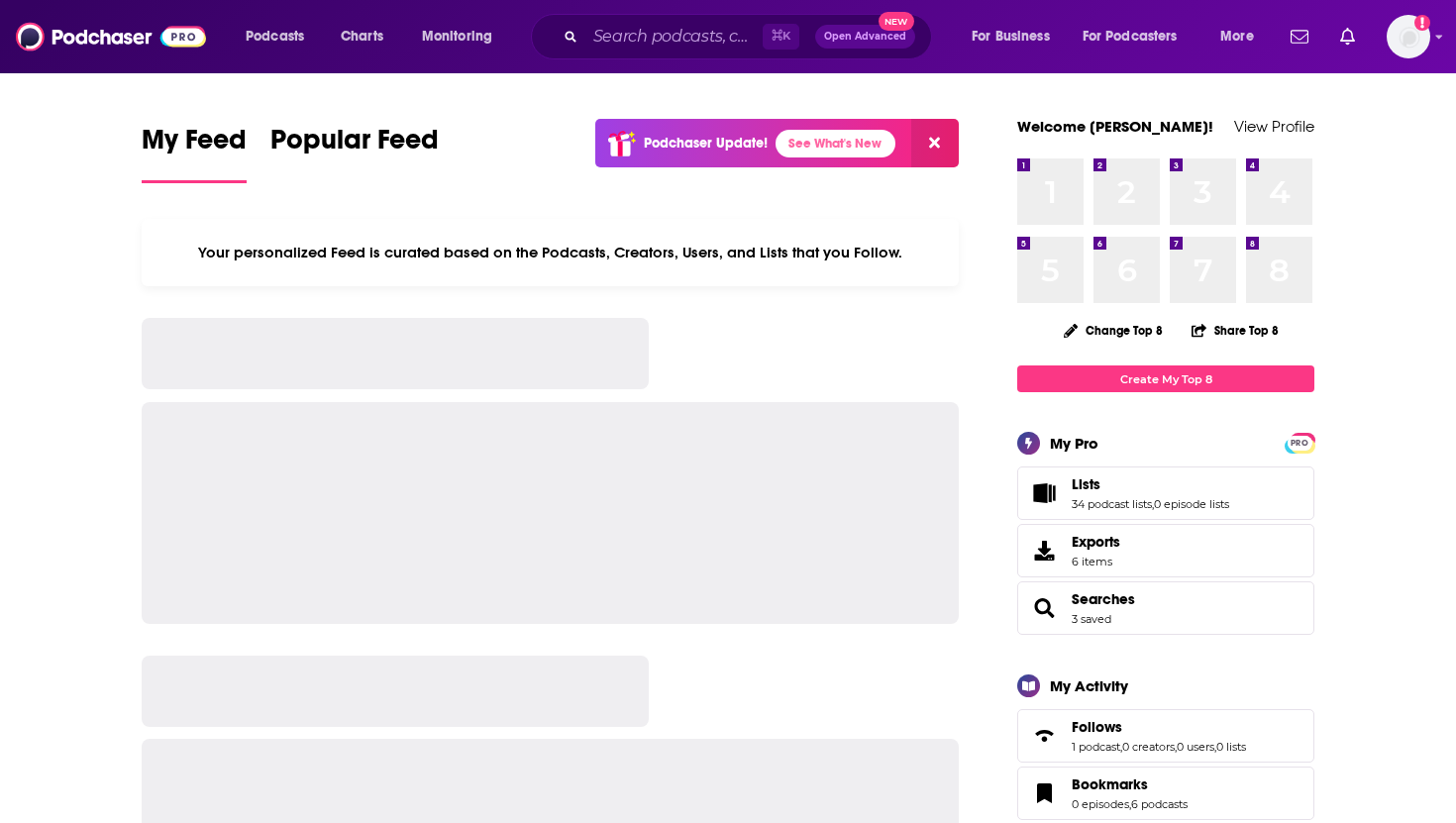 scroll, scrollTop: 0, scrollLeft: 0, axis: both 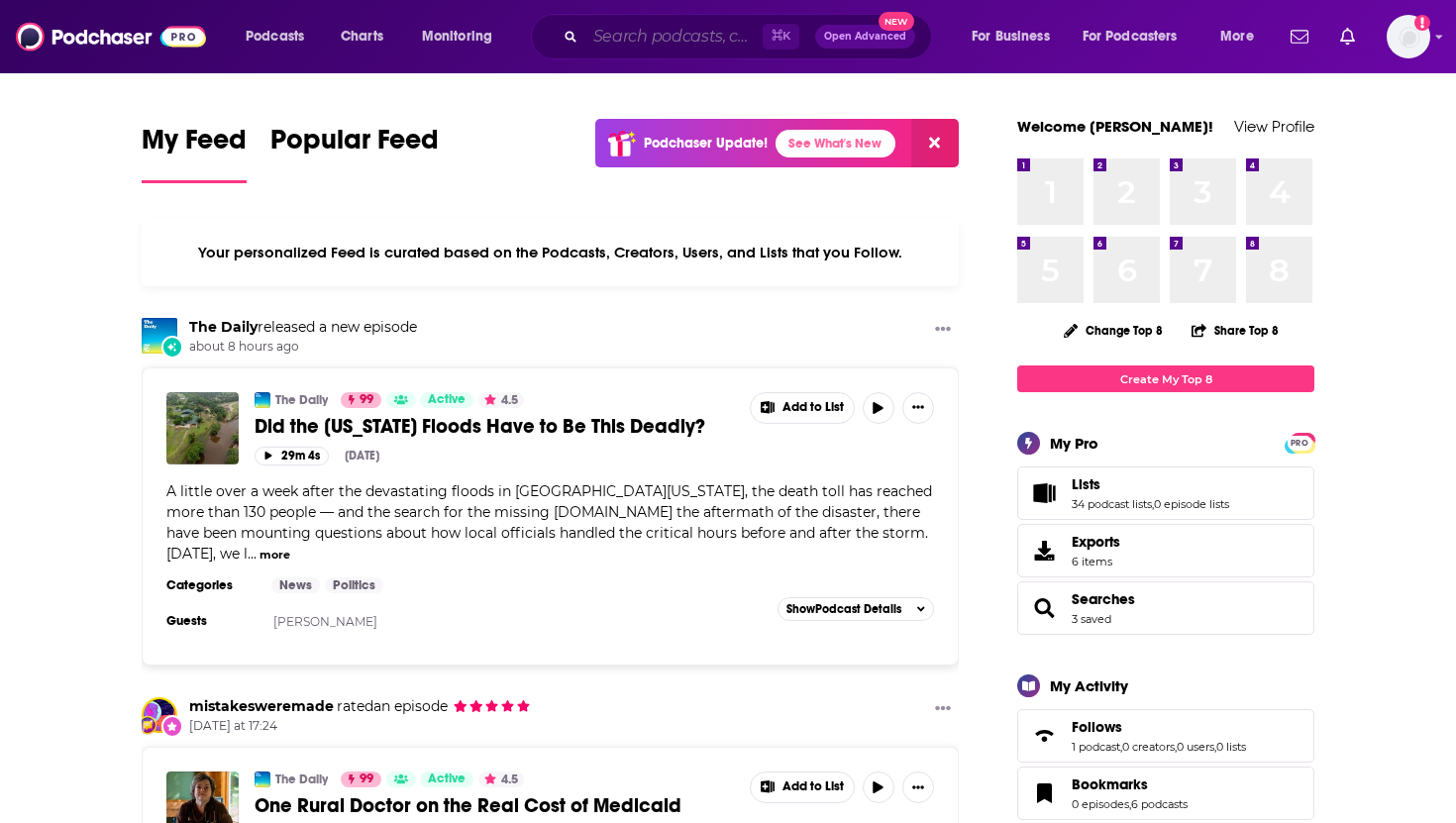click at bounding box center (674, 37) 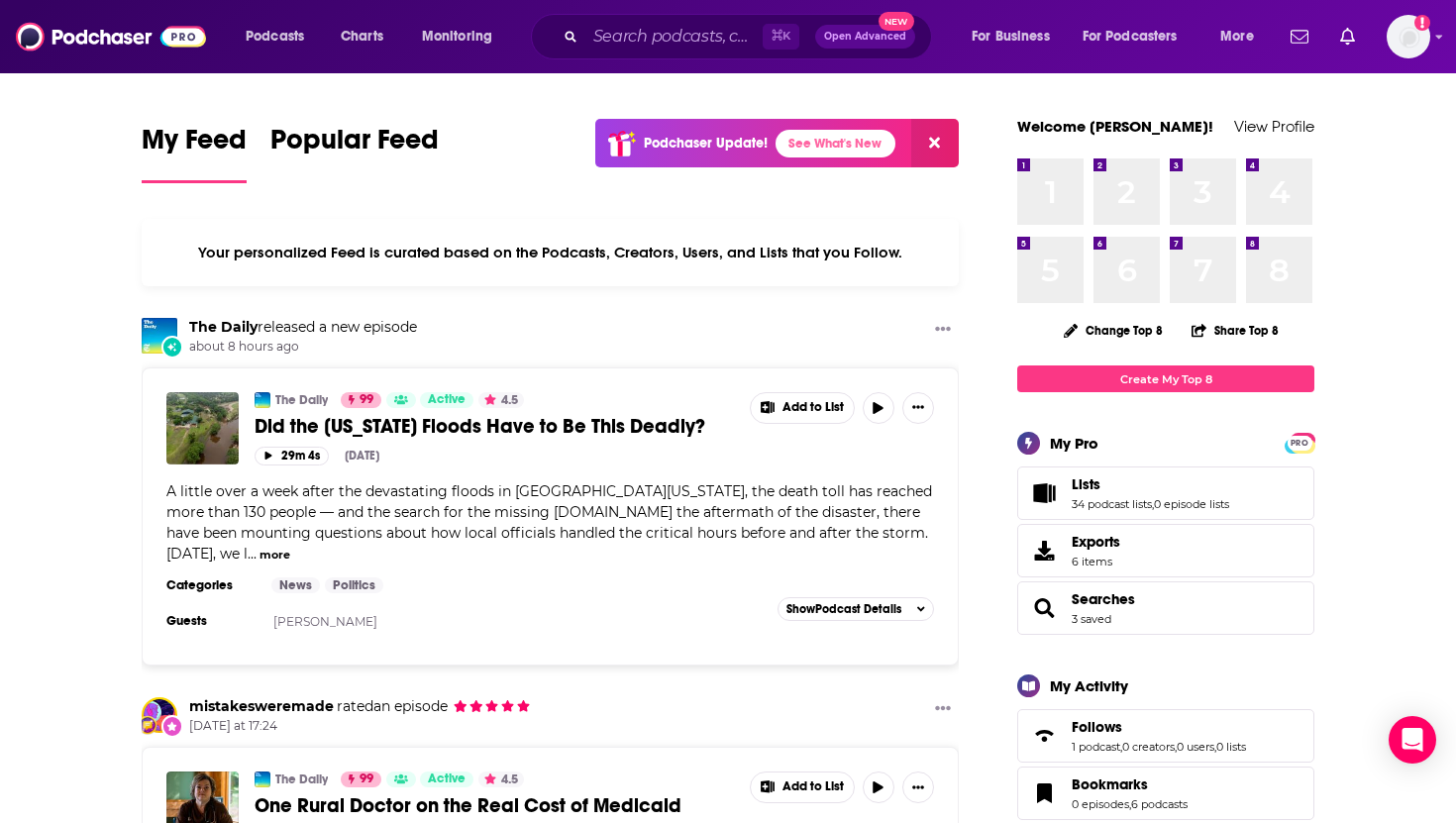 click on "My Feed Popular Feed Podchaser Update! See What's New Your personalized Feed is curated based on the Podcasts, Creators, Users, and Lists that you Follow. The Daily  released a new episode about 8 hours ago The Daily 99 Active 4.5 Did the [US_STATE] Floods Have to Be This Deadly? Add to List 29m 4s  [DATE] A little over a week after the devastating floods in [GEOGRAPHIC_DATA][US_STATE], the death toll has reached more than 130 people — and the search for the missing [DOMAIN_NAME] the aftermath of the disaster, there have been mounting questions about how local officials handled the critical hours before and after the storm. [DATE], we l ...   more Categories News Politics Guests [PERSON_NAME] Add to List Show  Podcast Details mistakesweremade rated  an episode [DATE] at 17:24 The Daily 99 Active 4.5 One Rural Doctor on the Real Cost of Medicaid Changes Add to List 30m 47s  [DATE] ...   more Categories News Politics Guests [PERSON_NAME] Add to List Show  Podcast Details The Daily [DATE] at 05:45 99" at bounding box center [728, 2472] 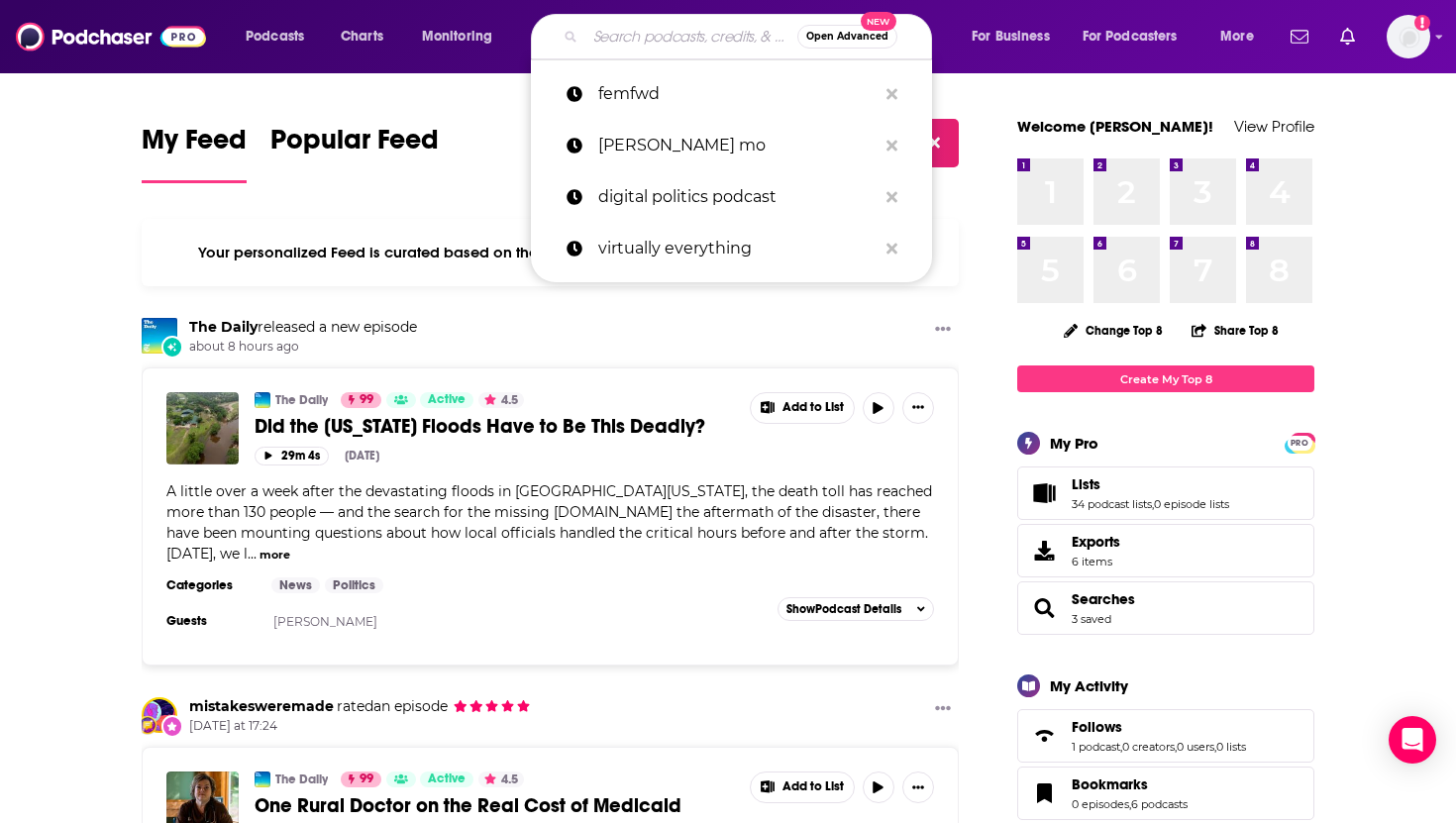 click at bounding box center [691, 37] 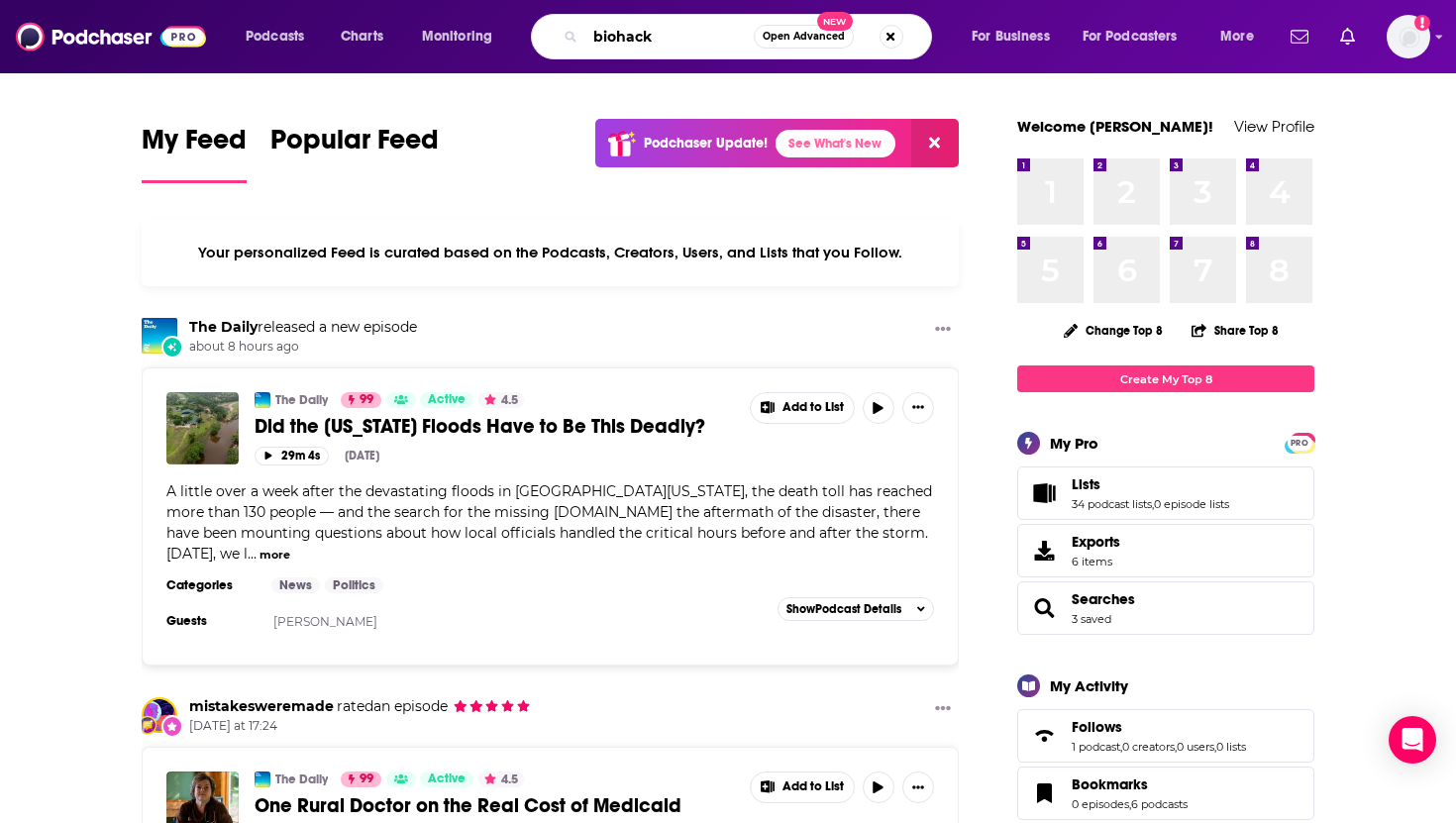 type on "biohack" 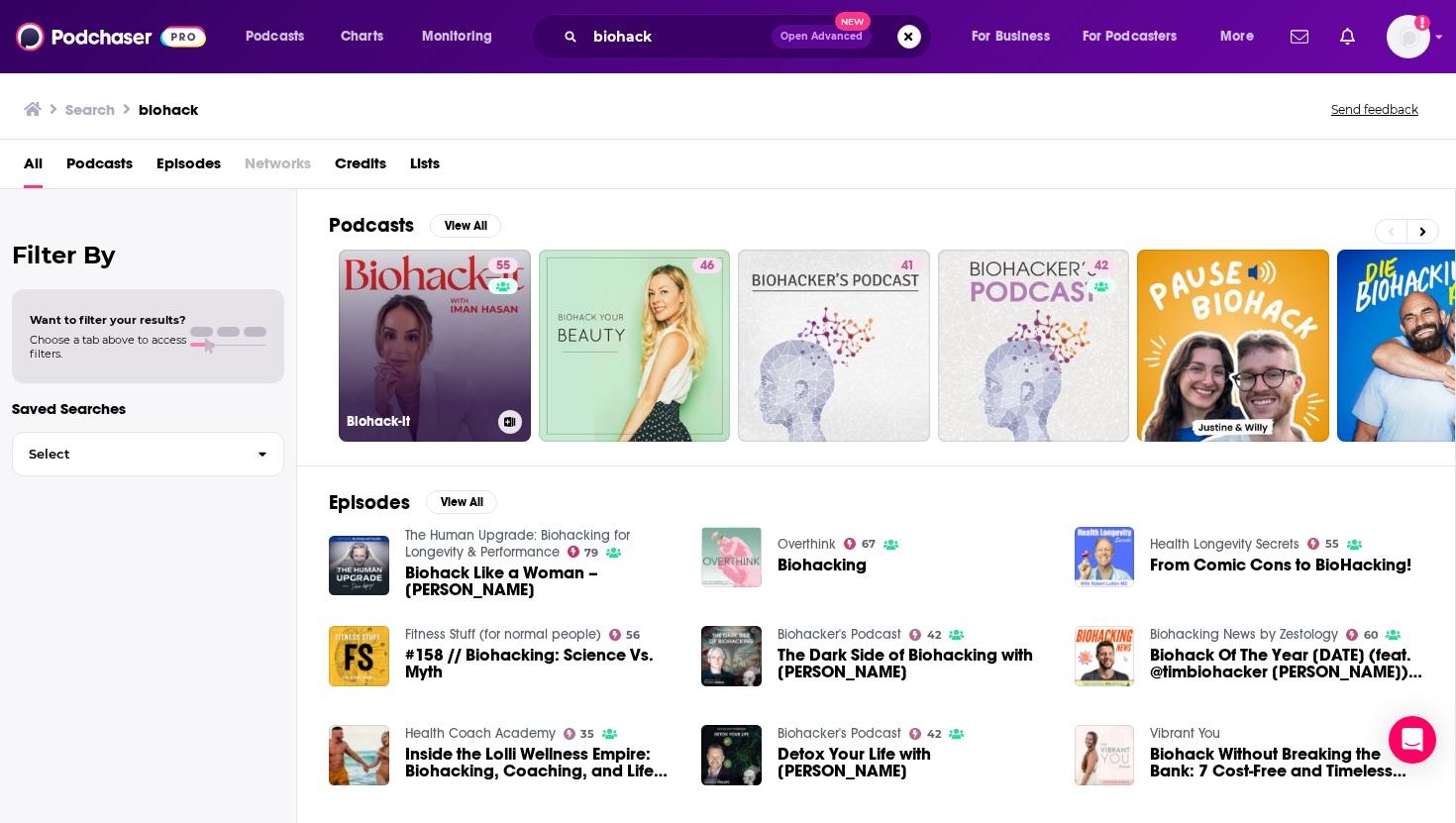 click on "55 Biohack-it" at bounding box center (435, 346) 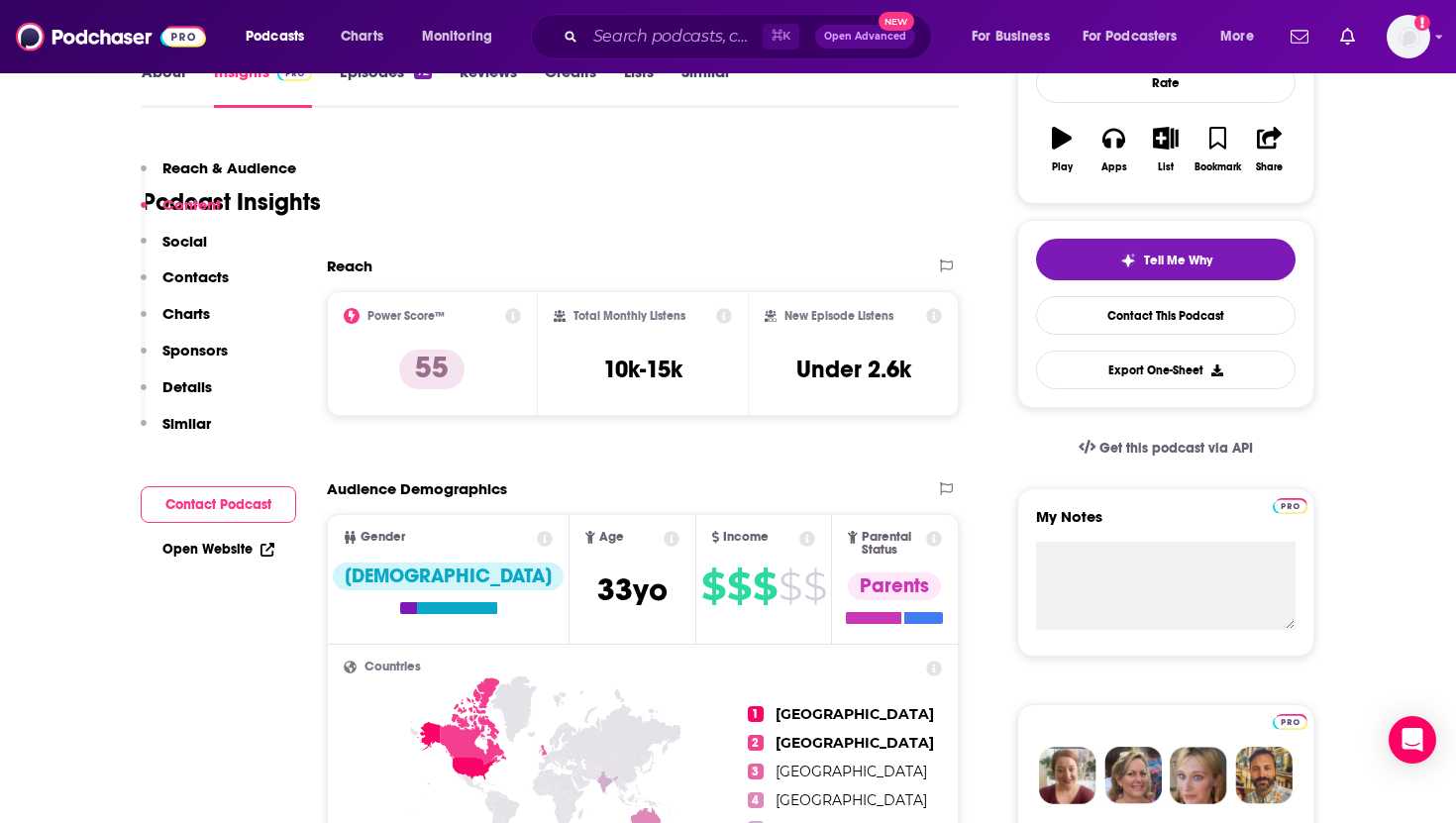 scroll, scrollTop: 0, scrollLeft: 0, axis: both 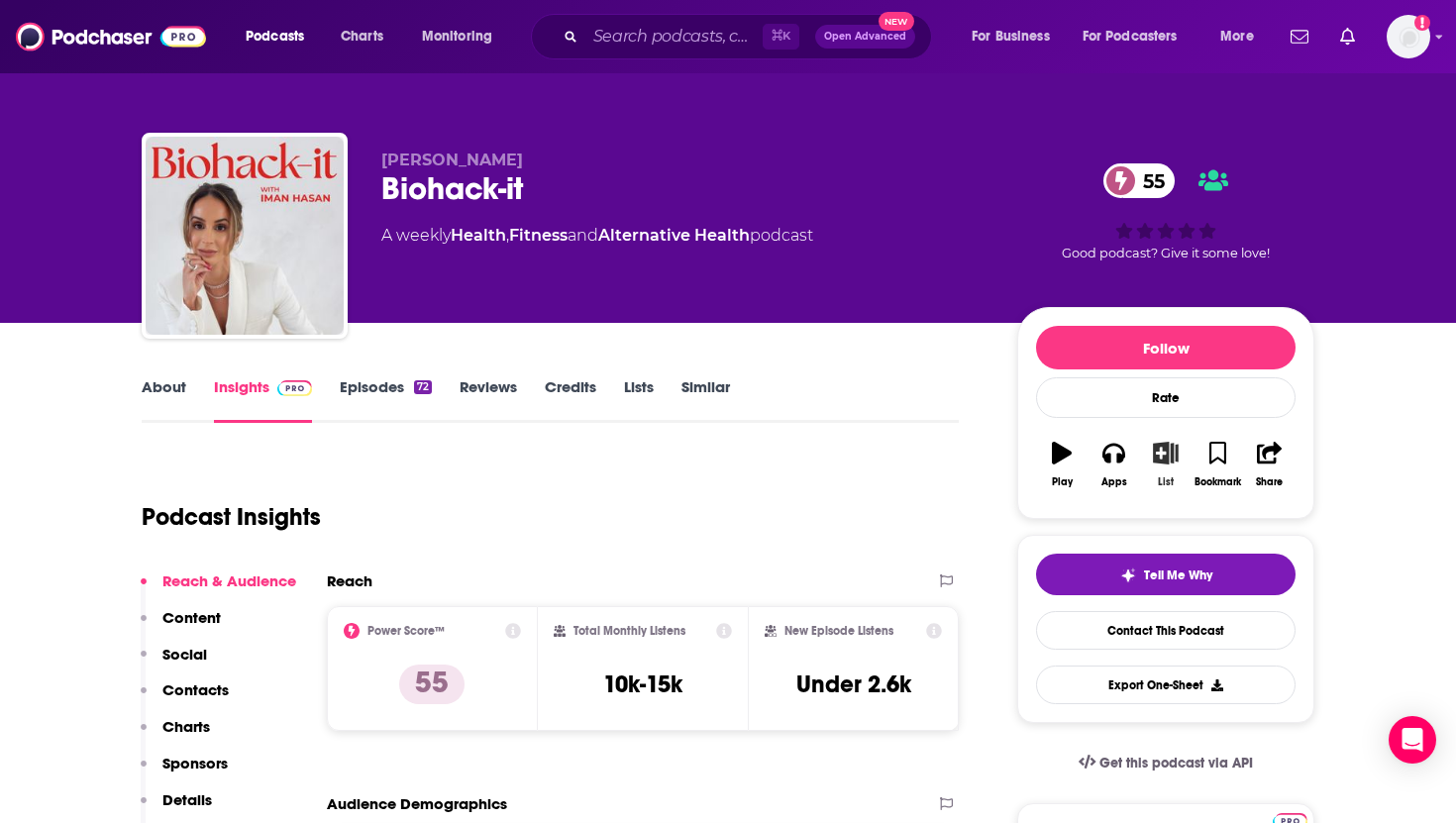 click on "List" at bounding box center [1166, 464] 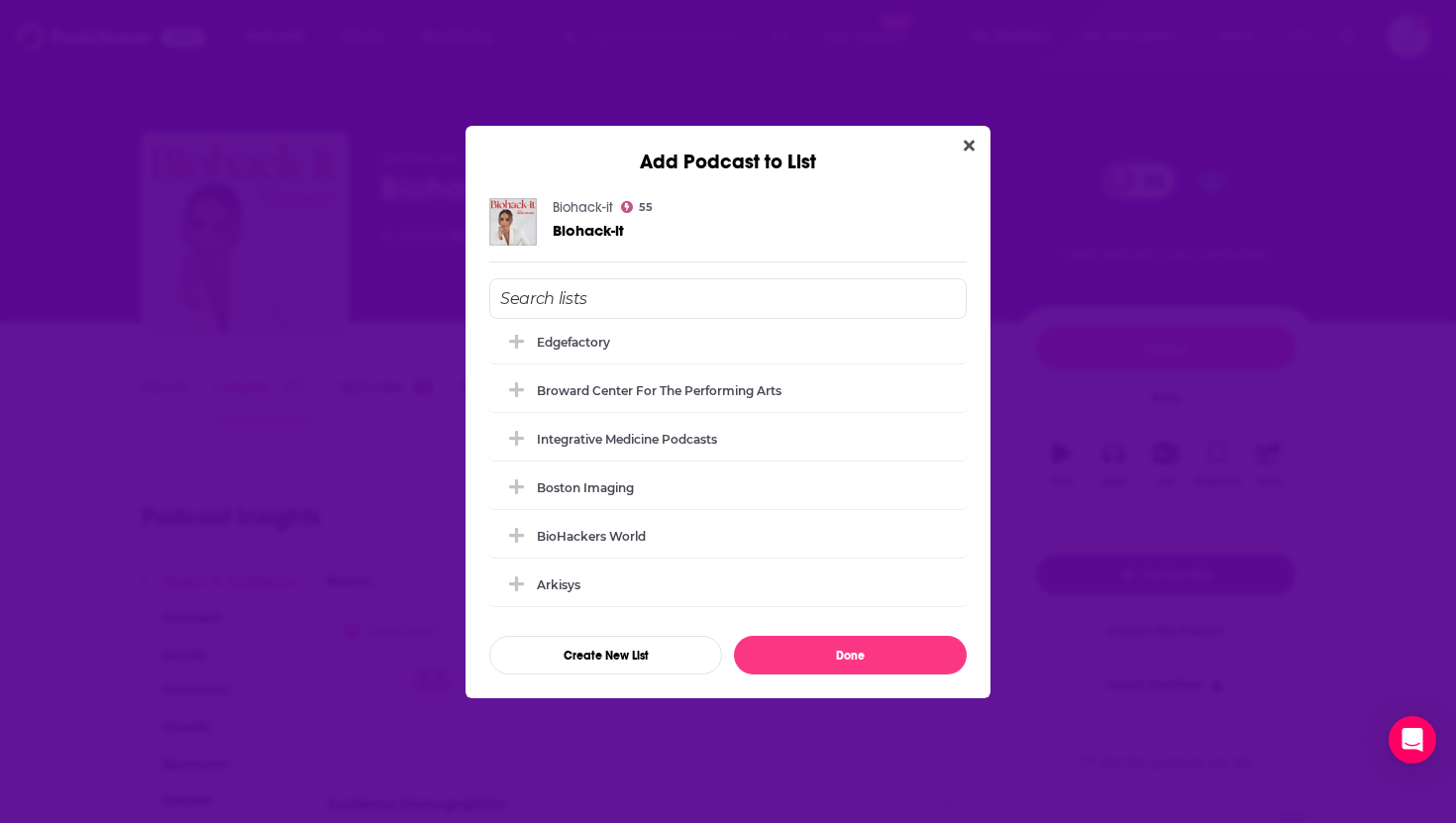 scroll, scrollTop: 303, scrollLeft: 0, axis: vertical 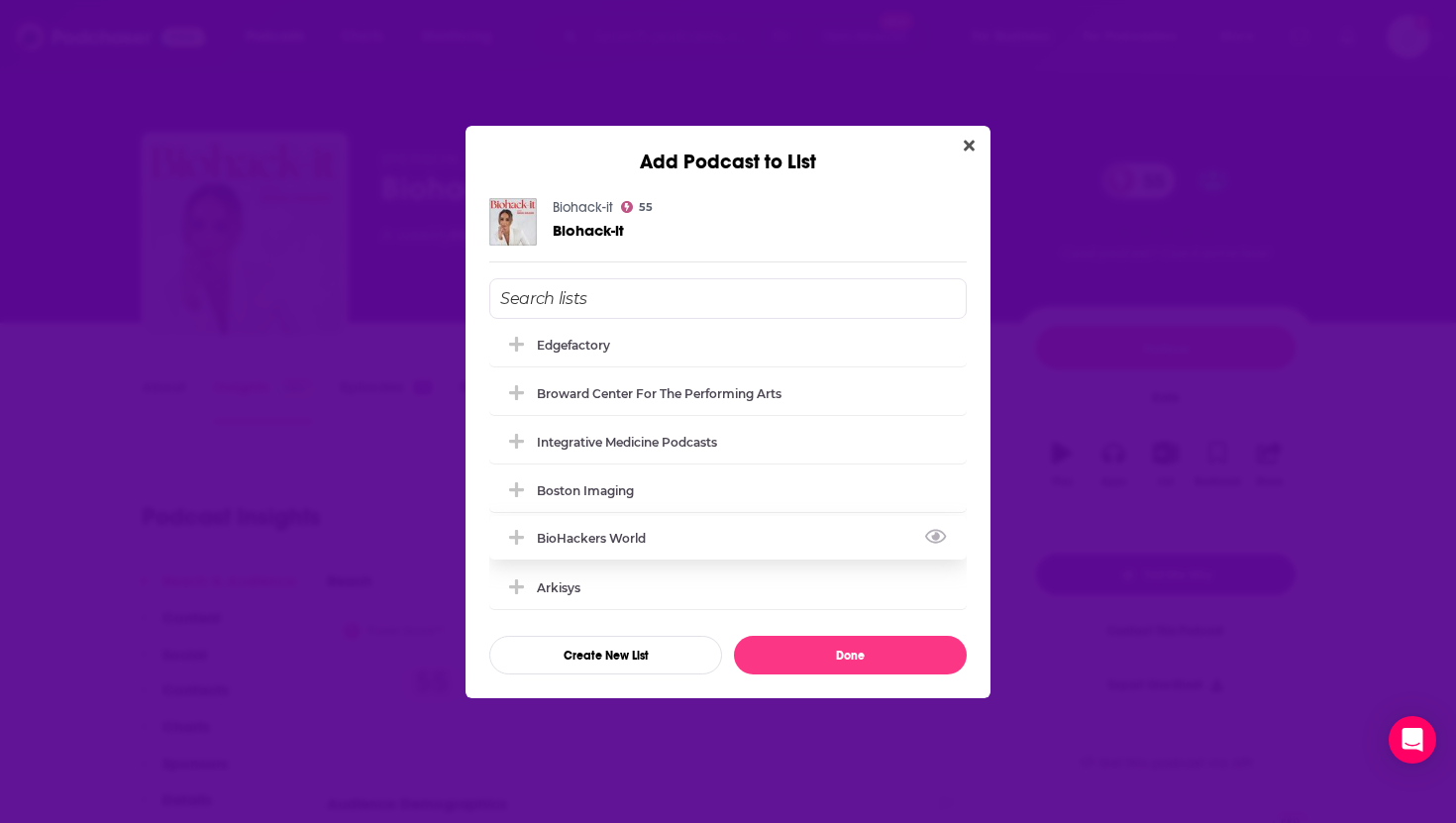 click on "BioHackers World" at bounding box center (597, 538) 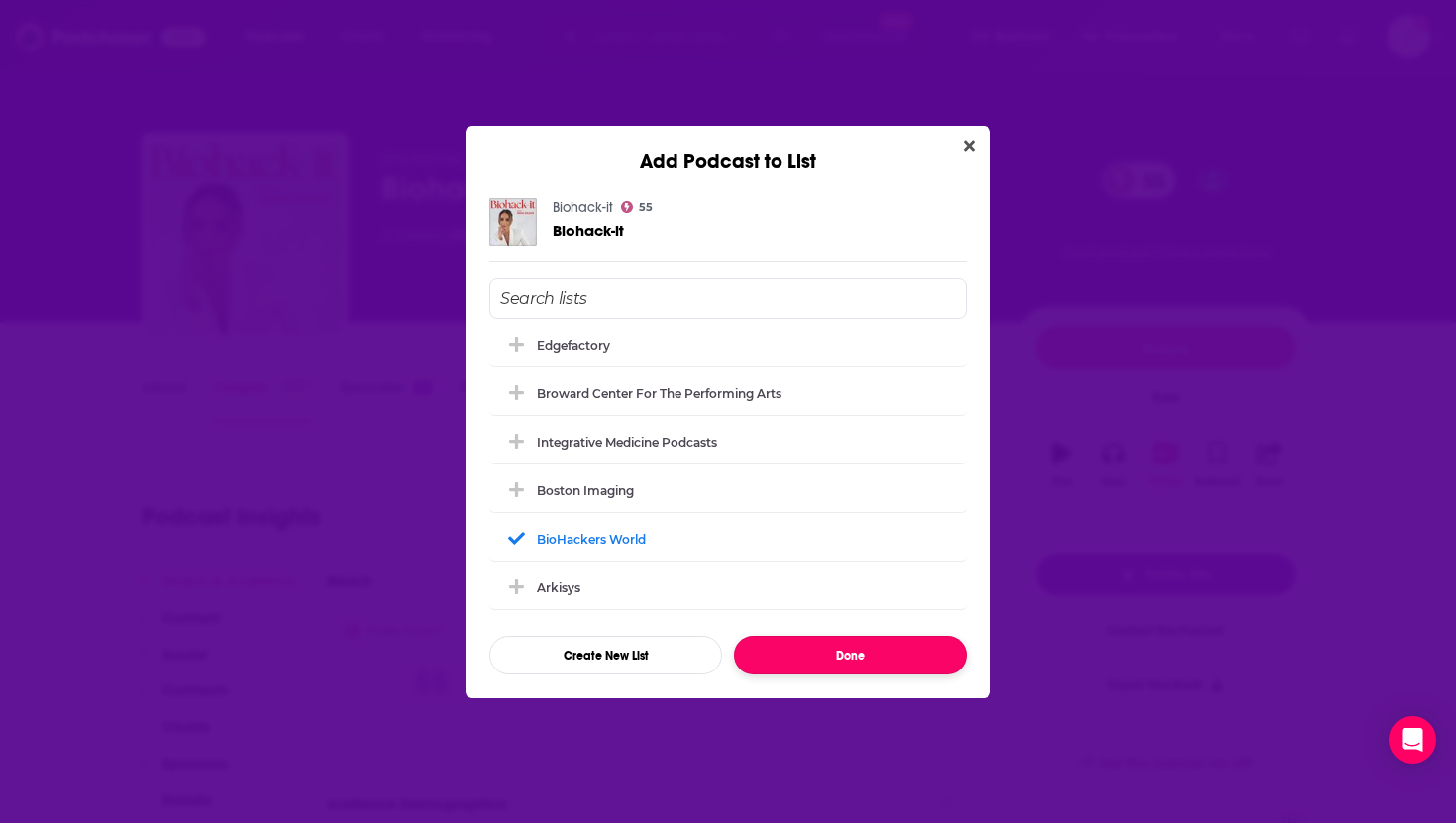 click on "Done" at bounding box center (850, 655) 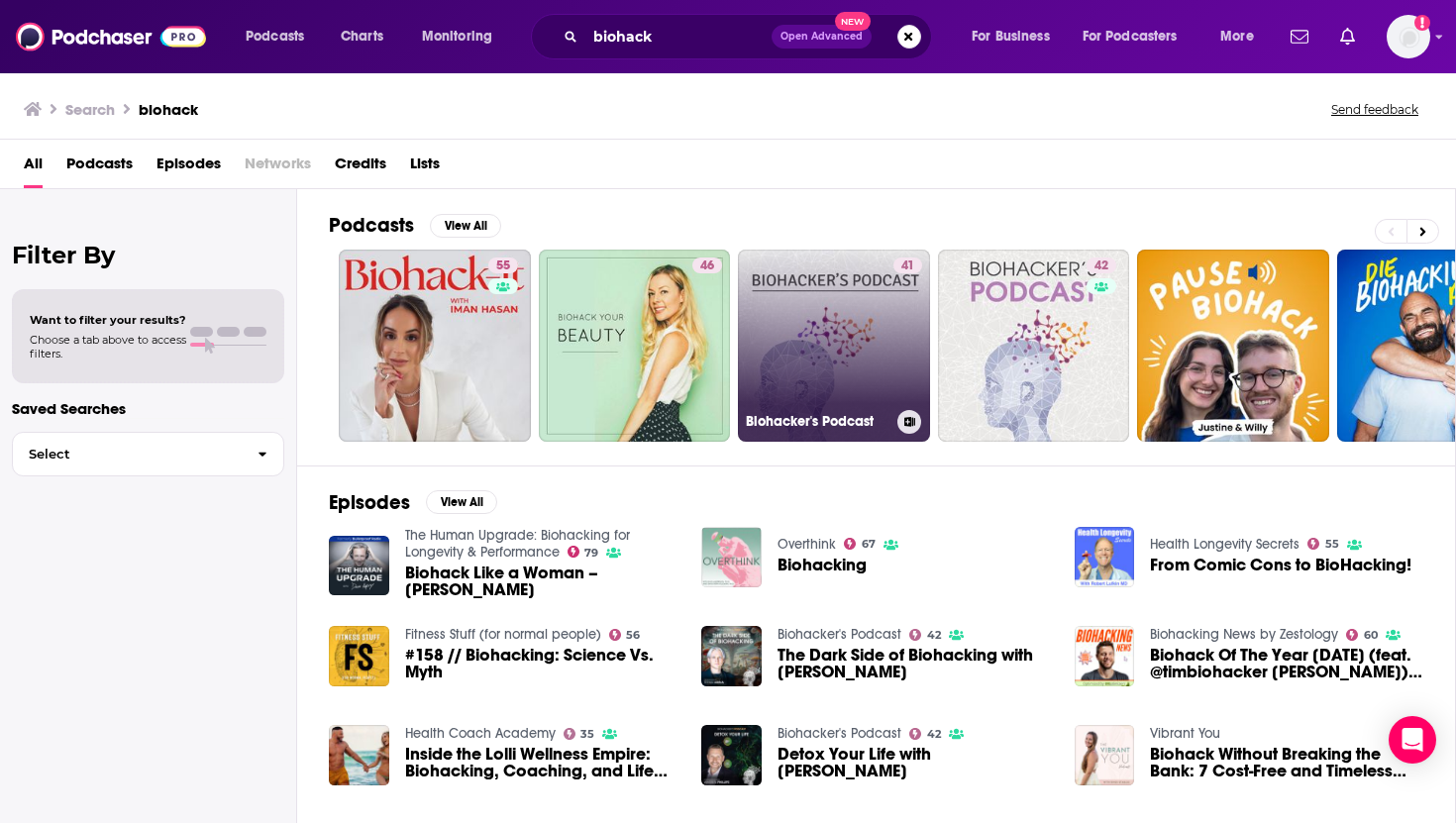 click on "41" at bounding box center [907, 334] 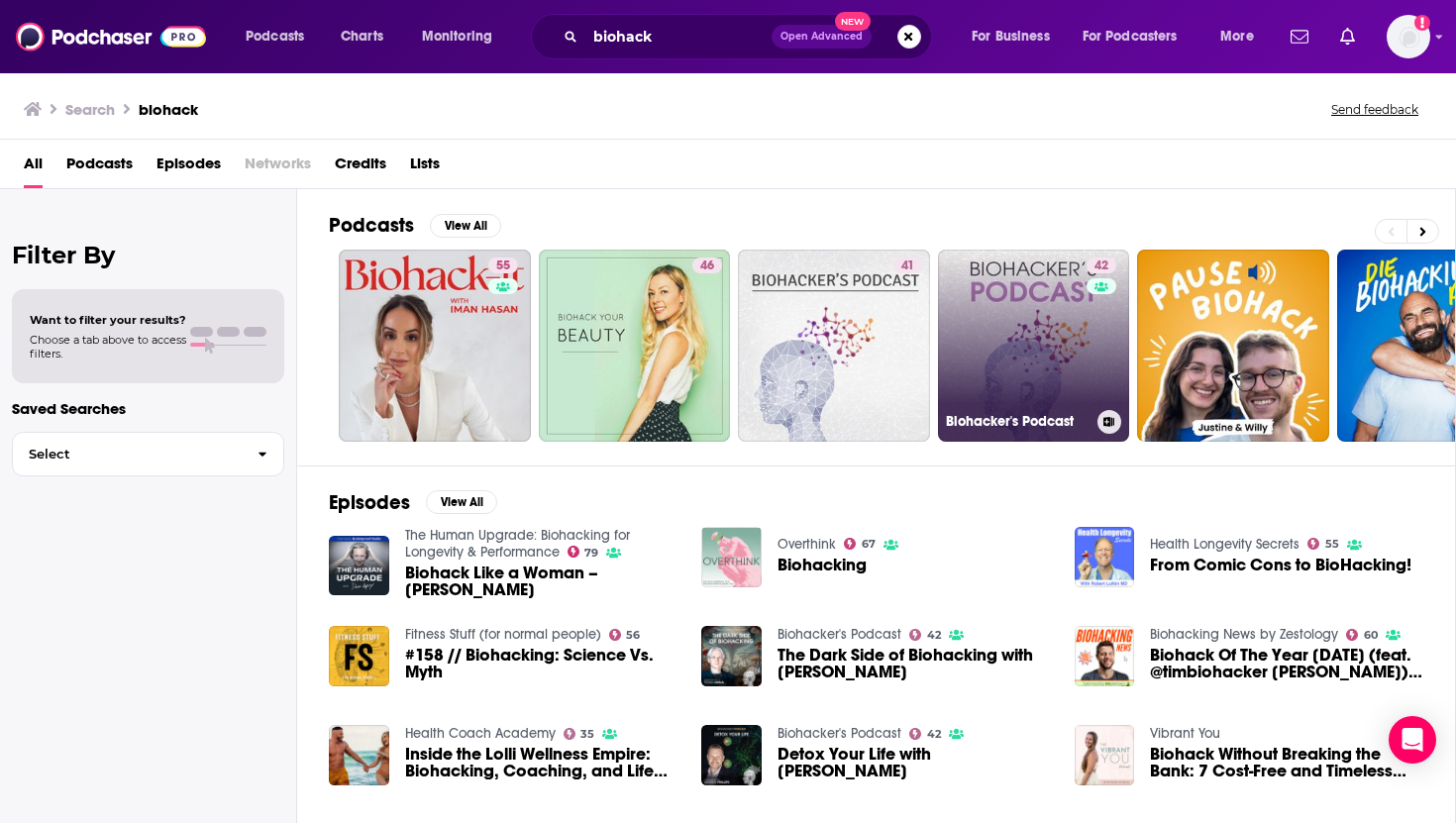 click on "42 Biohacker's Podcast" at bounding box center (1034, 346) 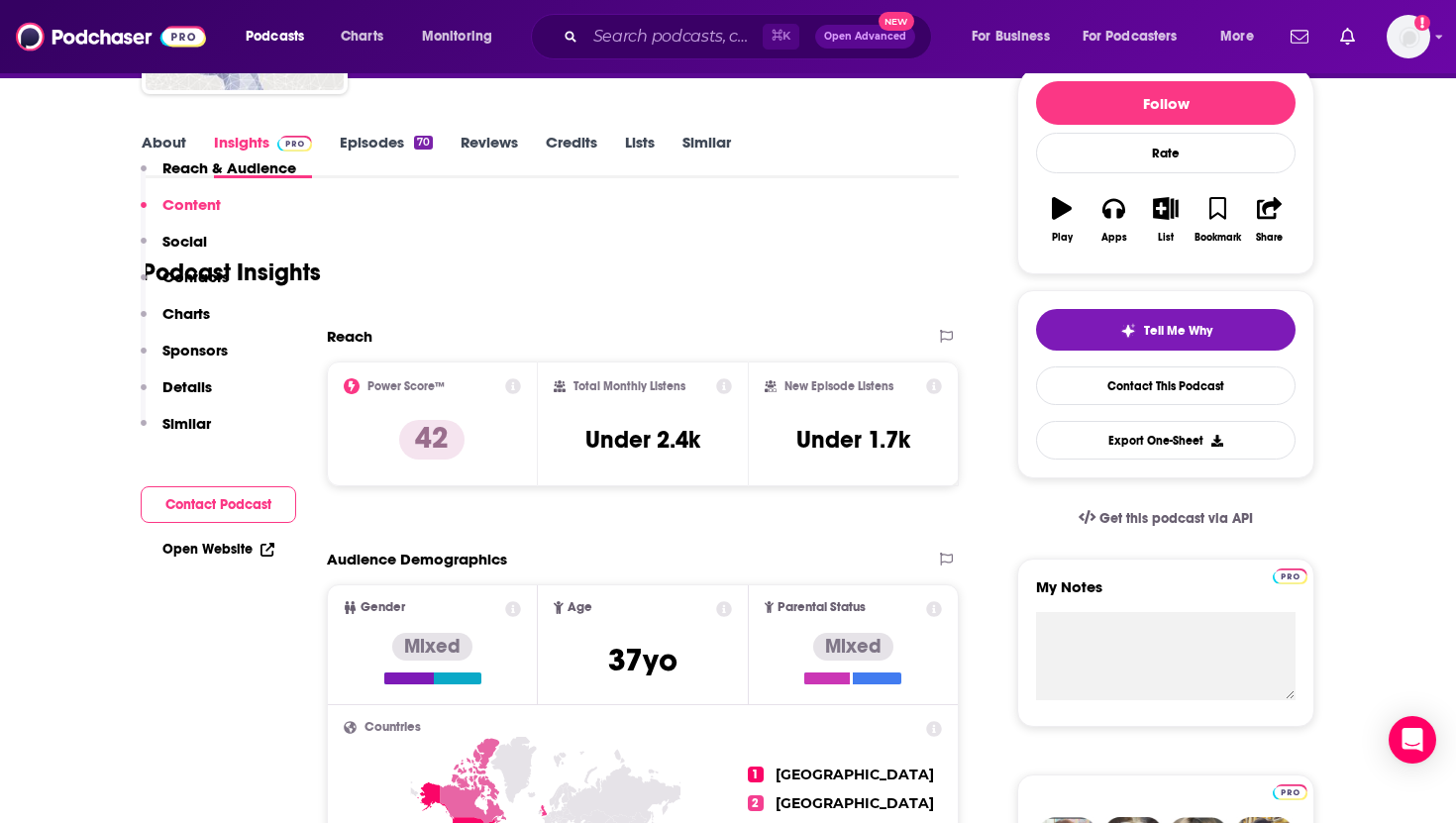 scroll, scrollTop: 0, scrollLeft: 0, axis: both 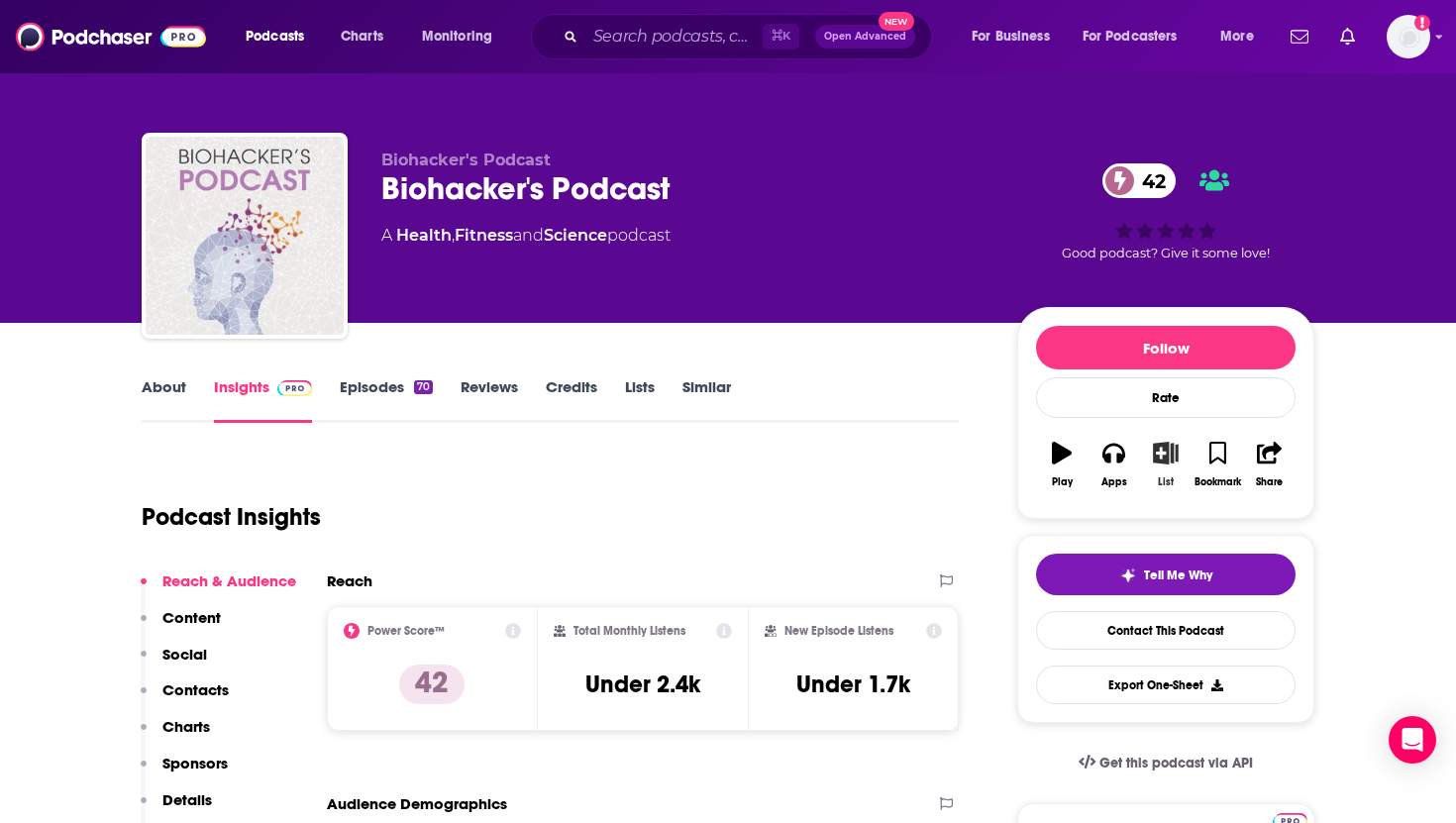 click 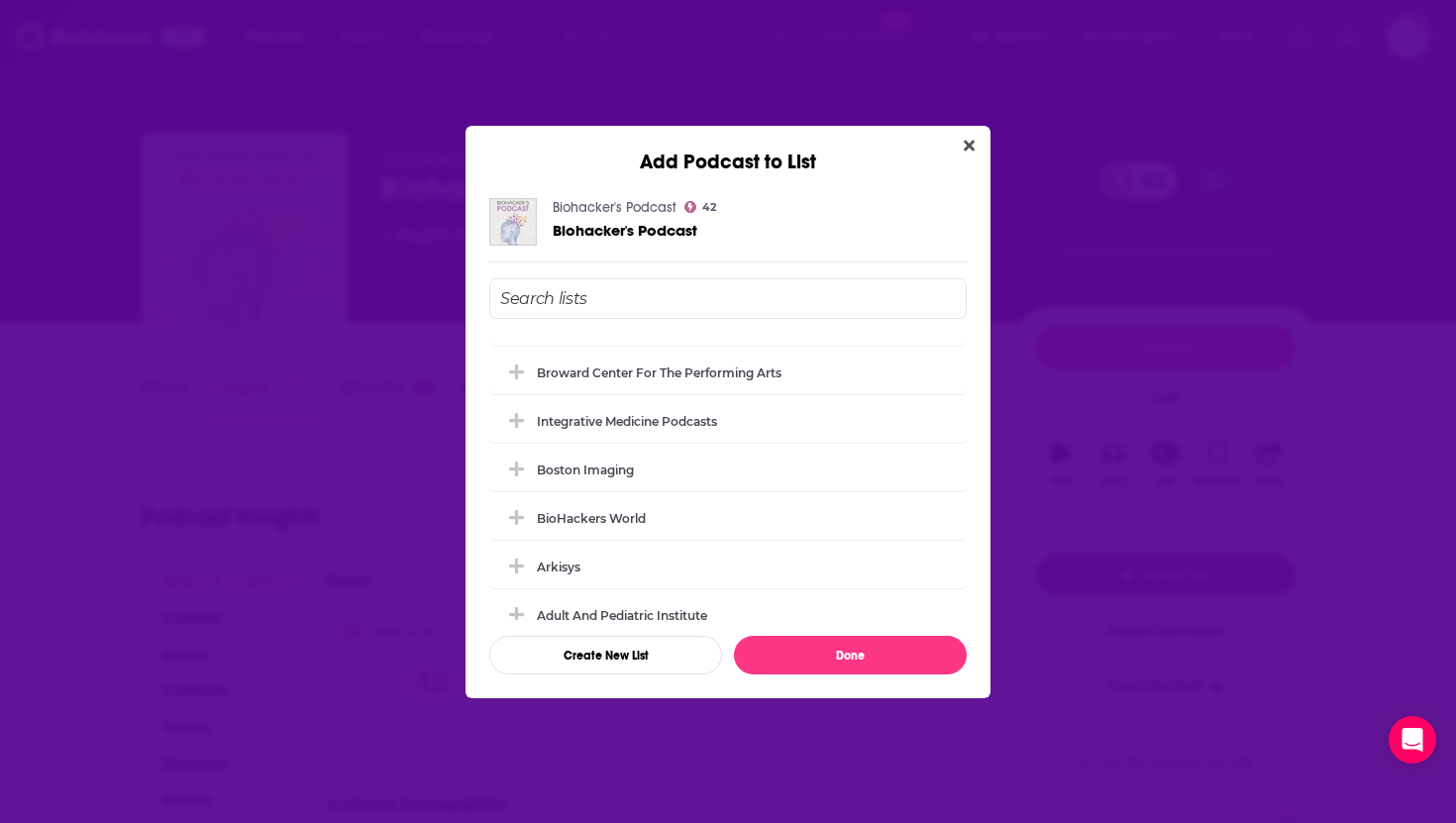scroll, scrollTop: 334, scrollLeft: 0, axis: vertical 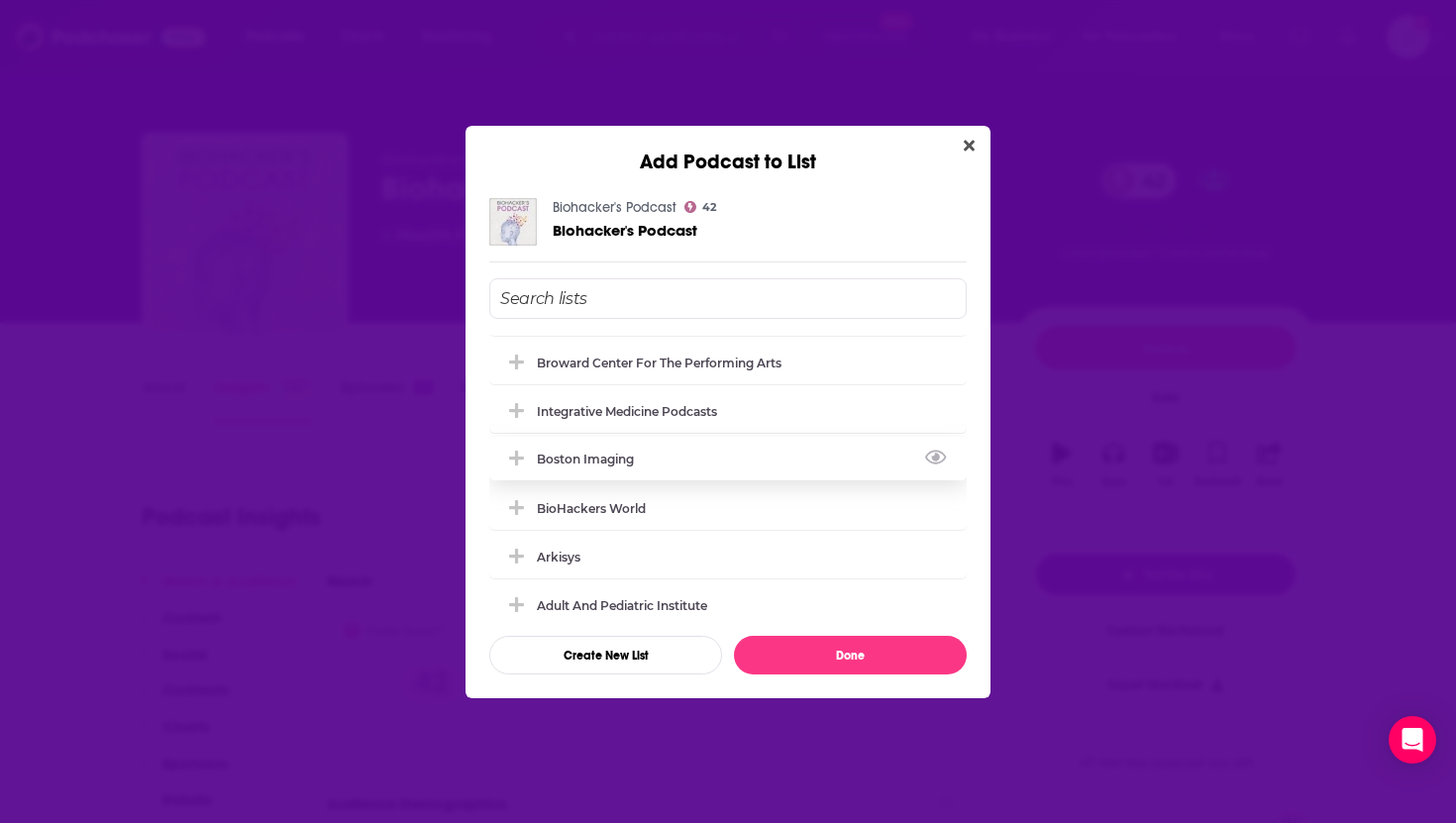 click on "Boston Imaging" at bounding box center (591, 459) 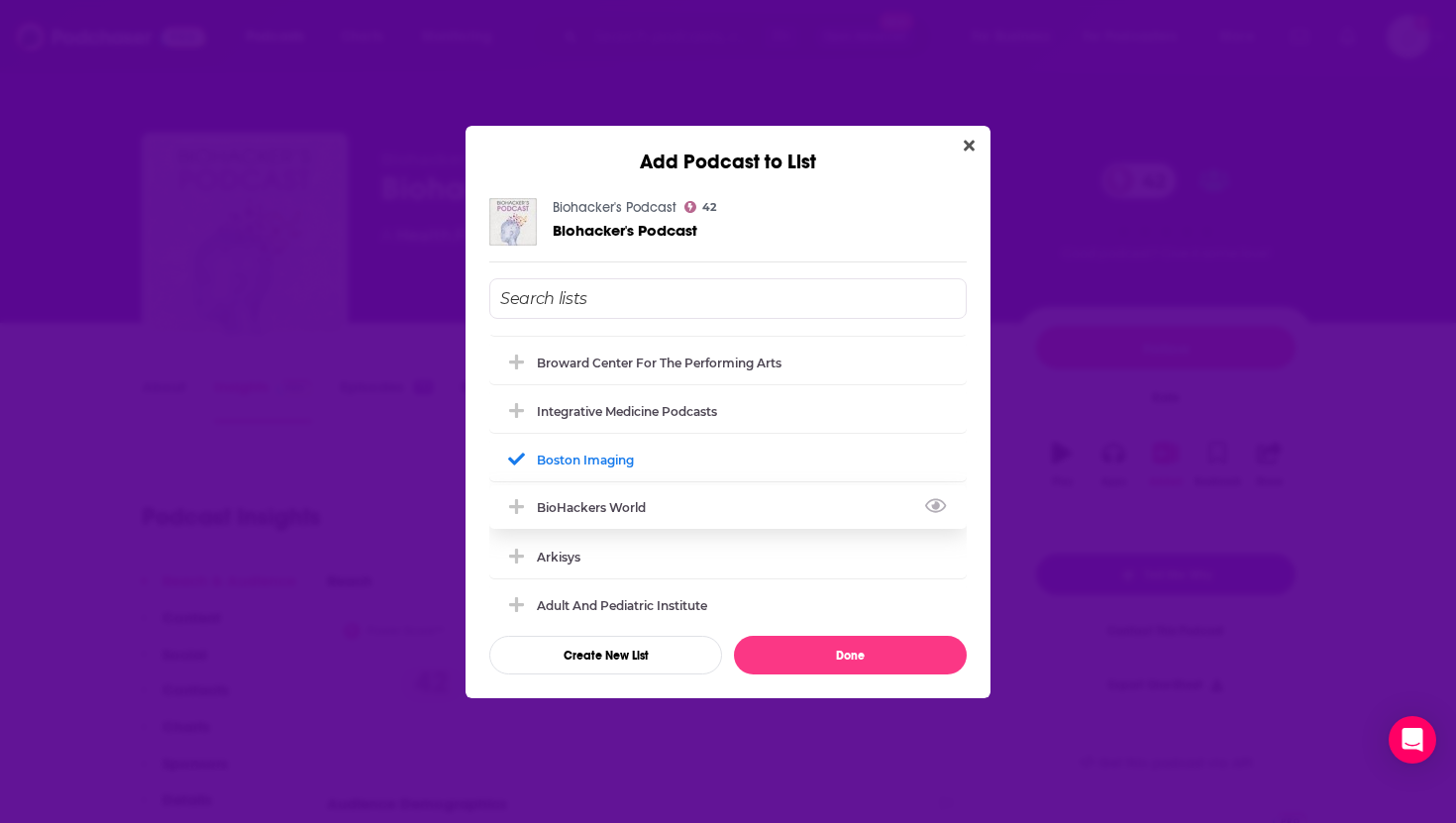 click on "BioHackers World" at bounding box center [597, 507] 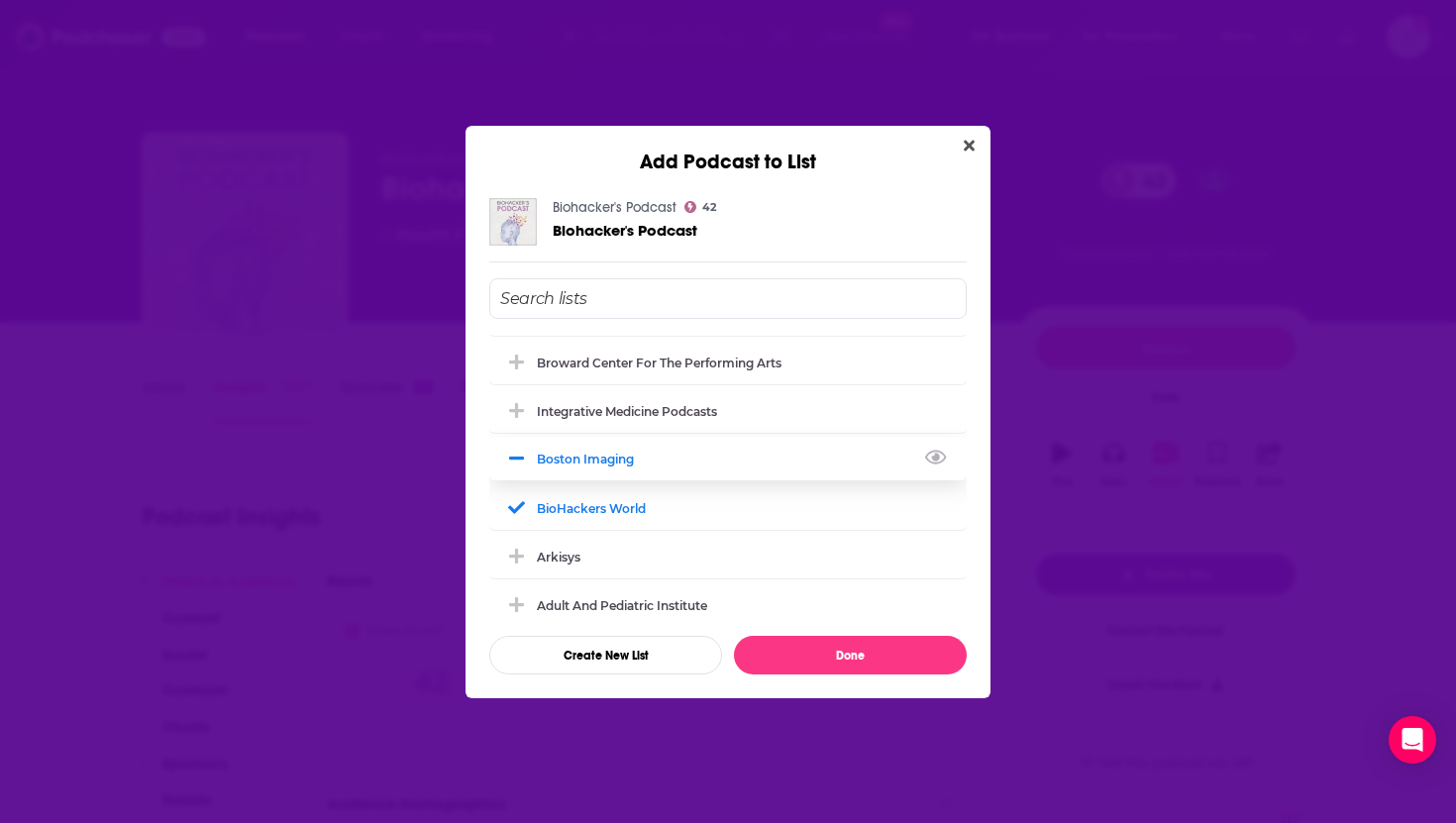 click on "Boston Imaging" at bounding box center (591, 459) 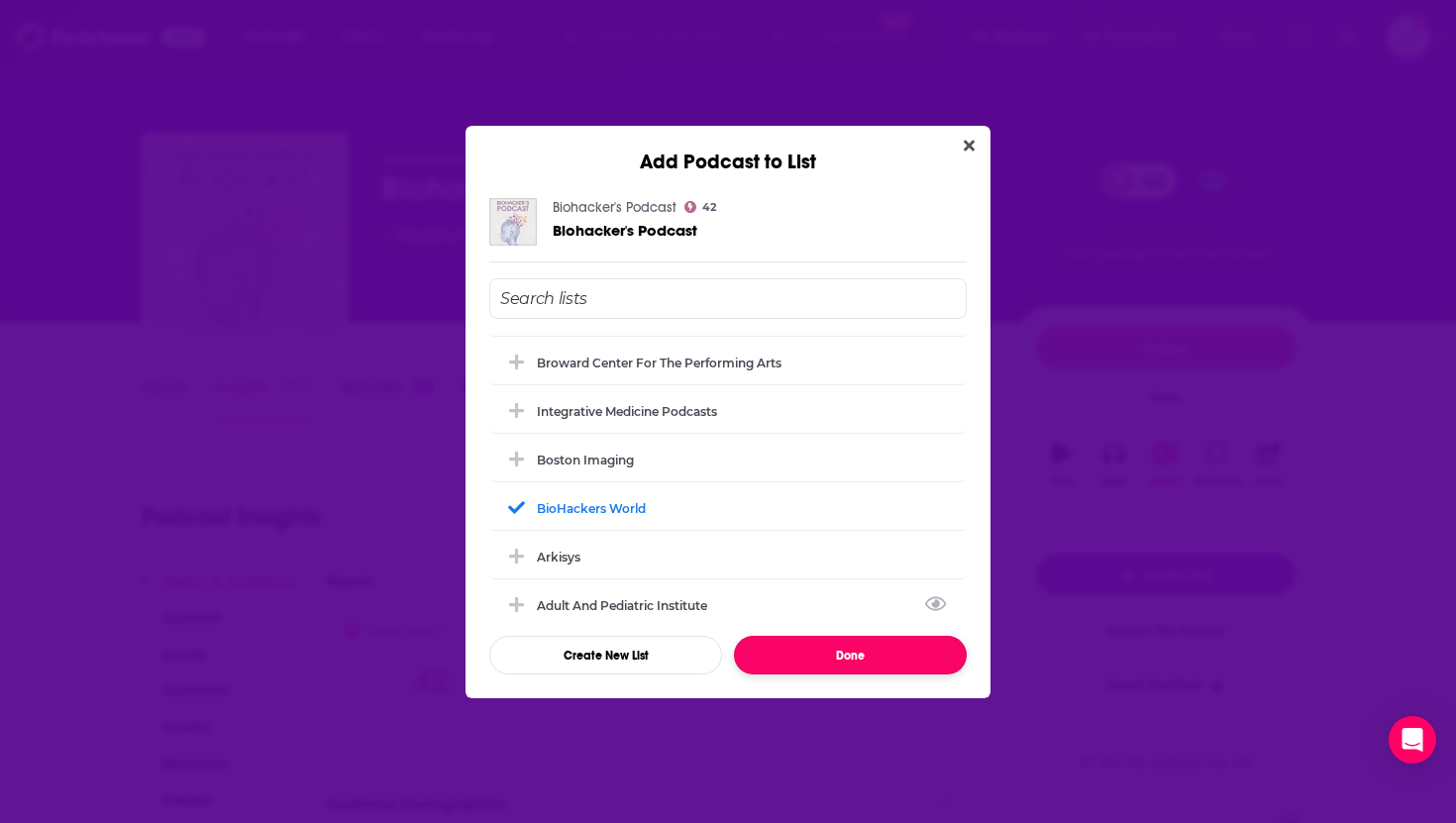 click on "Done" at bounding box center [850, 655] 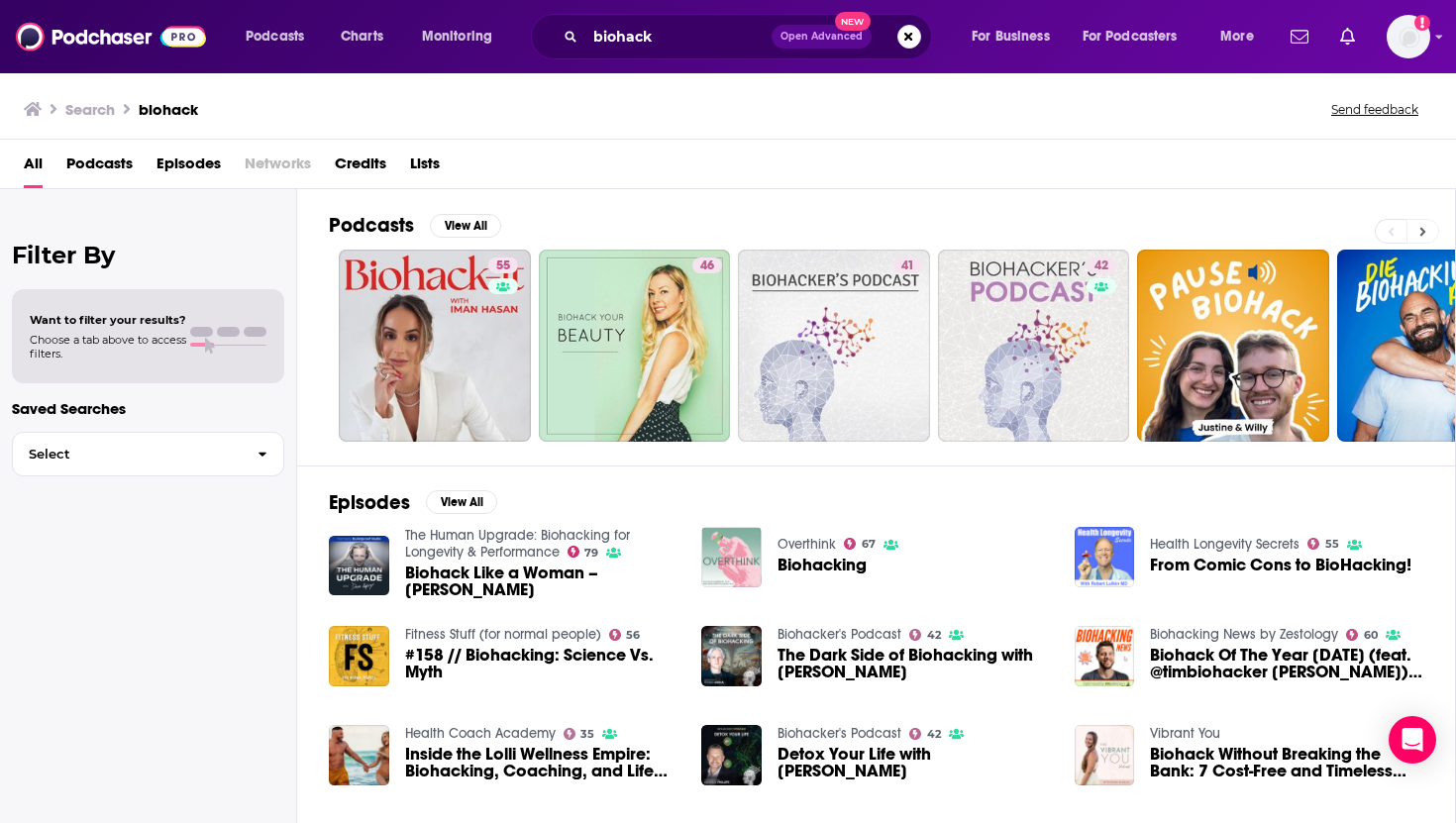 click at bounding box center (1422, 231) 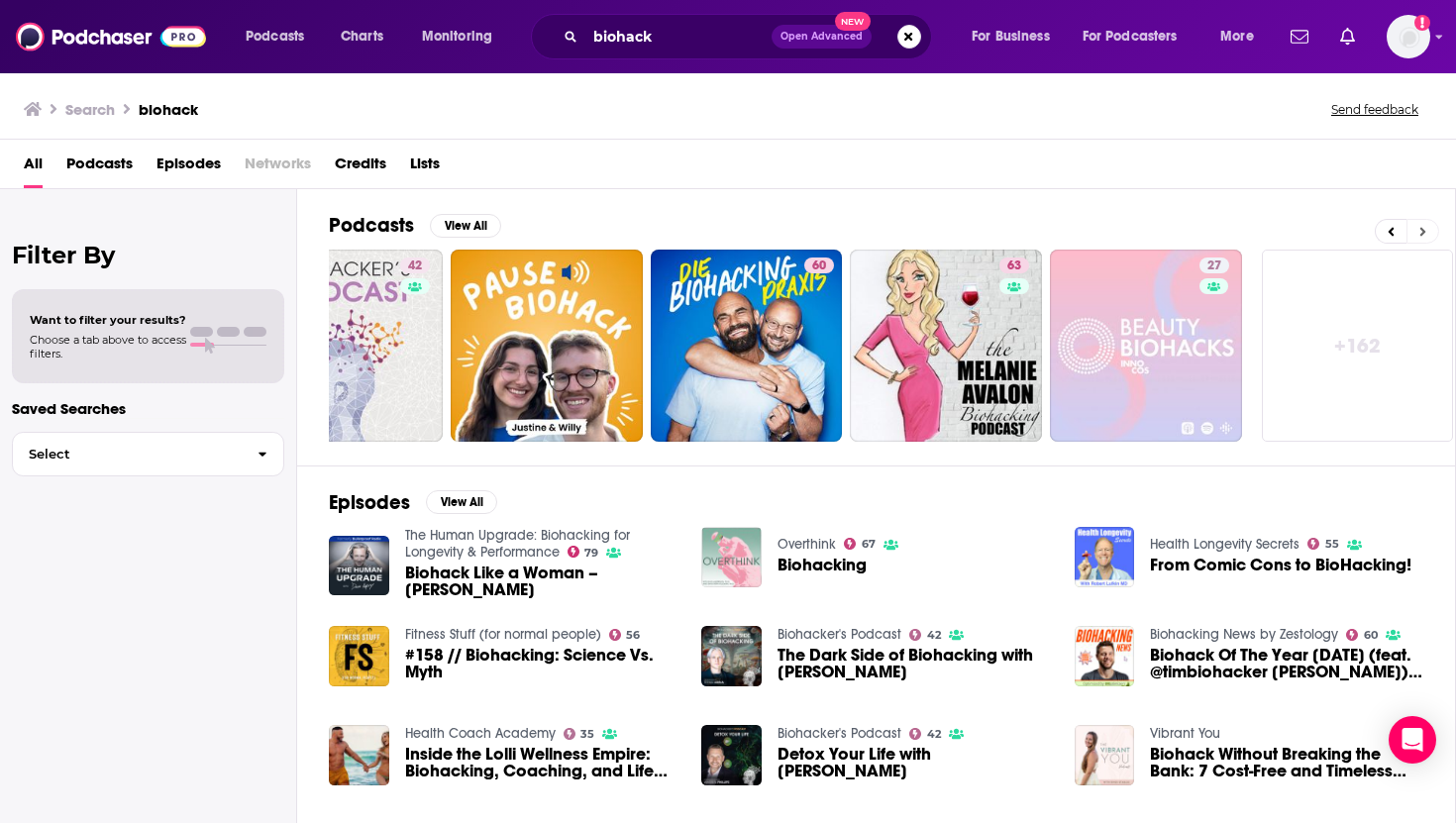 scroll, scrollTop: 0, scrollLeft: 692, axis: horizontal 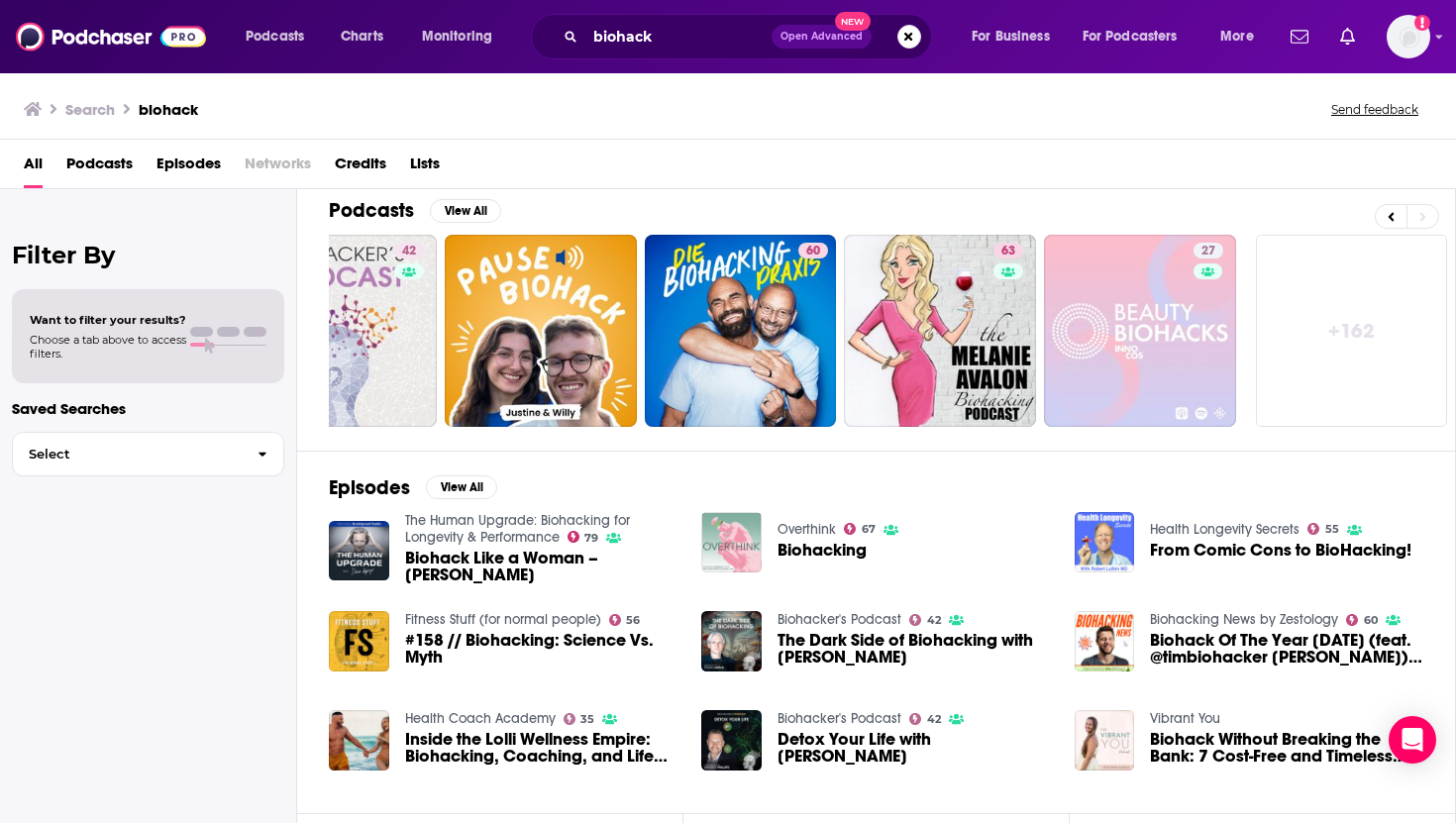 click on "+ 162" at bounding box center (1352, 331) 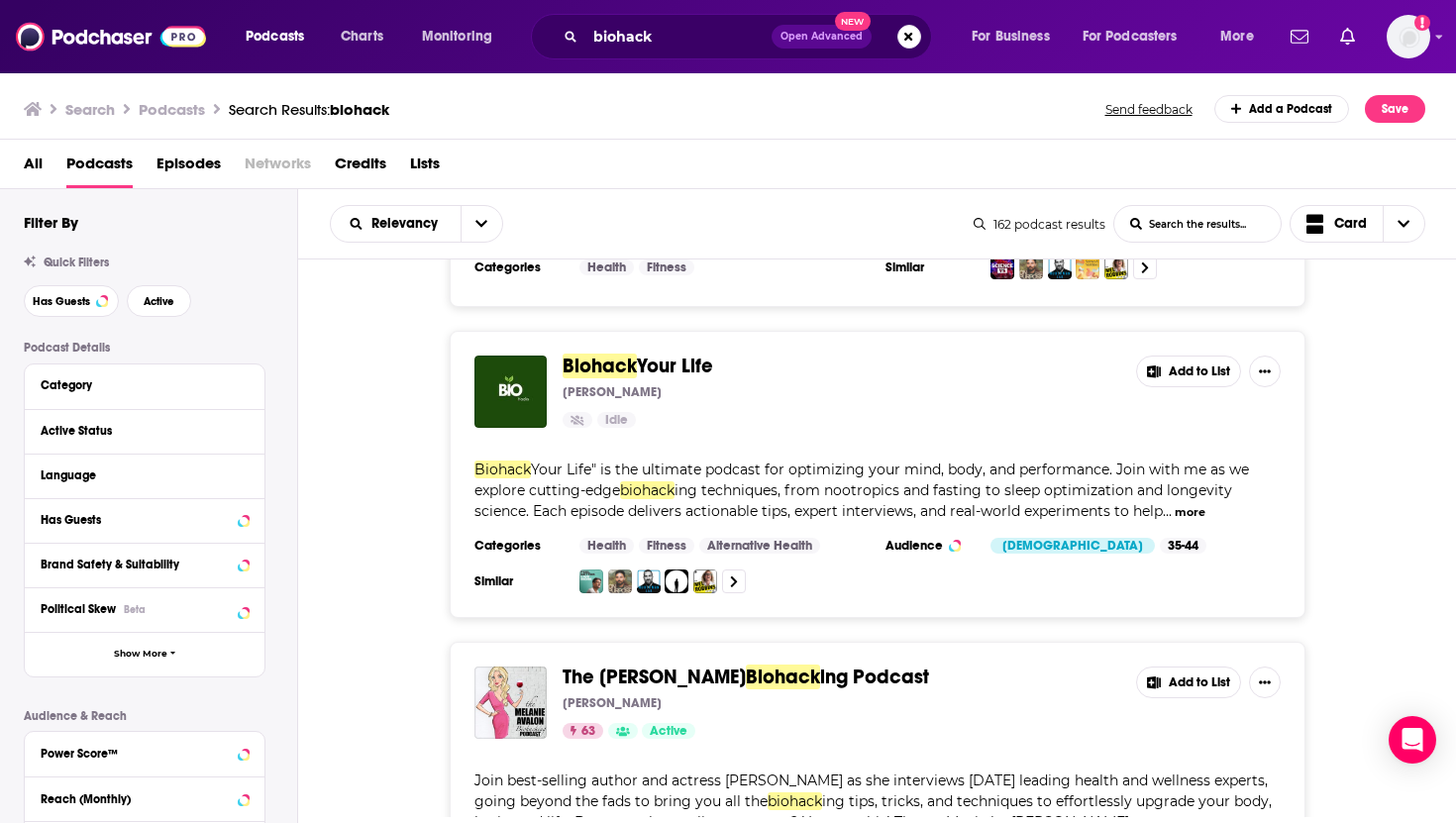 scroll, scrollTop: 2444, scrollLeft: 0, axis: vertical 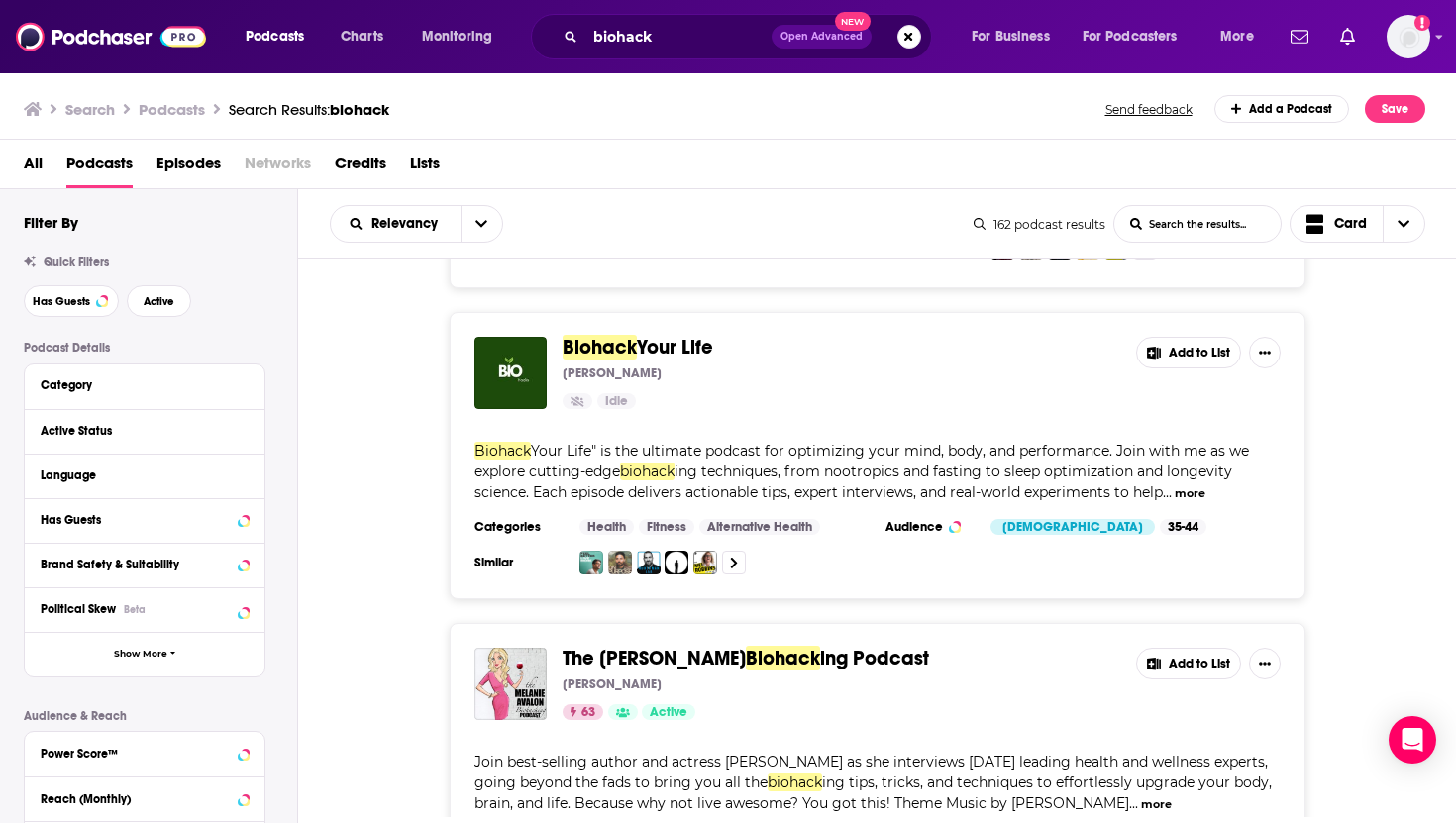 click on "Biohack  Your Life [PERSON_NAME] Idle Add to List Biohack  Your Life" is the ultimate podcast for optimizing your mind, body, and performance. Join with me as we explore cutting-edge  biohack ing techniques, from nootropics and fasting to sleep optimization and longevity science. Each episode delivers actionable tips, expert interviews, and real-world experiments to help ...   more Categories Health Fitness Alternative Health Audience [DEMOGRAPHIC_DATA] 35-44 Similar Add to List" at bounding box center [878, 456] 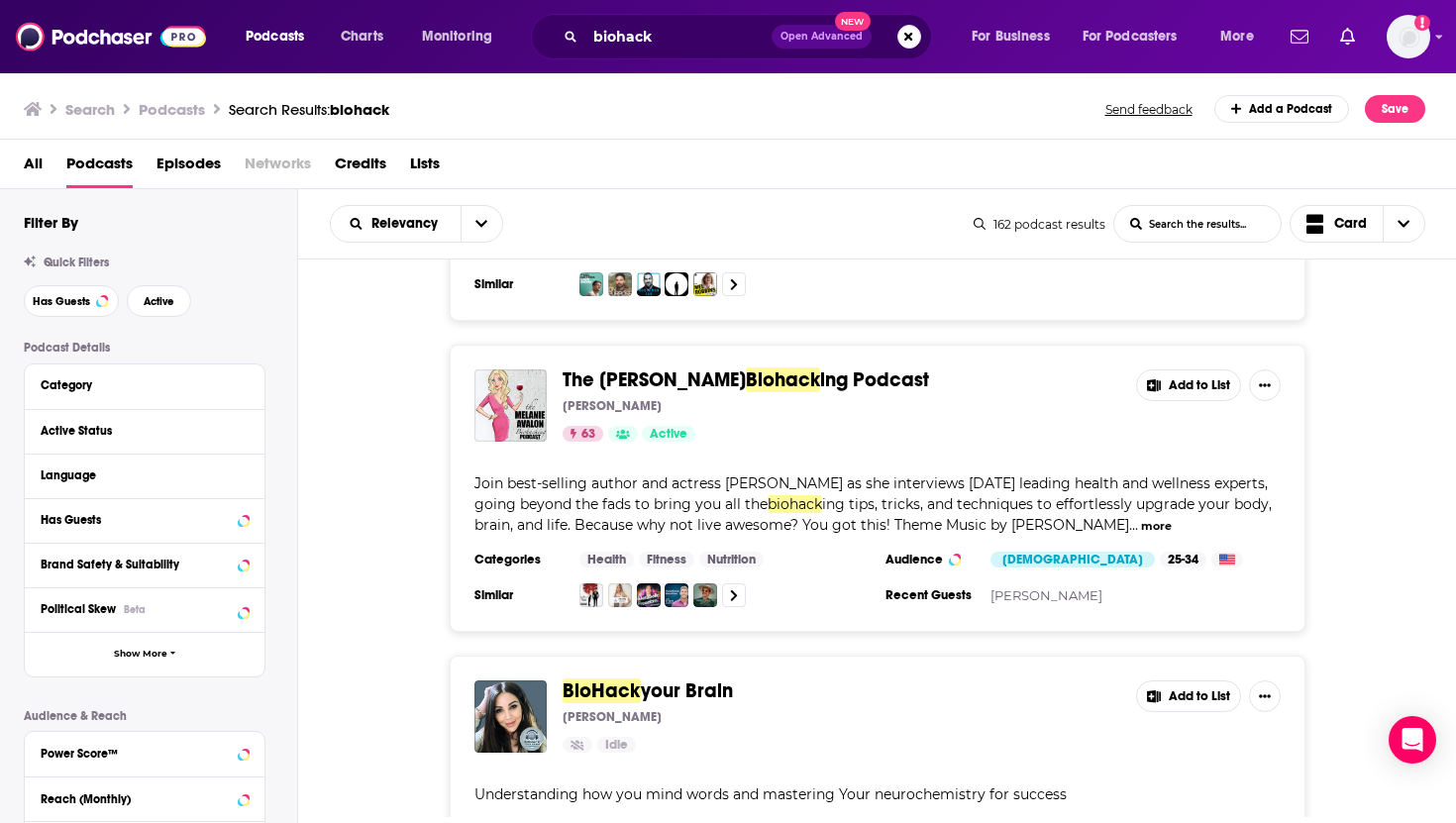scroll, scrollTop: 2720, scrollLeft: 0, axis: vertical 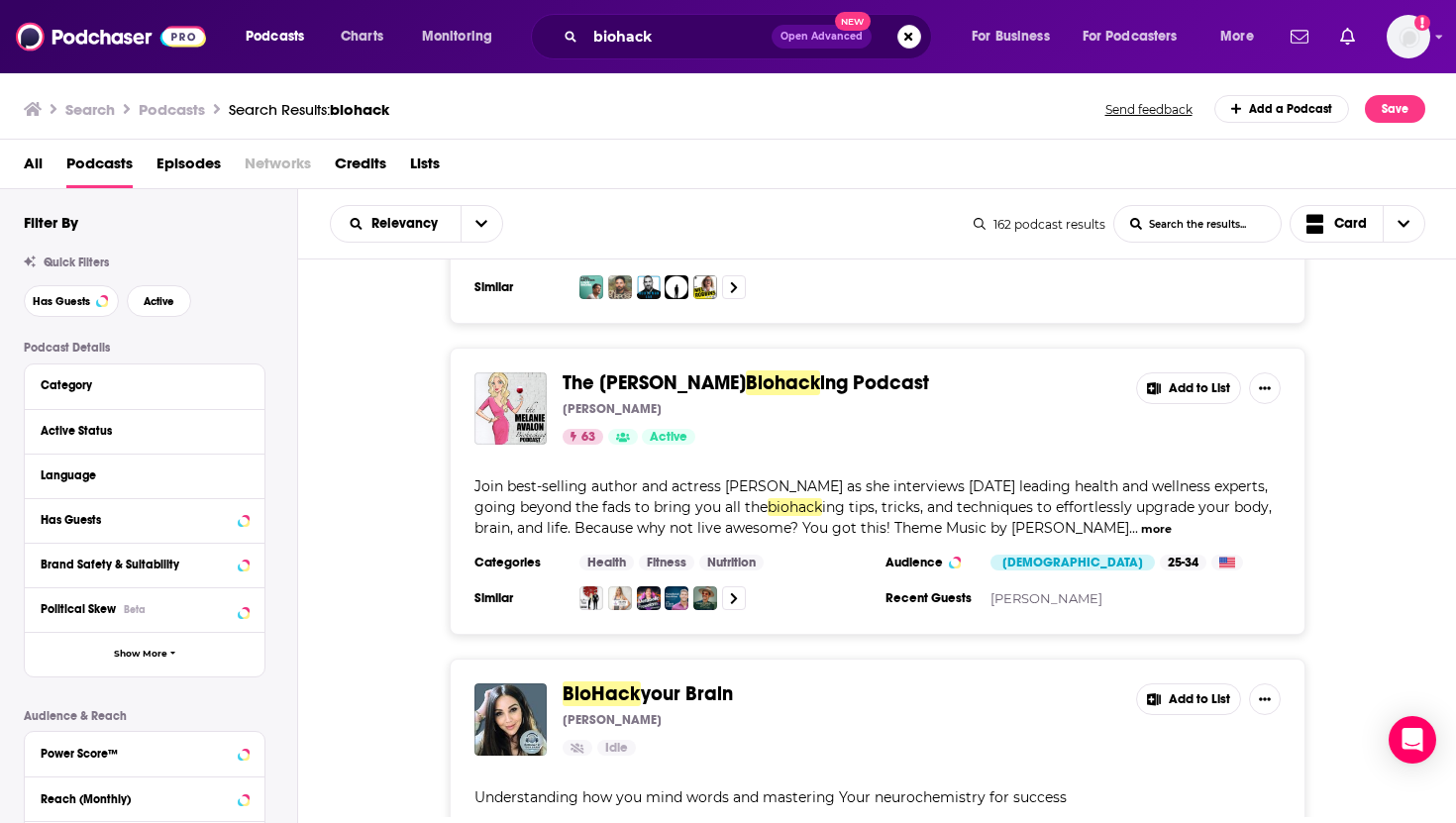 click on "Add to List" at bounding box center [1189, 388] 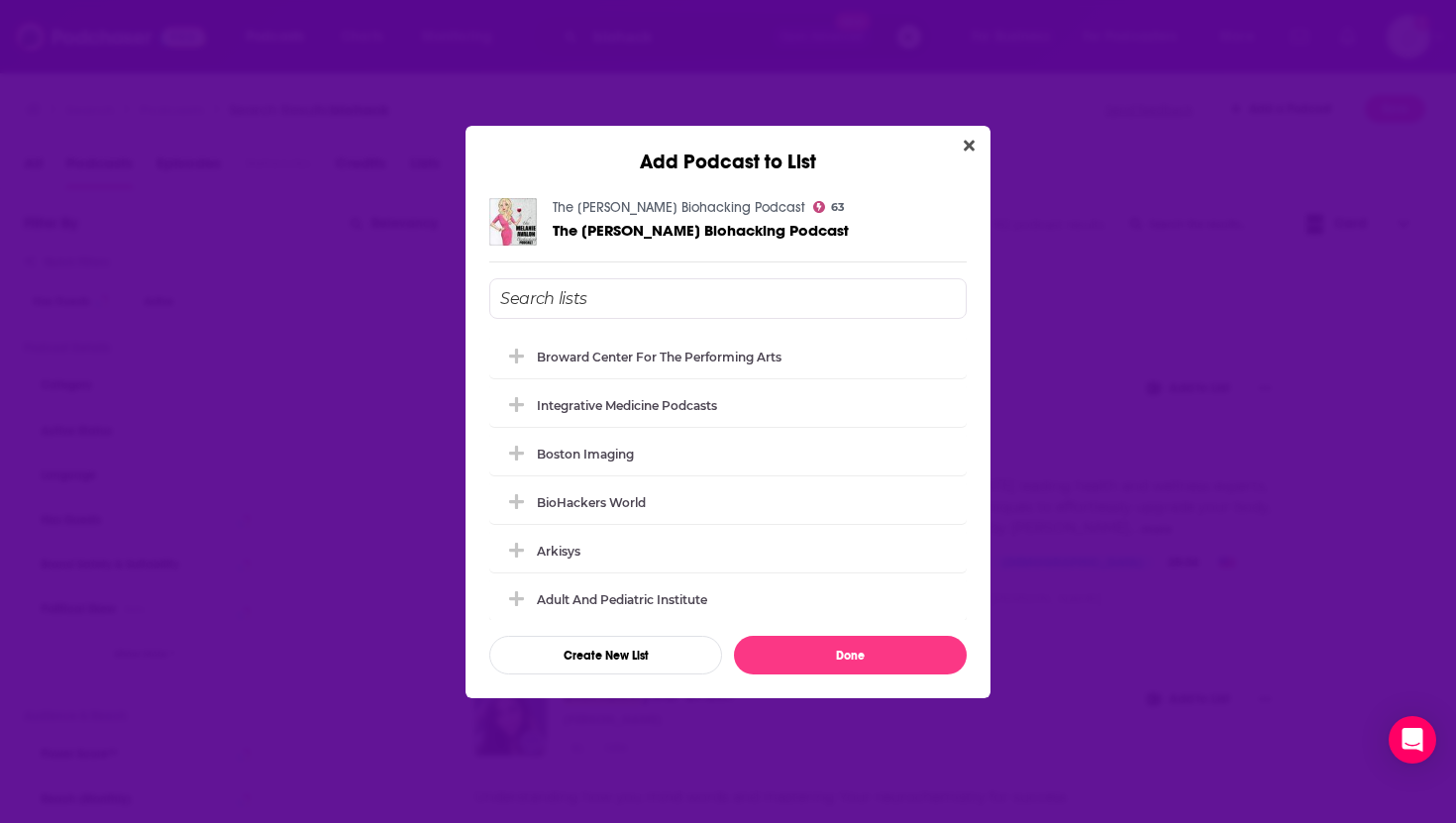 scroll, scrollTop: 341, scrollLeft: 0, axis: vertical 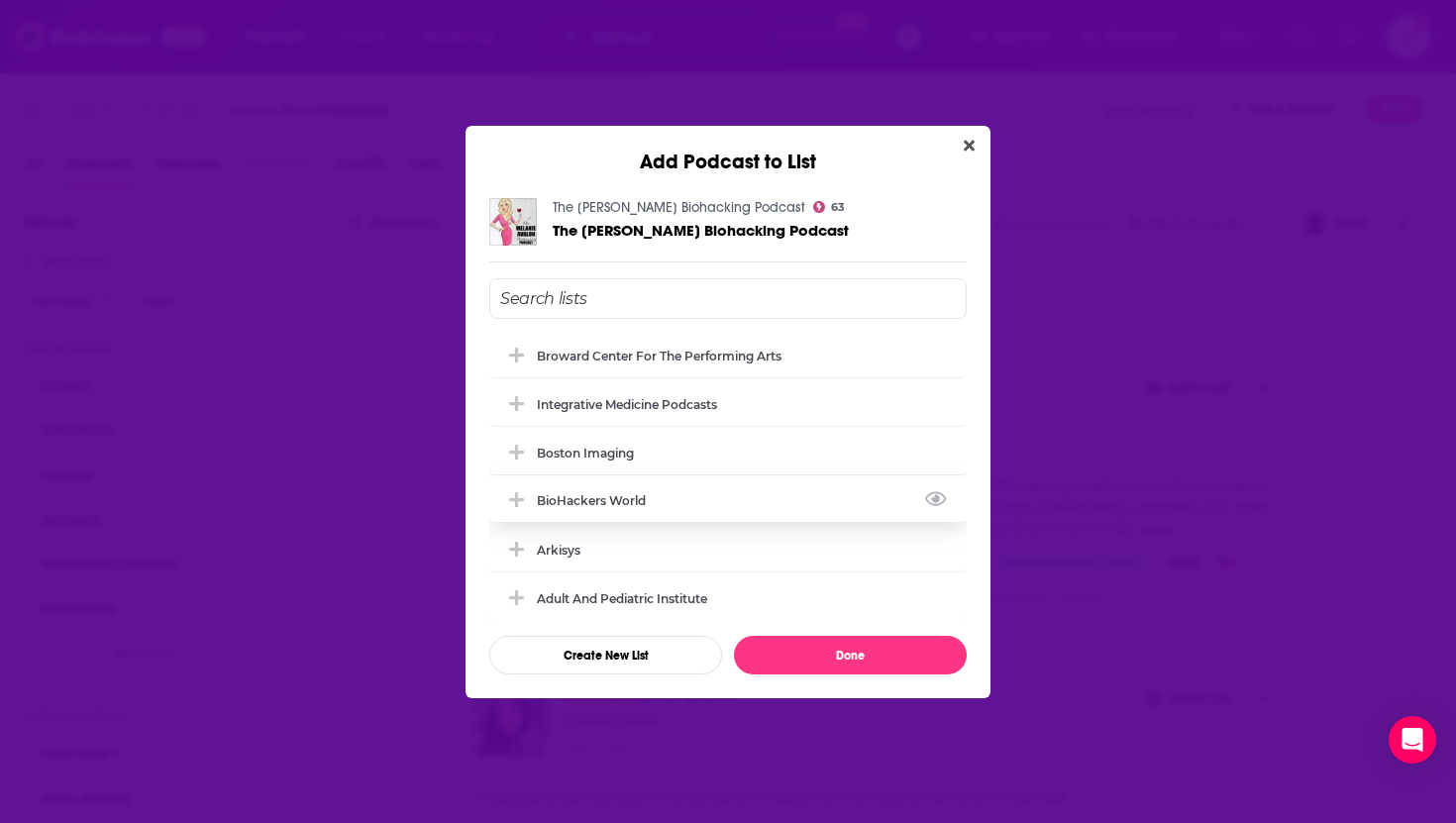 click on "BioHackers World" at bounding box center (728, 500) 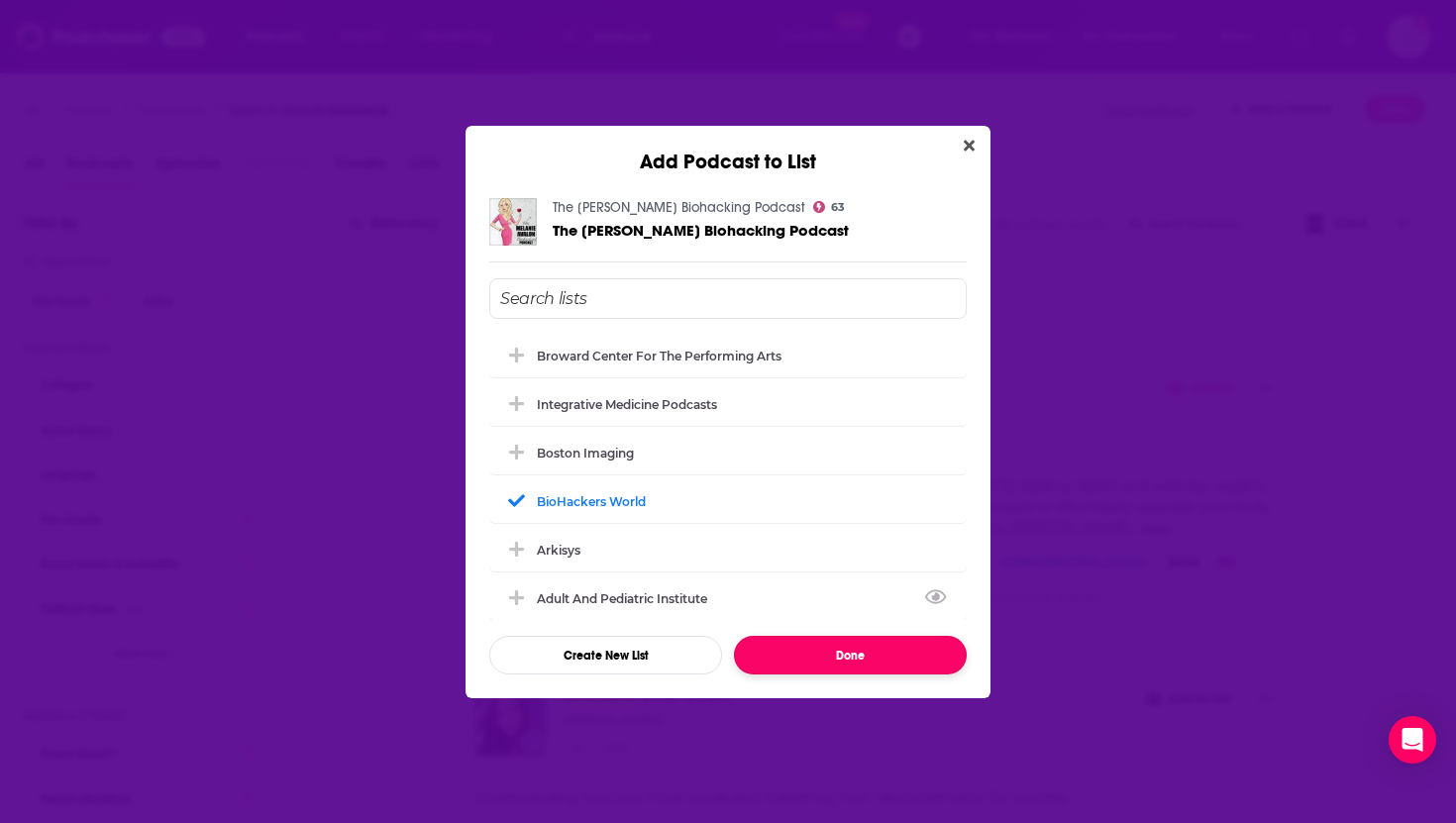 click on "Done" at bounding box center (850, 655) 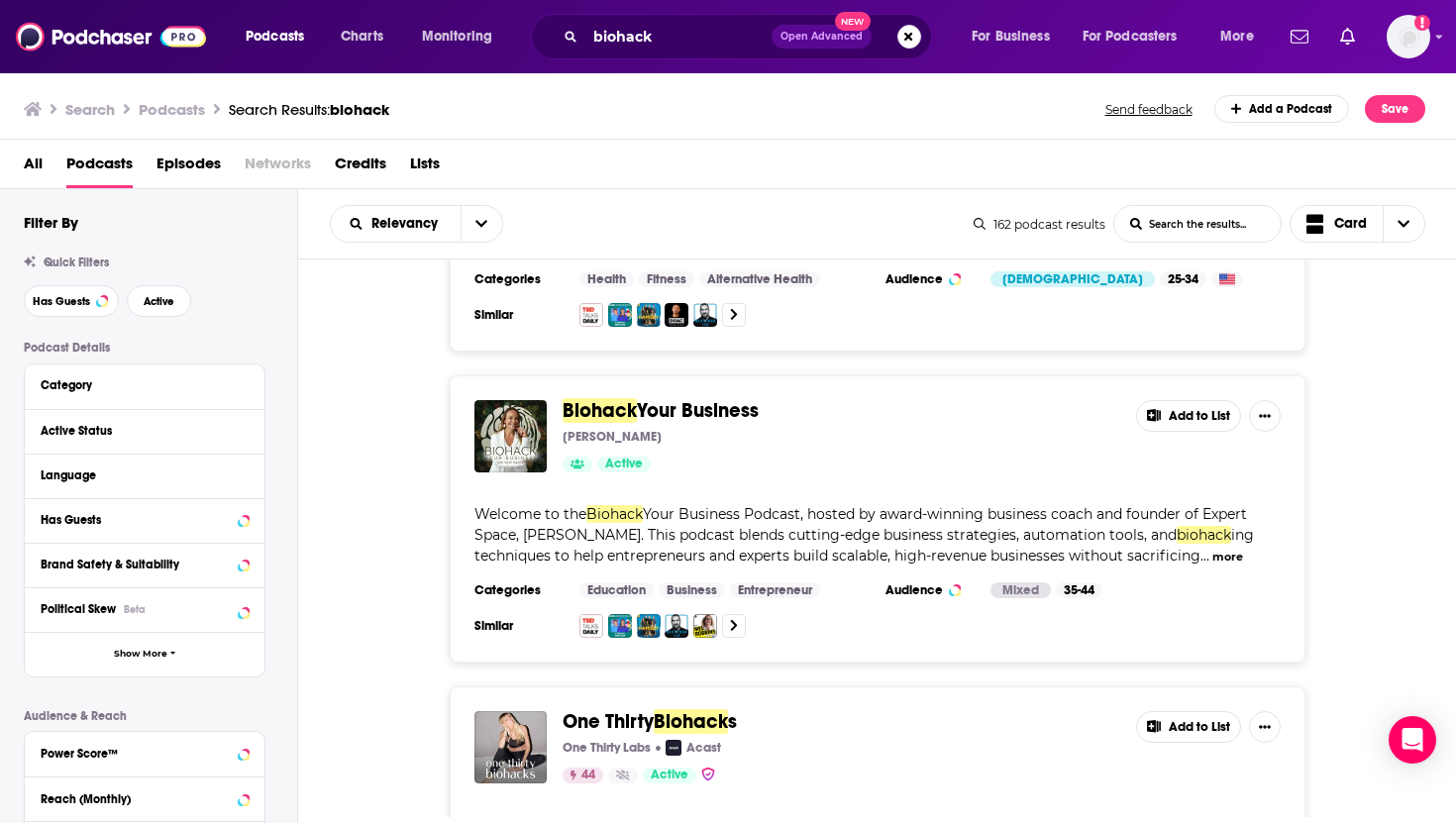 scroll, scrollTop: 5801, scrollLeft: 0, axis: vertical 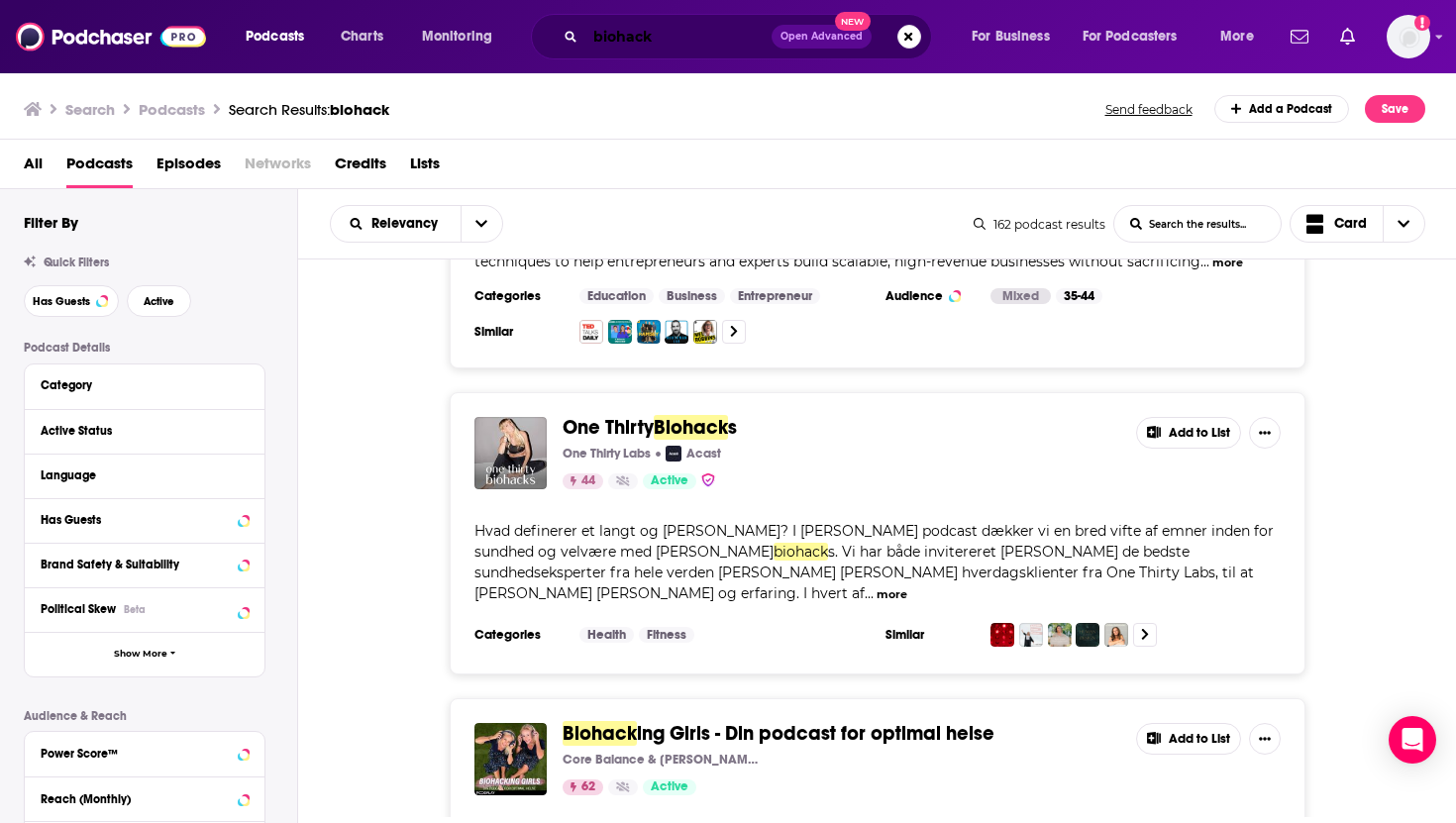 click on "biohack" at bounding box center (678, 37) 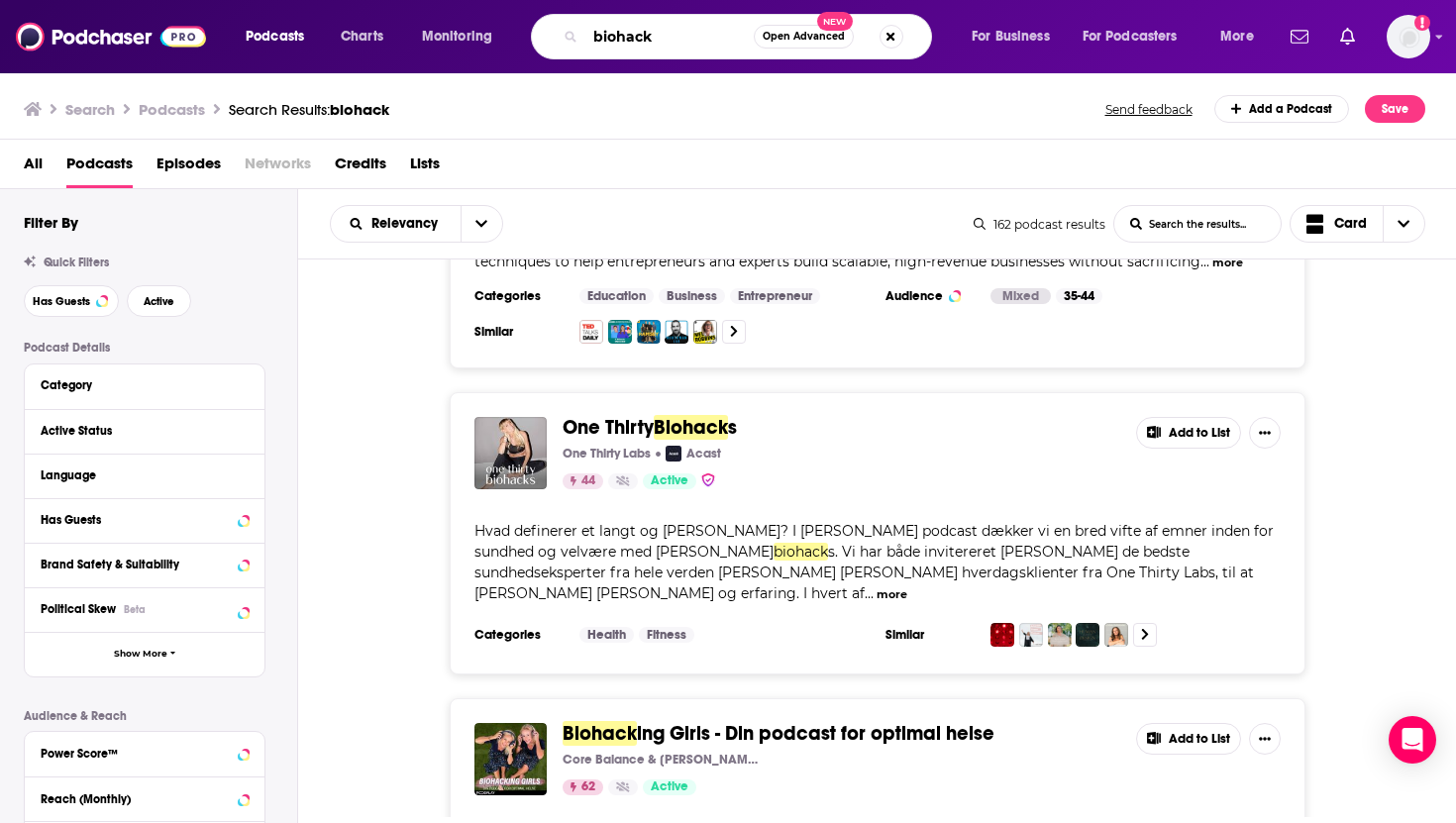 click on "biohack" at bounding box center (670, 37) 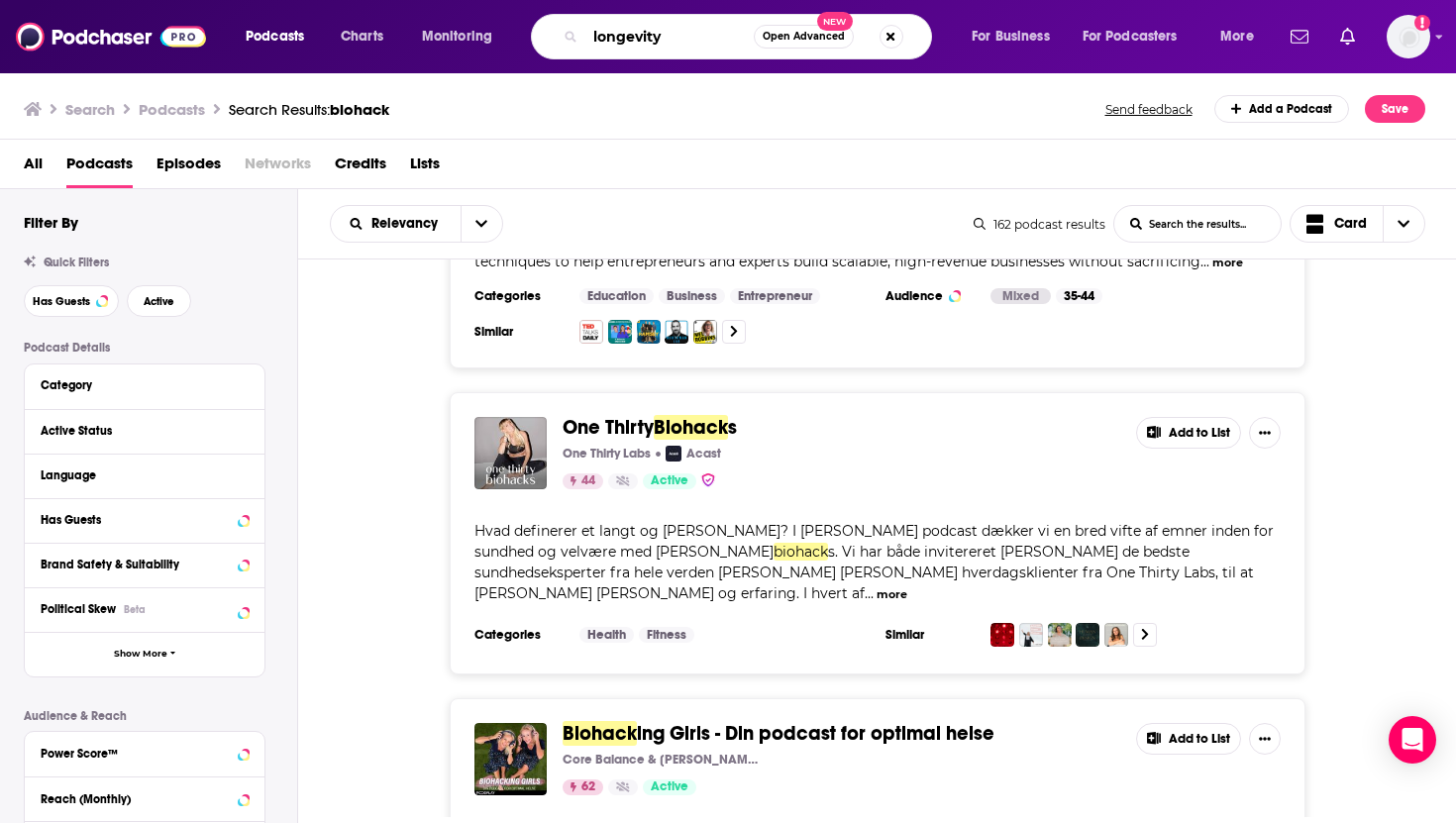 type on "longevity" 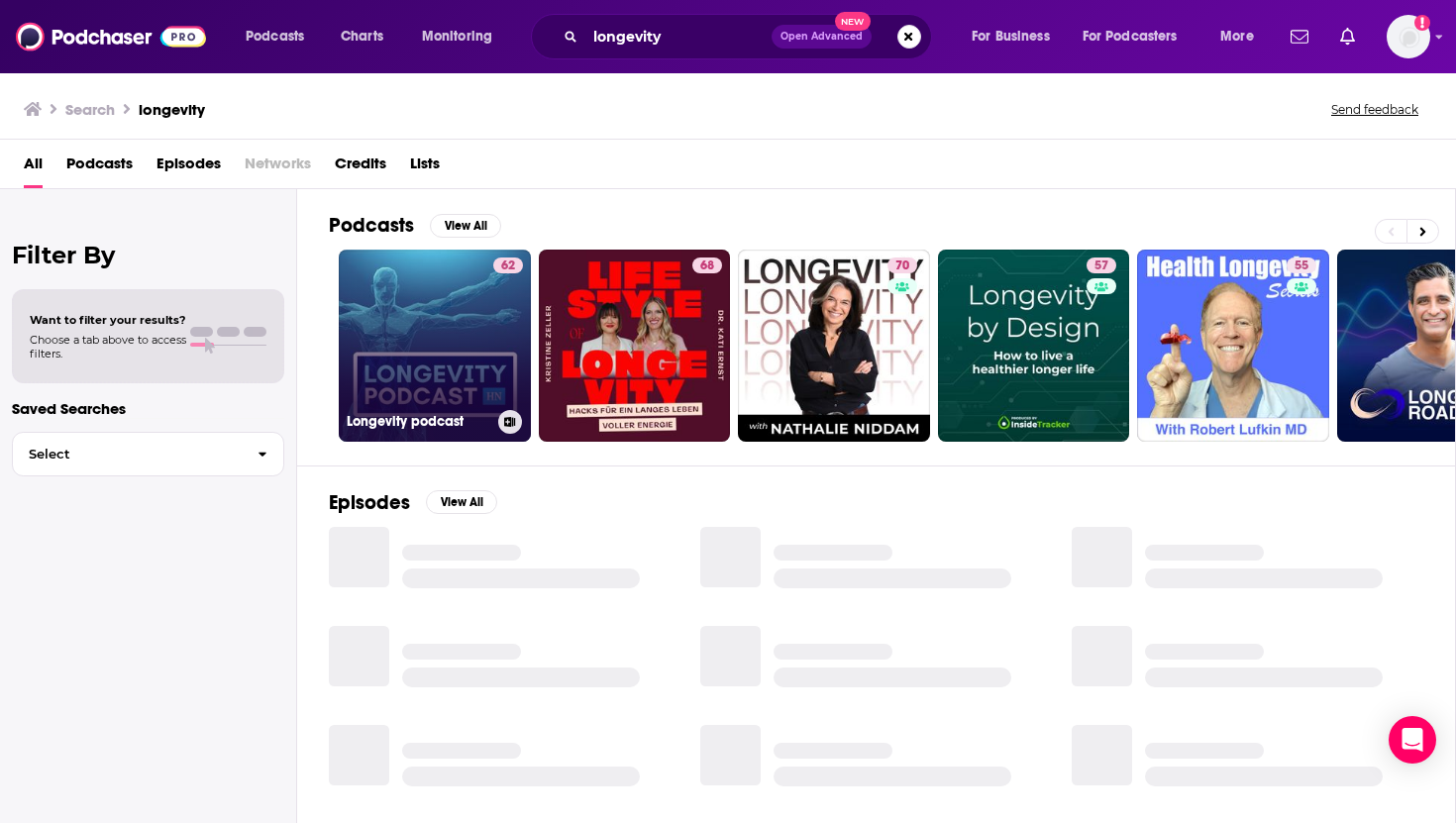 click on "62 Longevity podcast" at bounding box center (435, 346) 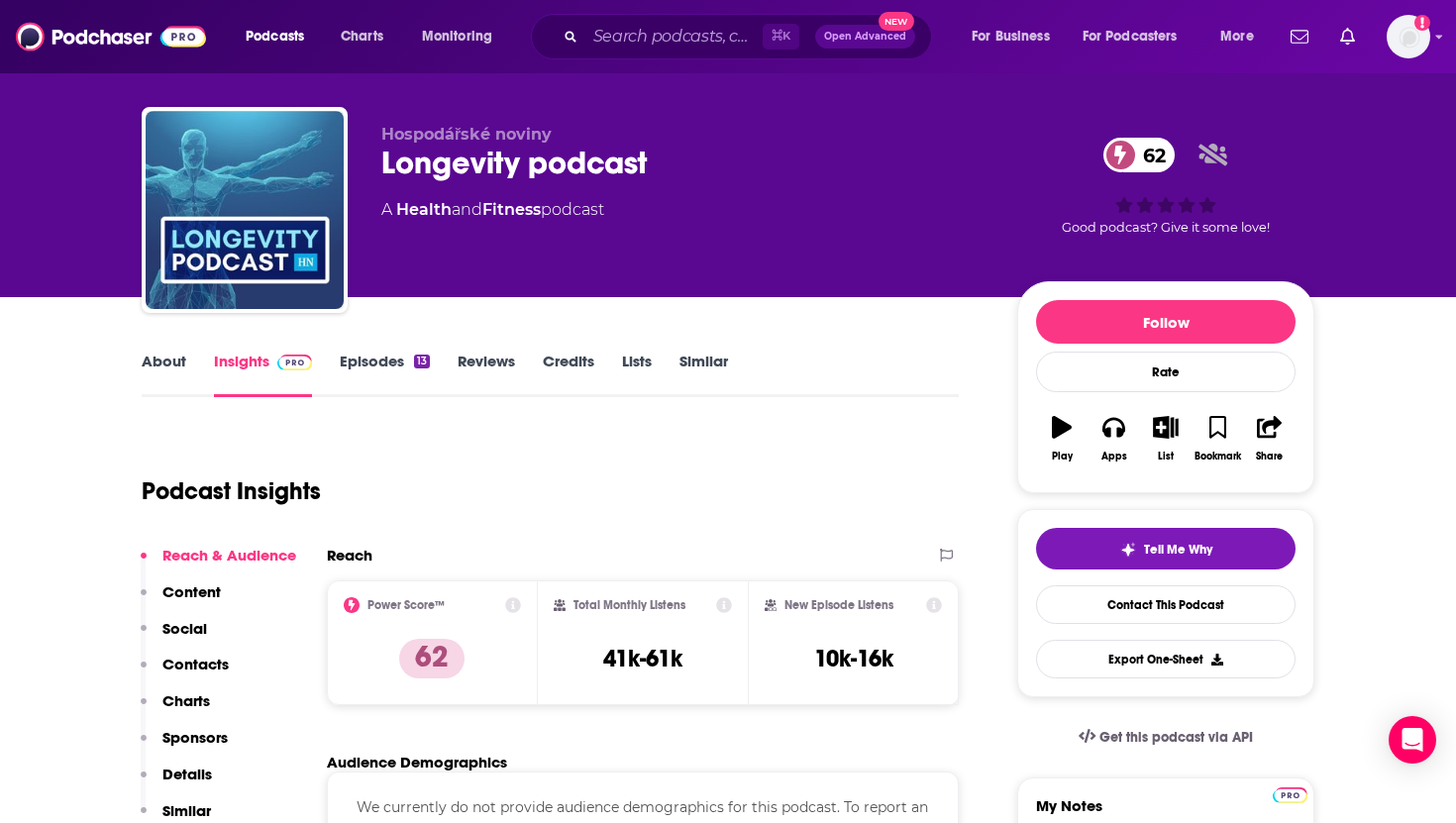 scroll, scrollTop: 0, scrollLeft: 0, axis: both 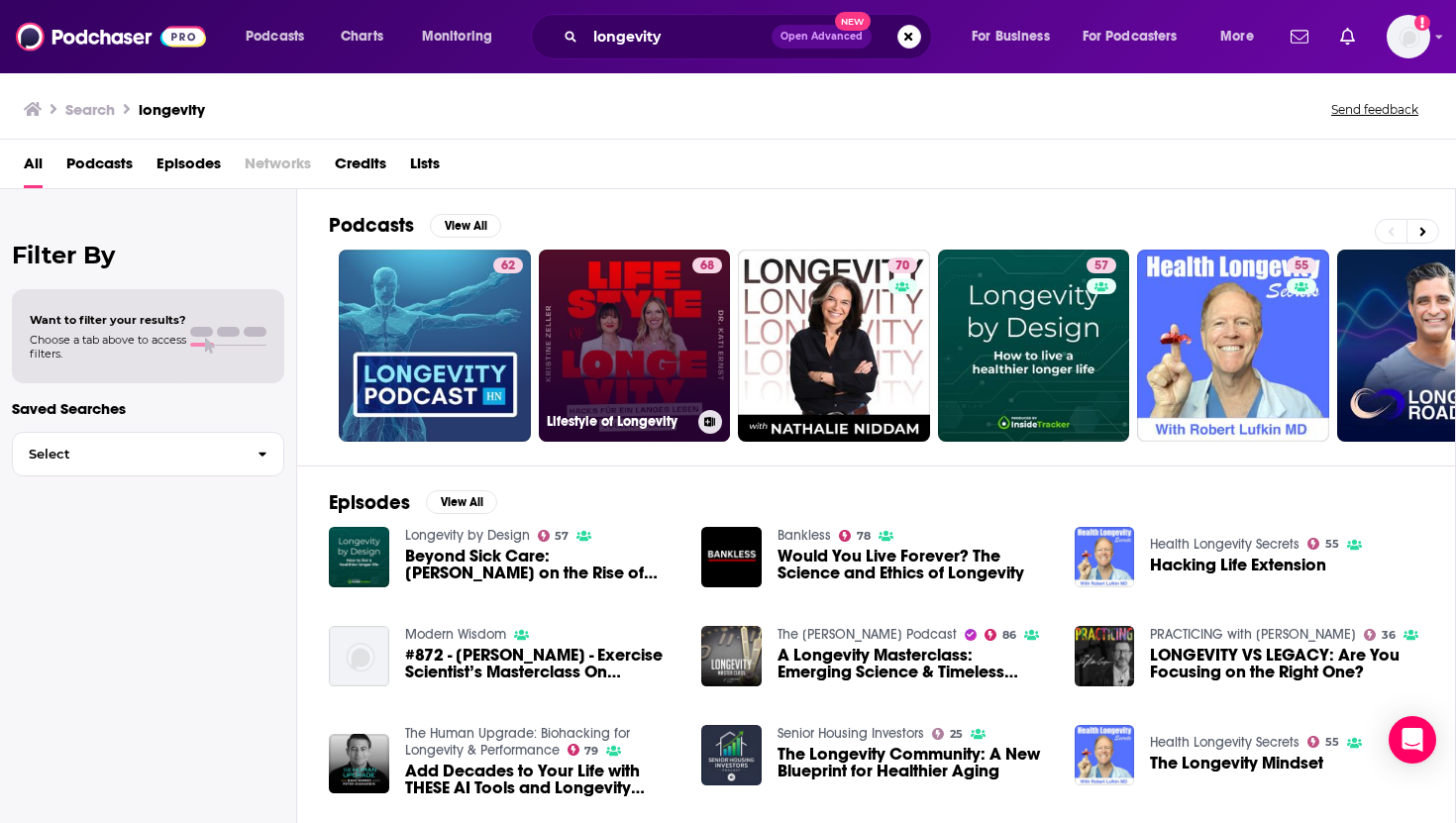 click on "68 Lifestyle of Longevity" at bounding box center (635, 346) 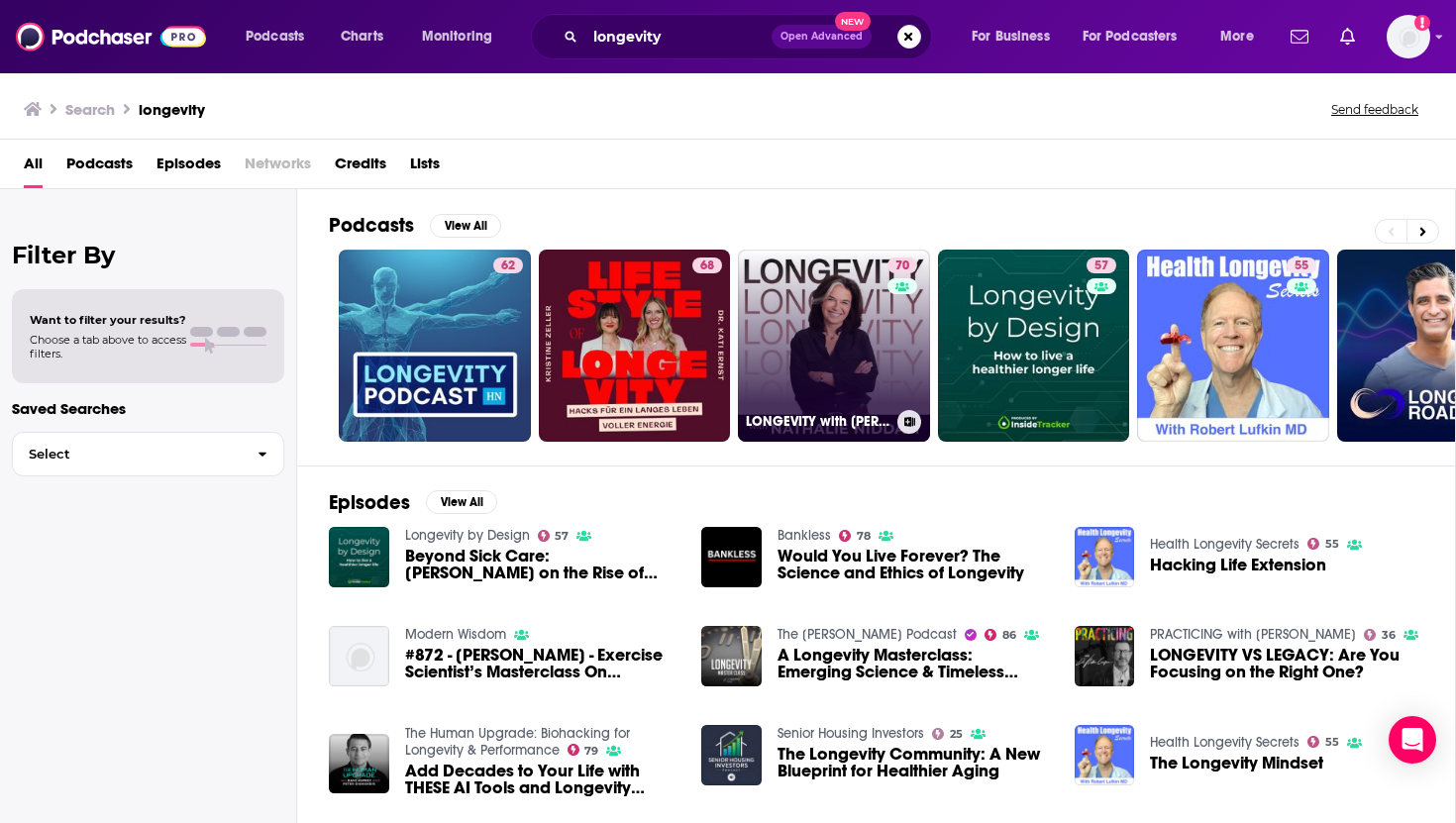 click on "70 LONGEVITY with [PERSON_NAME]" at bounding box center (834, 346) 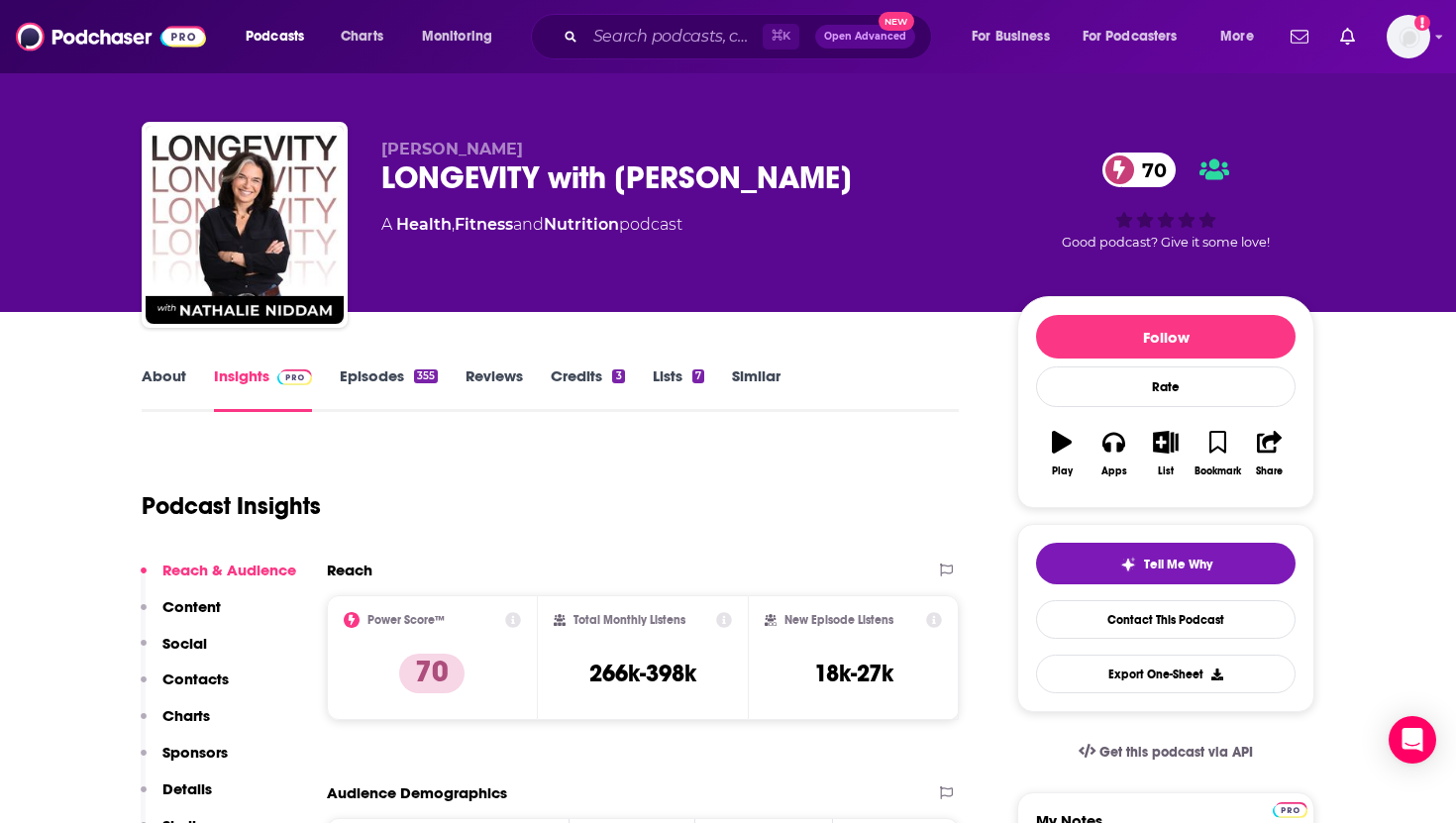 scroll, scrollTop: 0, scrollLeft: 0, axis: both 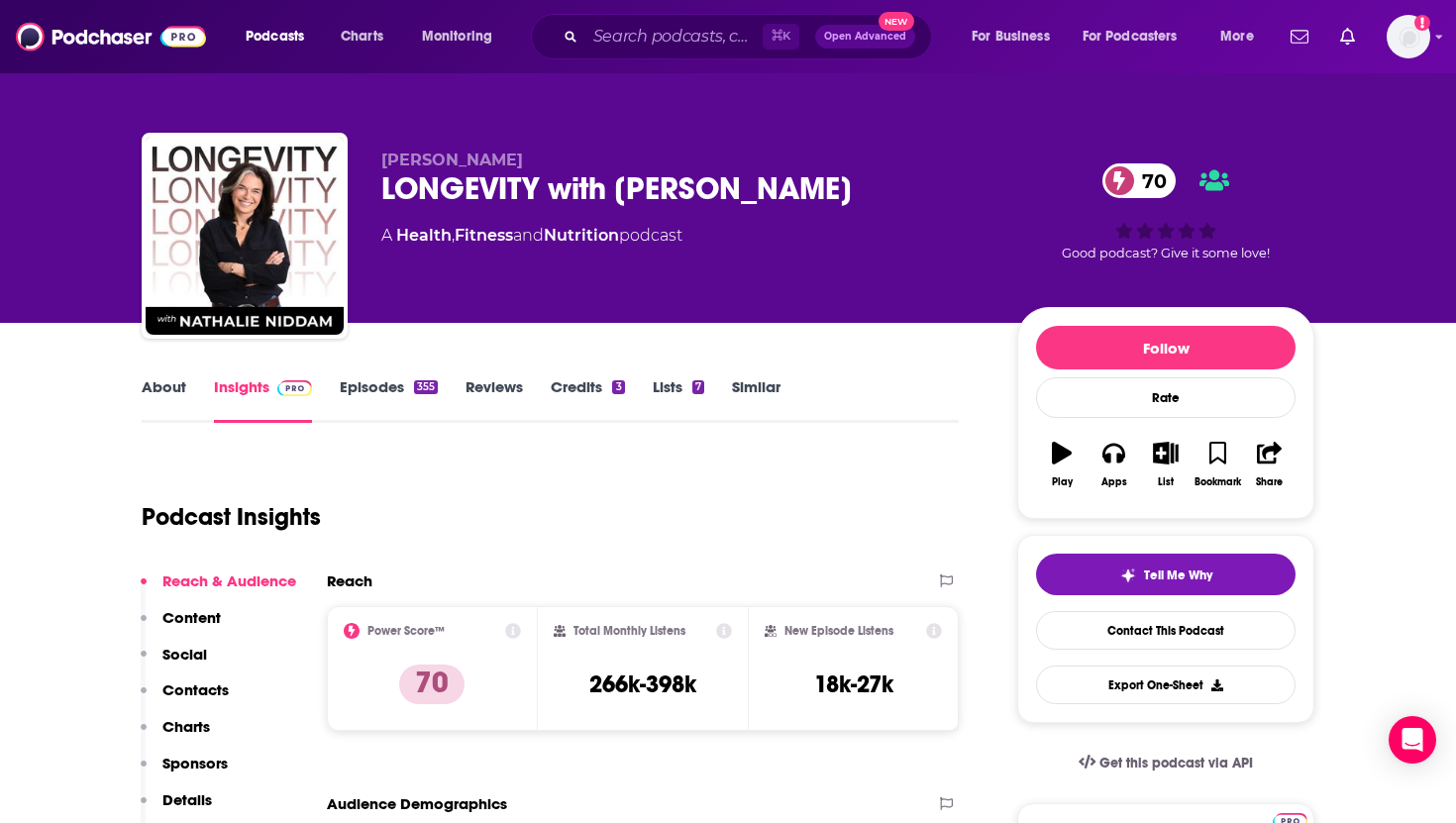 click on "Follow Rate Play Apps List Bookmark Share Tell Me Why Contact This Podcast Export One-Sheet Get this podcast via API My Notes Your concierge team Ask a question or make a request. Send a message Share This Podcast Recommendation sent [URL][DOMAIN_NAME] Copy Link Followers 3" at bounding box center (1166, 5740) 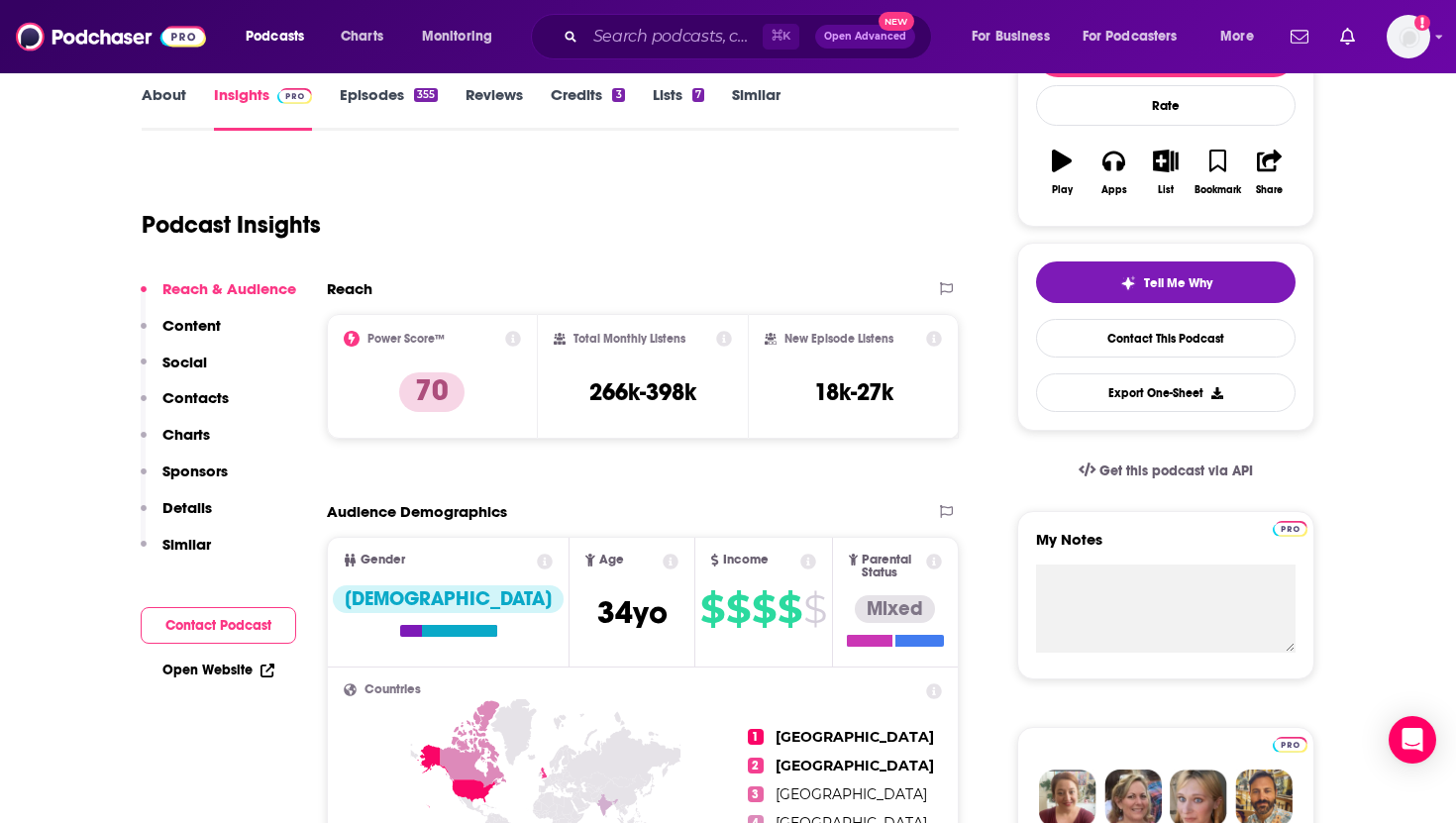 scroll, scrollTop: 0, scrollLeft: 0, axis: both 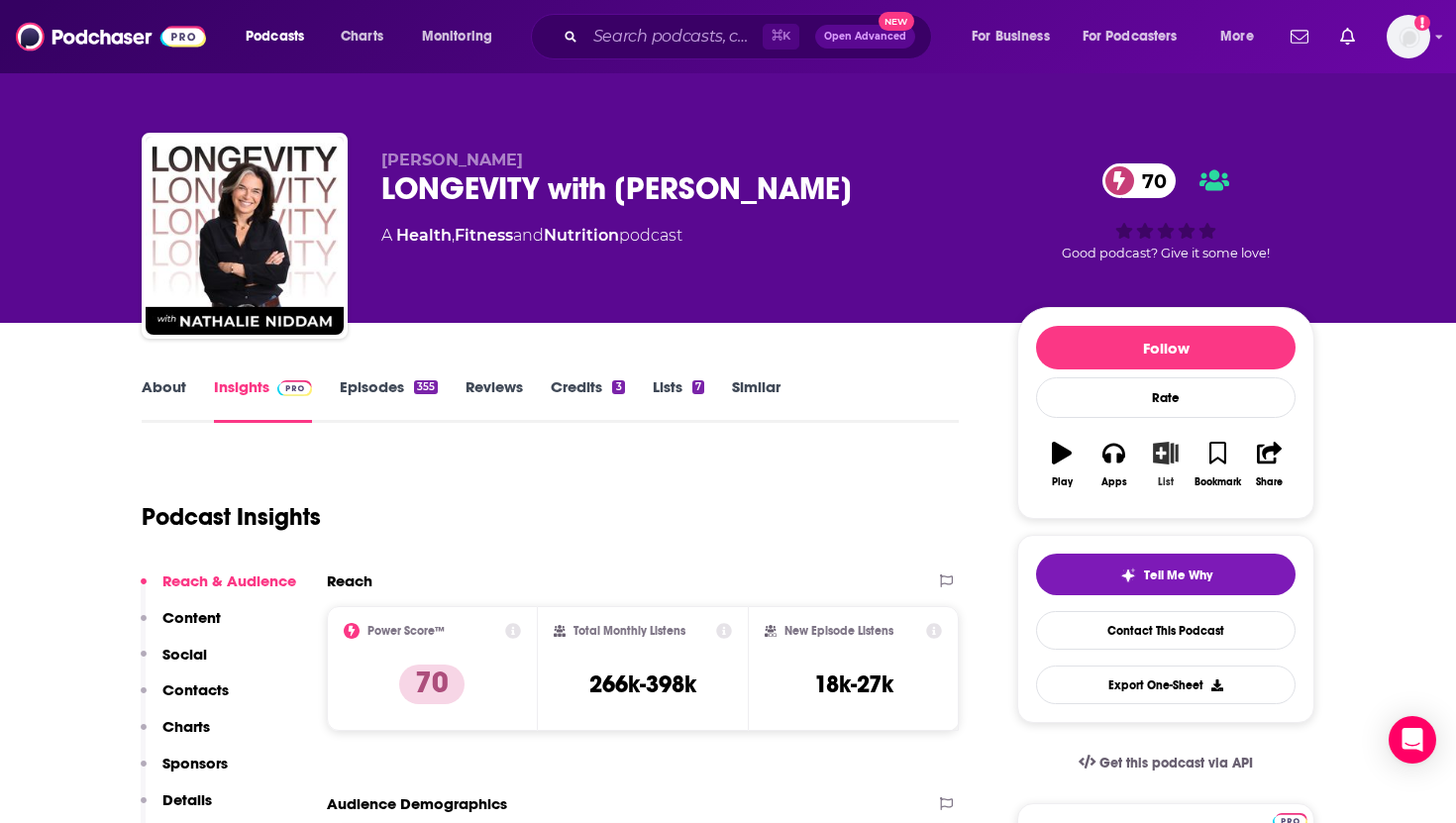 click 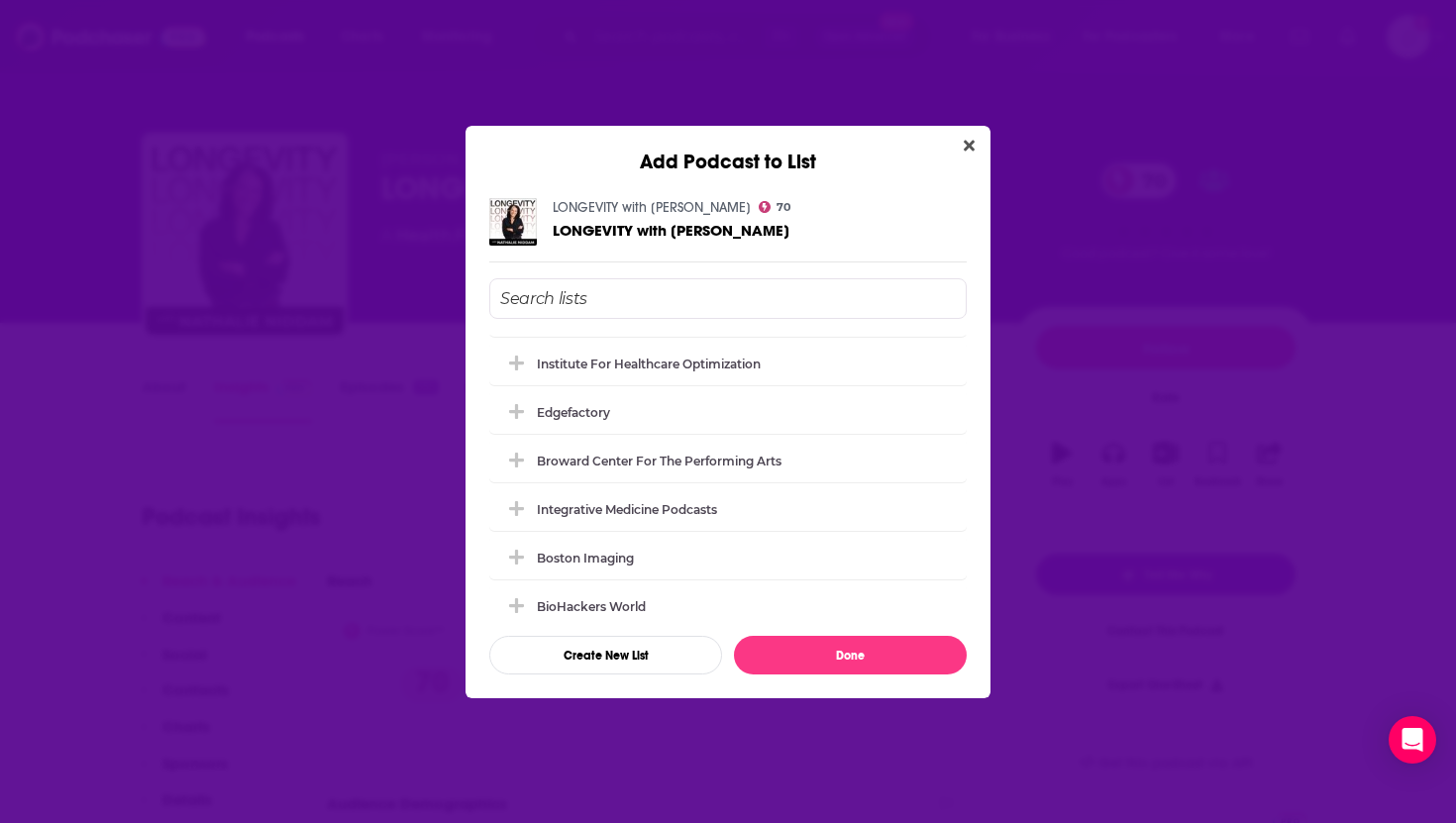 scroll, scrollTop: 295, scrollLeft: 0, axis: vertical 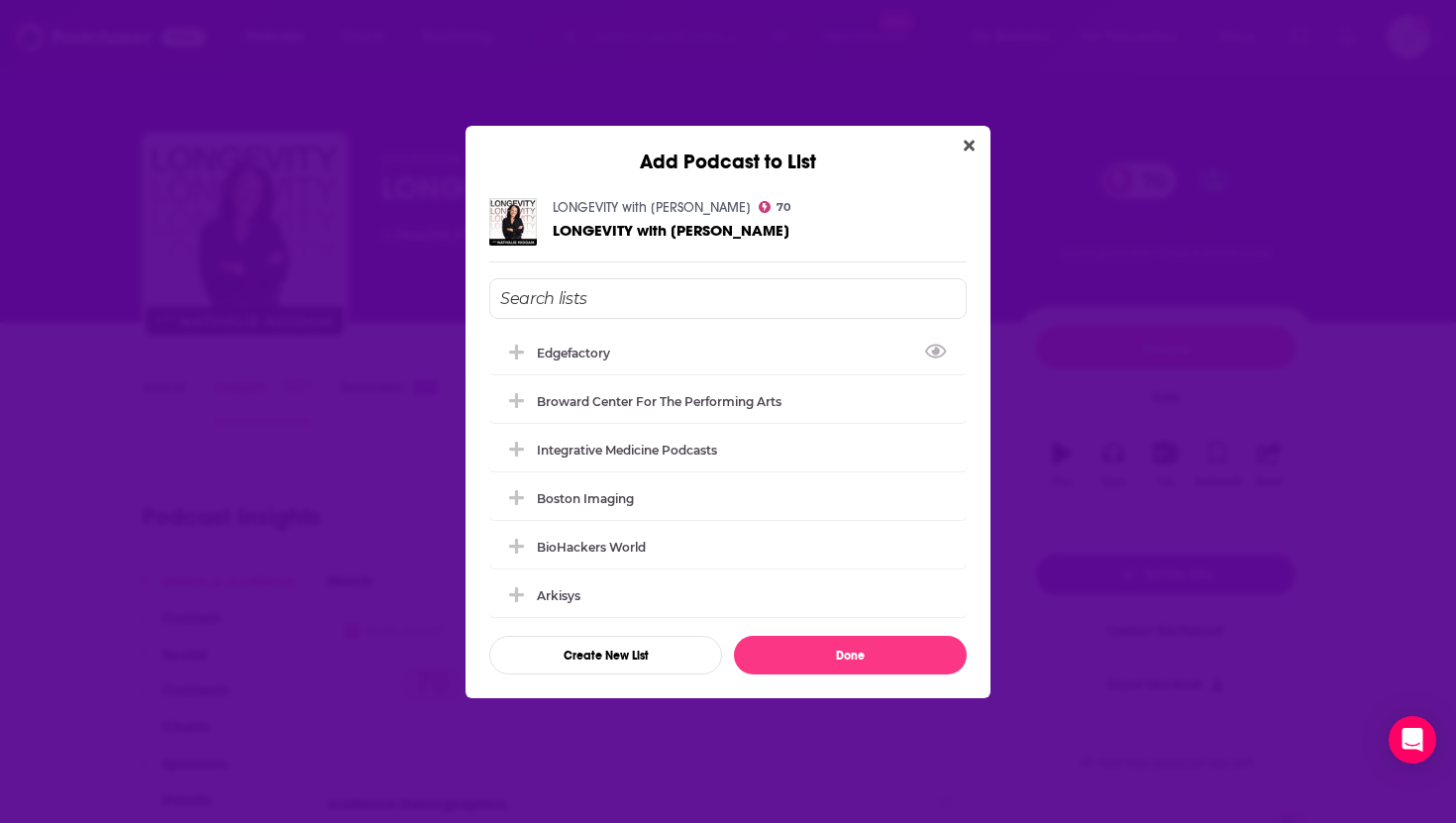 click at bounding box center [728, 298] 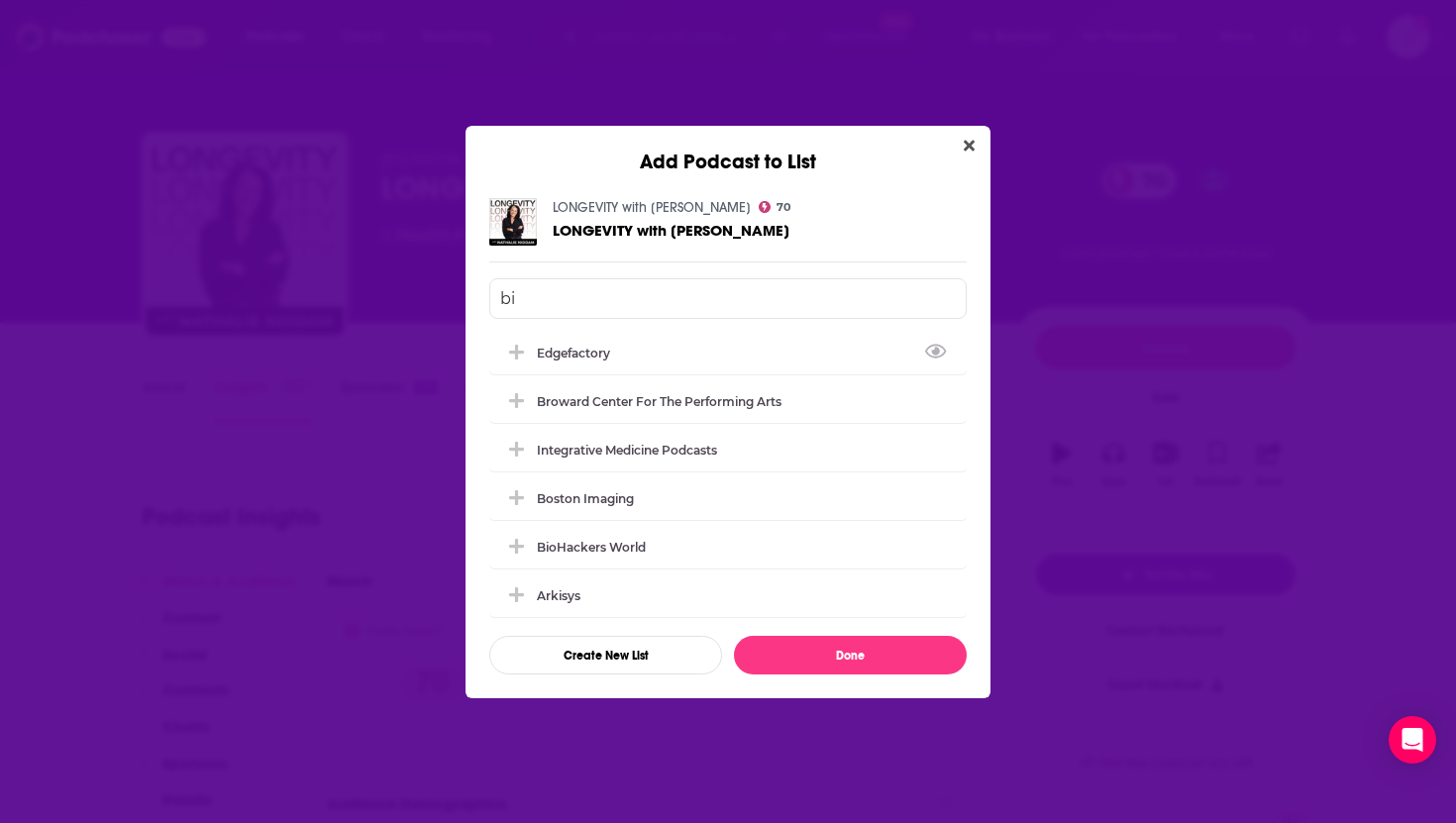 scroll, scrollTop: 0, scrollLeft: 0, axis: both 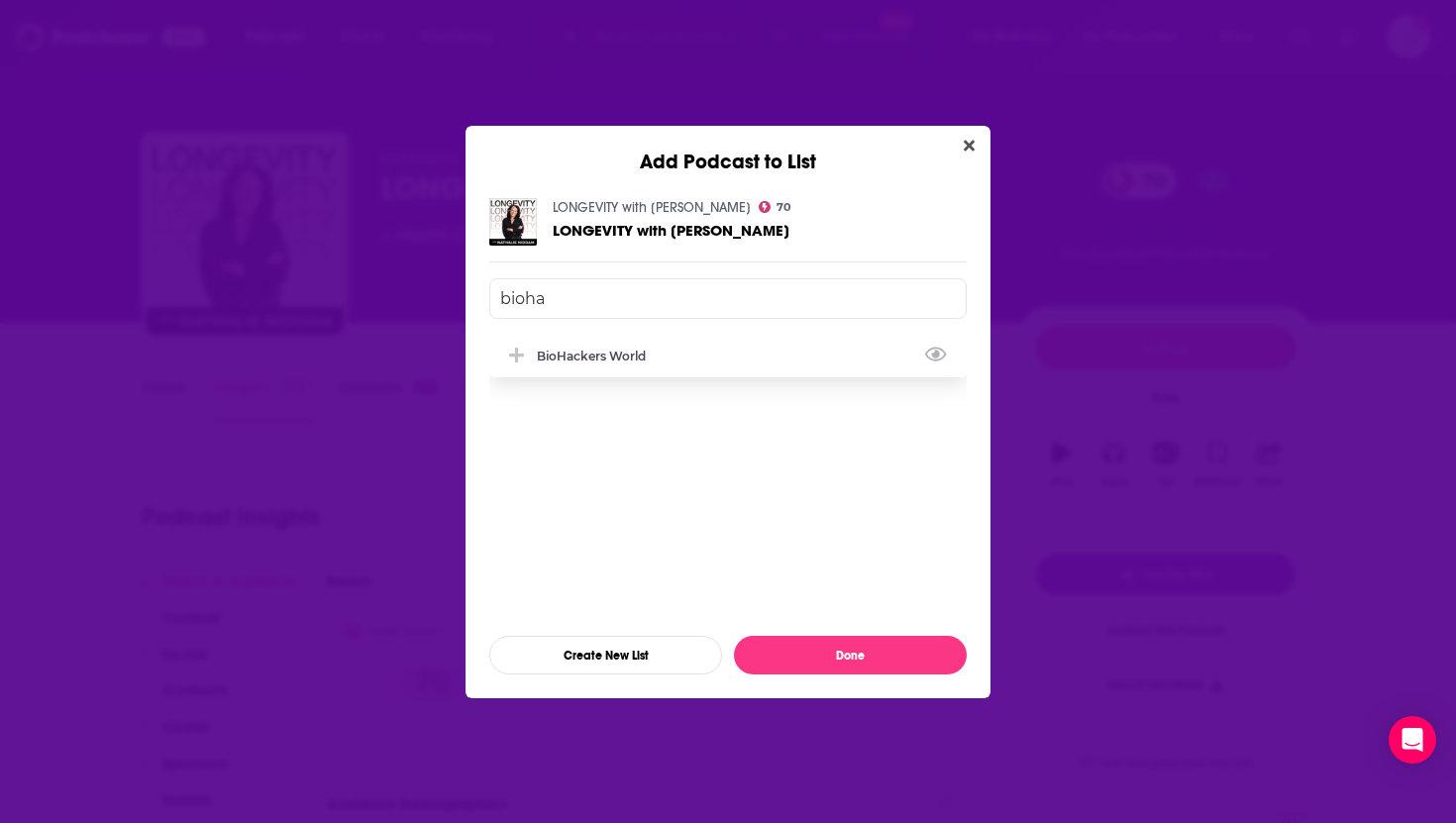 click on "BioHackers World" at bounding box center (728, 356) 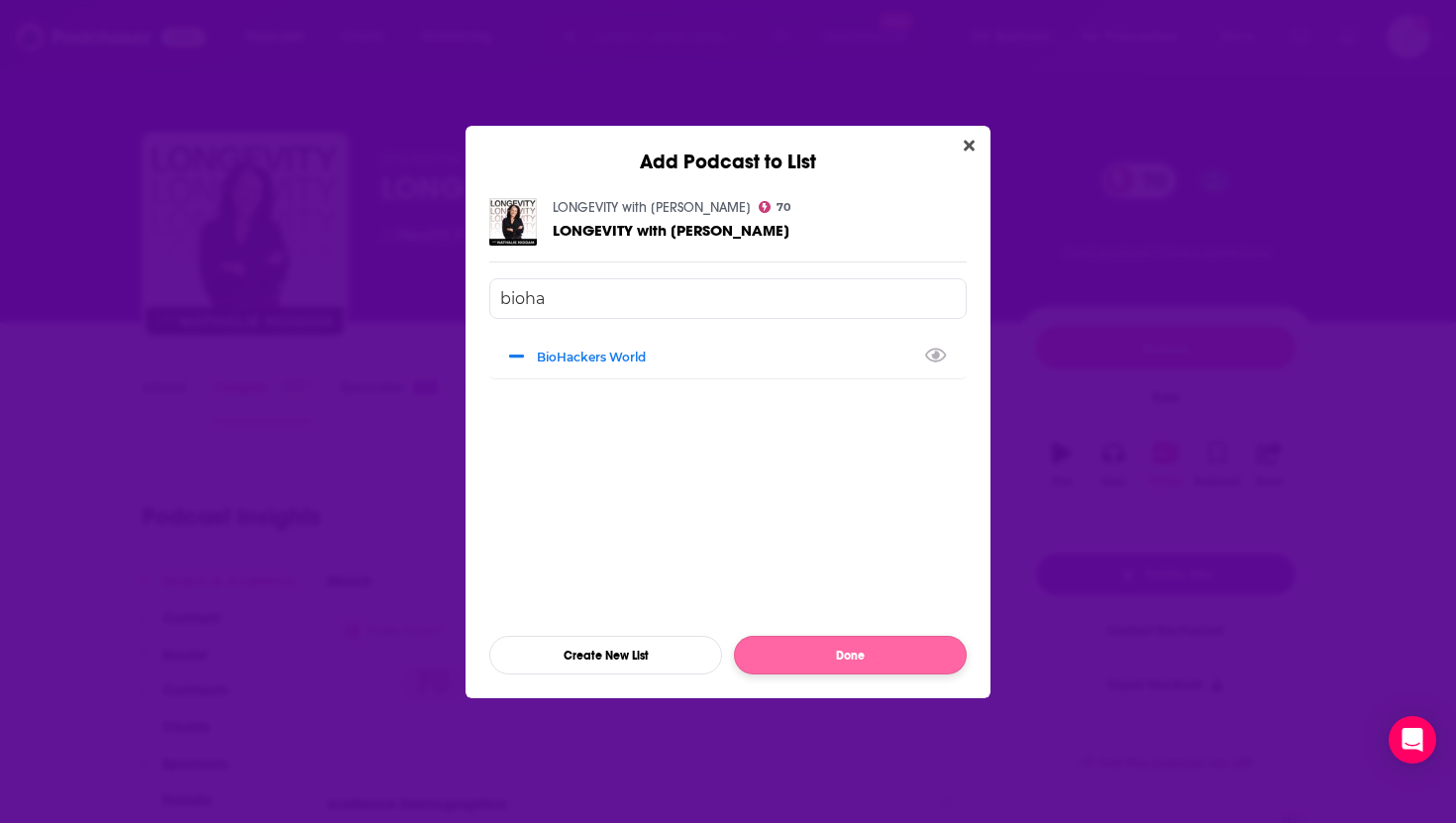 type on "bioha" 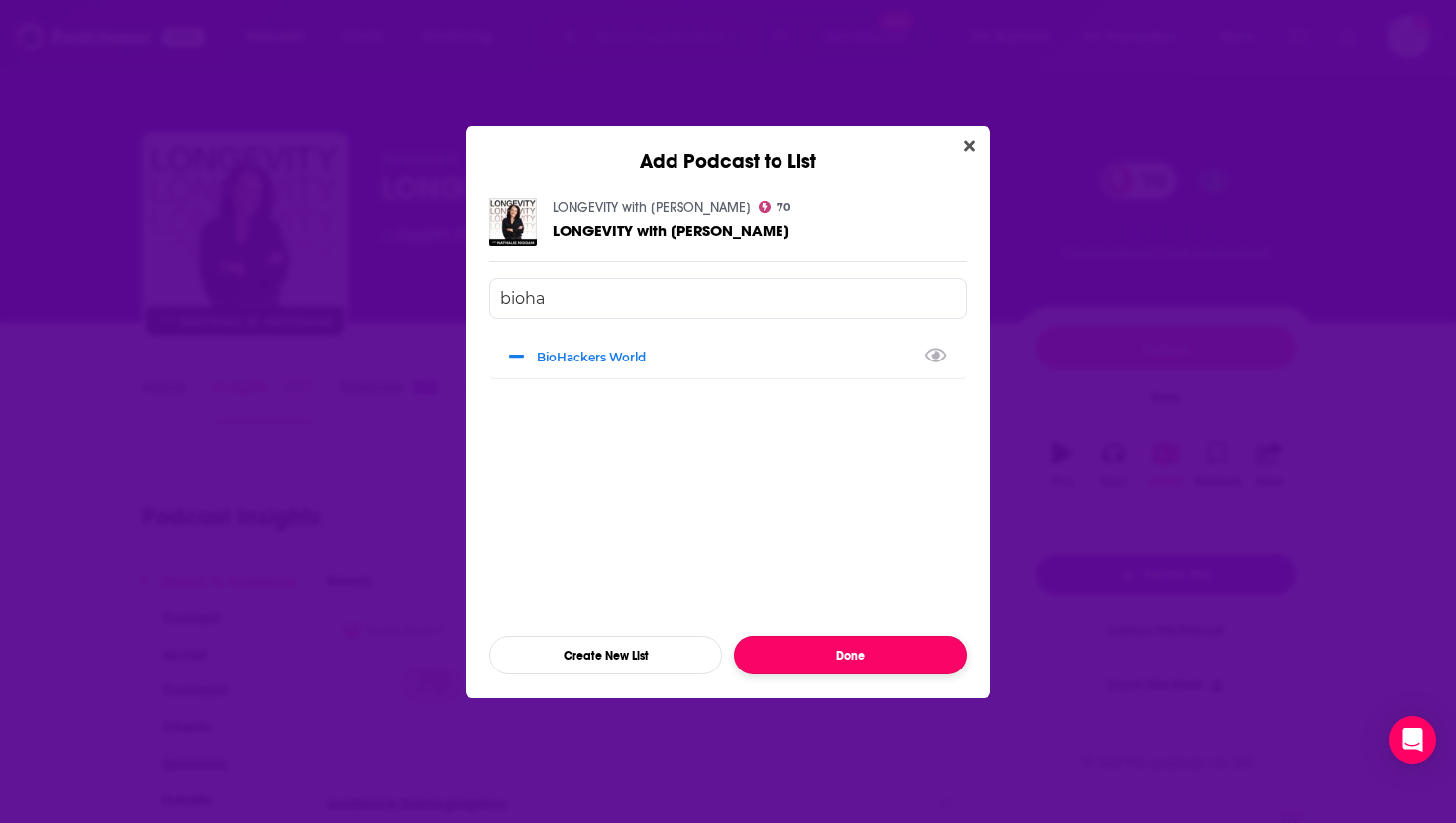 click on "Done" at bounding box center (850, 655) 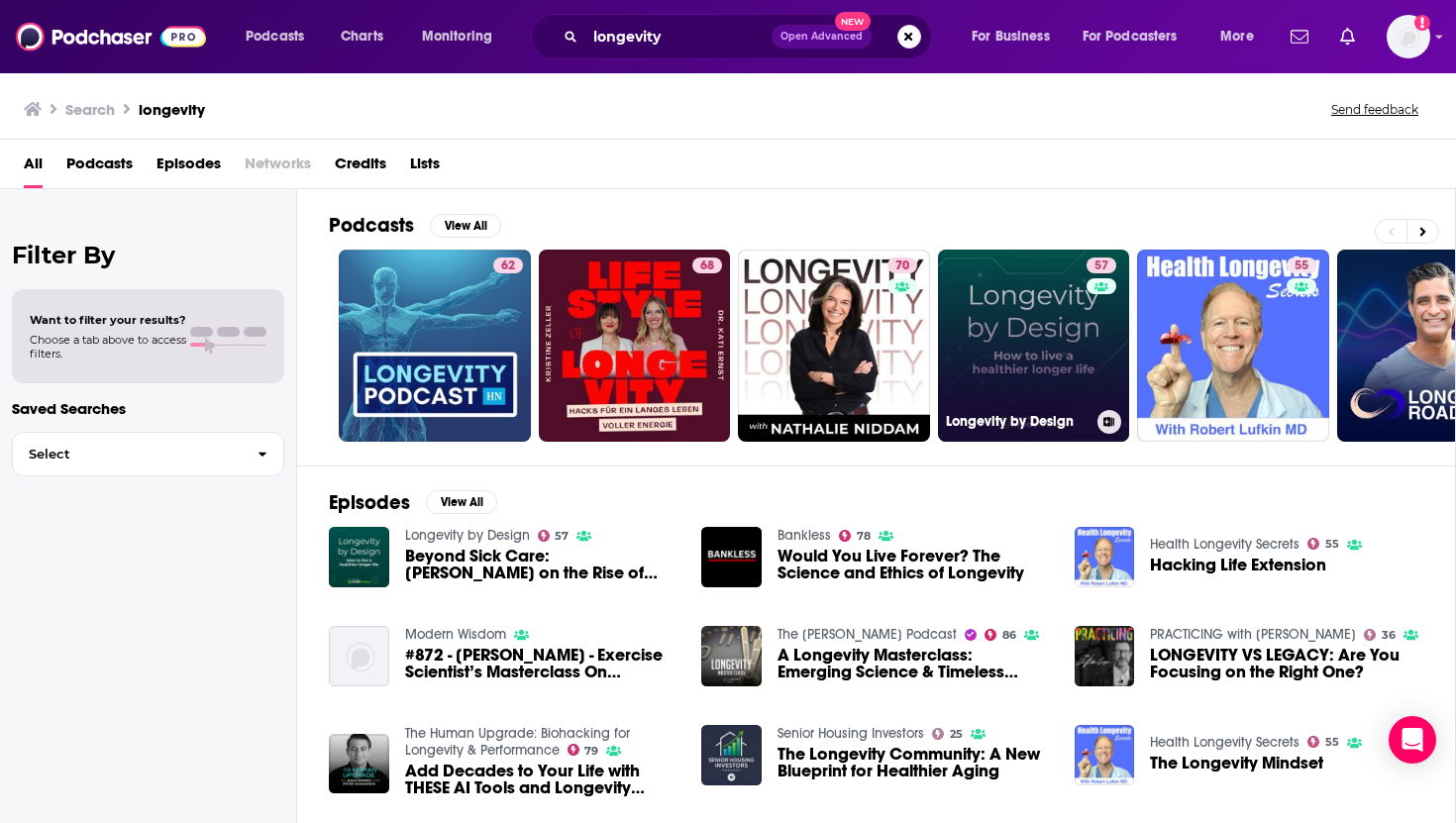 click 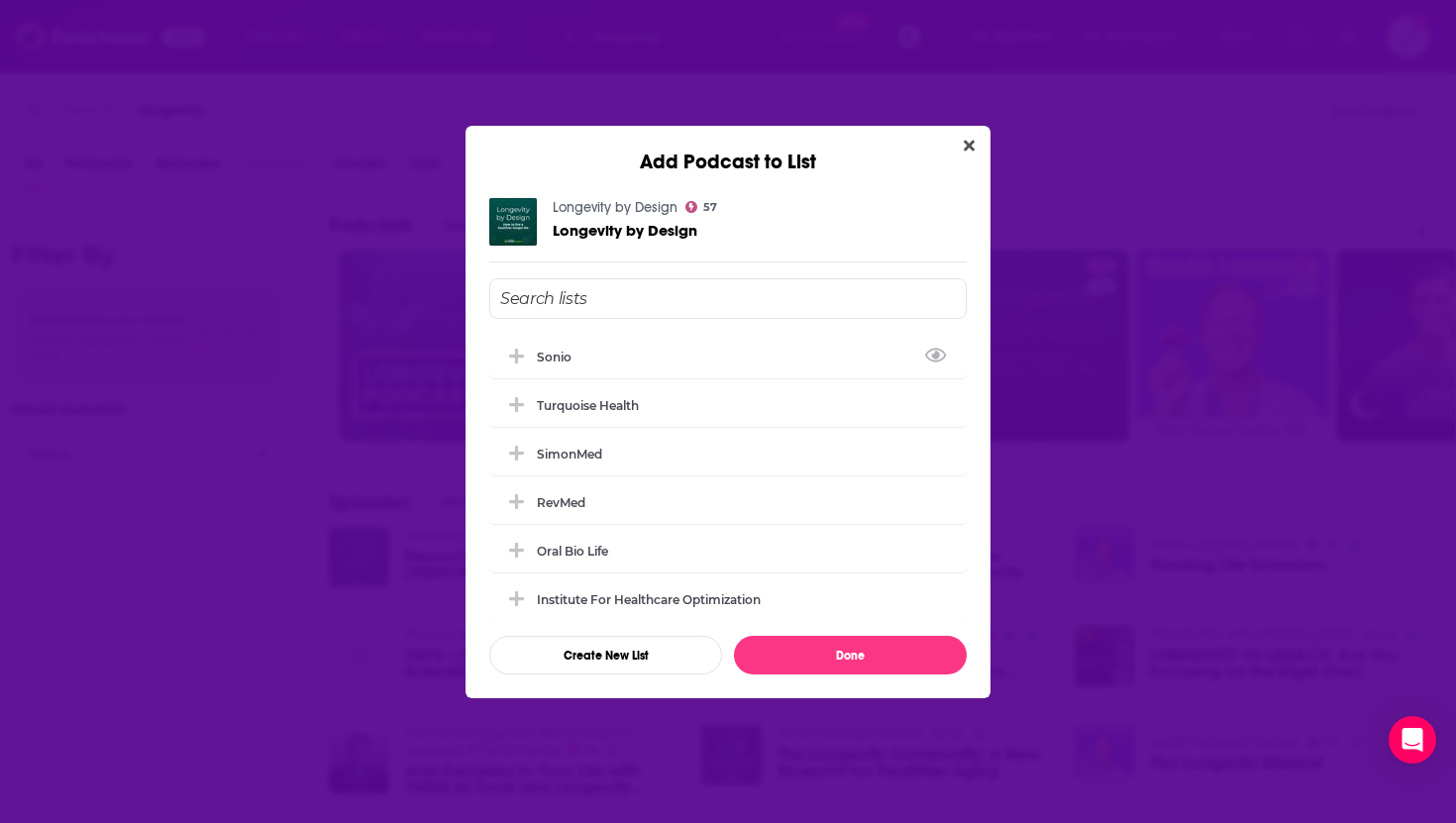click at bounding box center (728, 298) 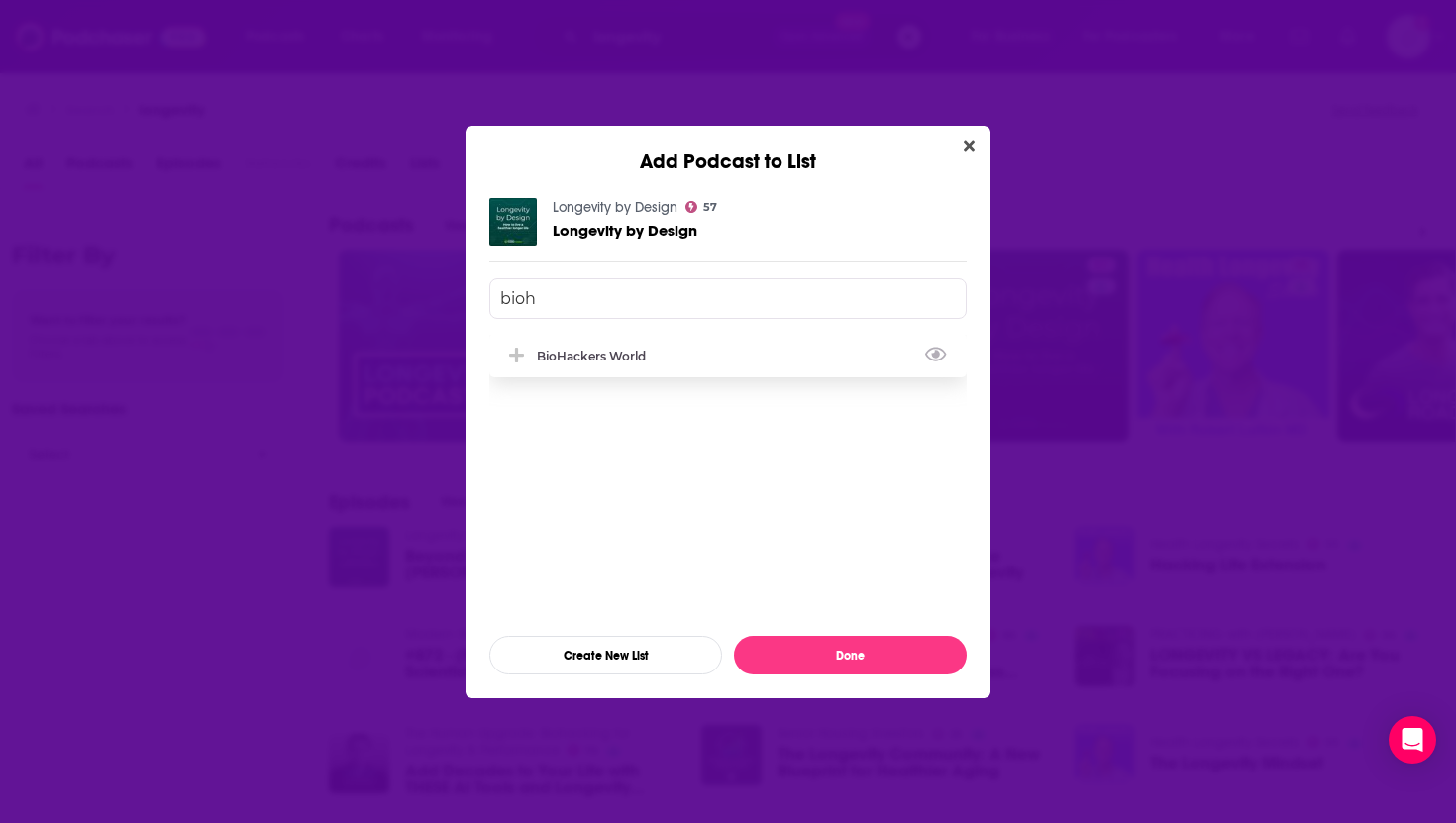 click on "BioHackers World" at bounding box center (597, 356) 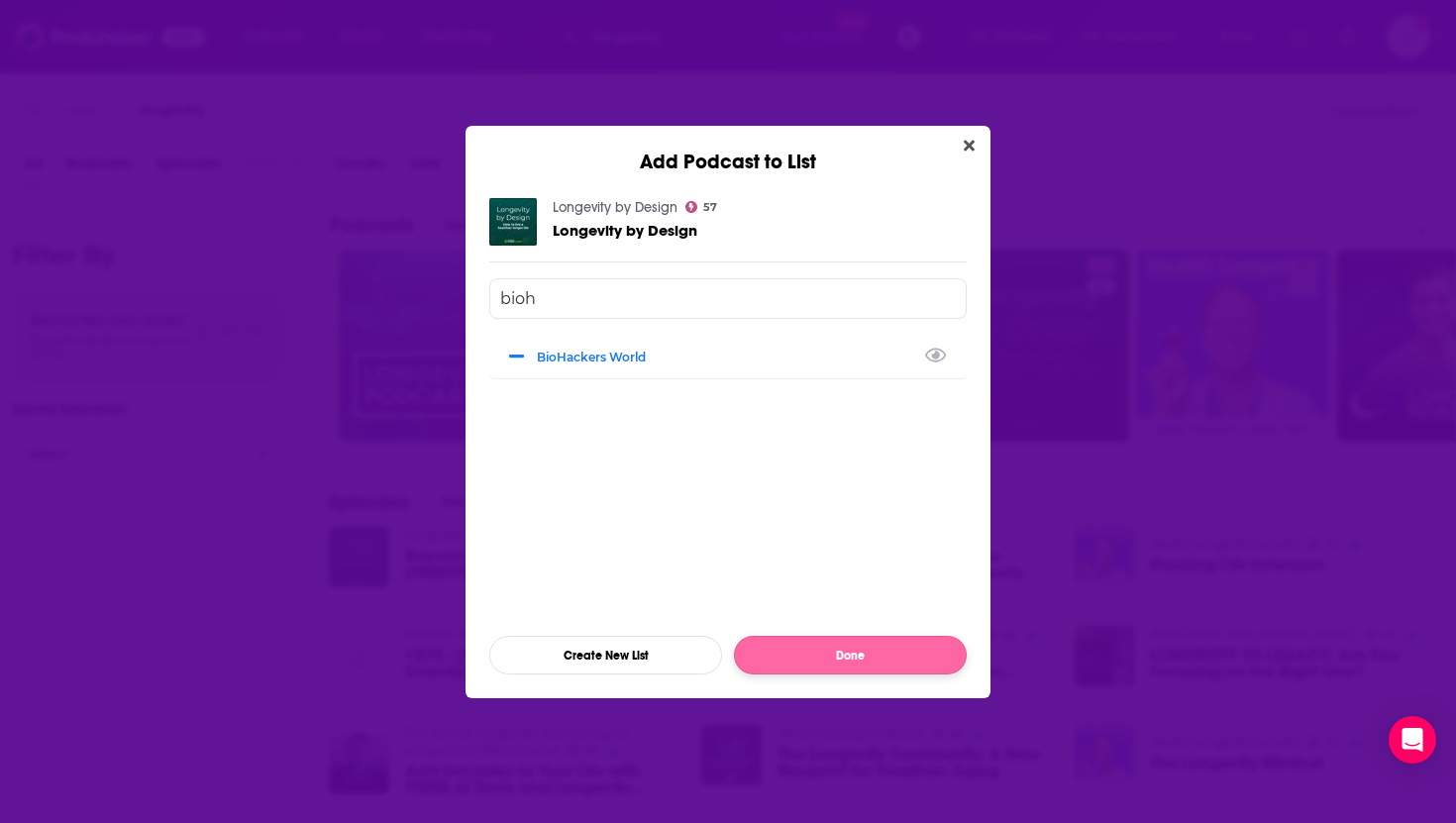 type on "bioh" 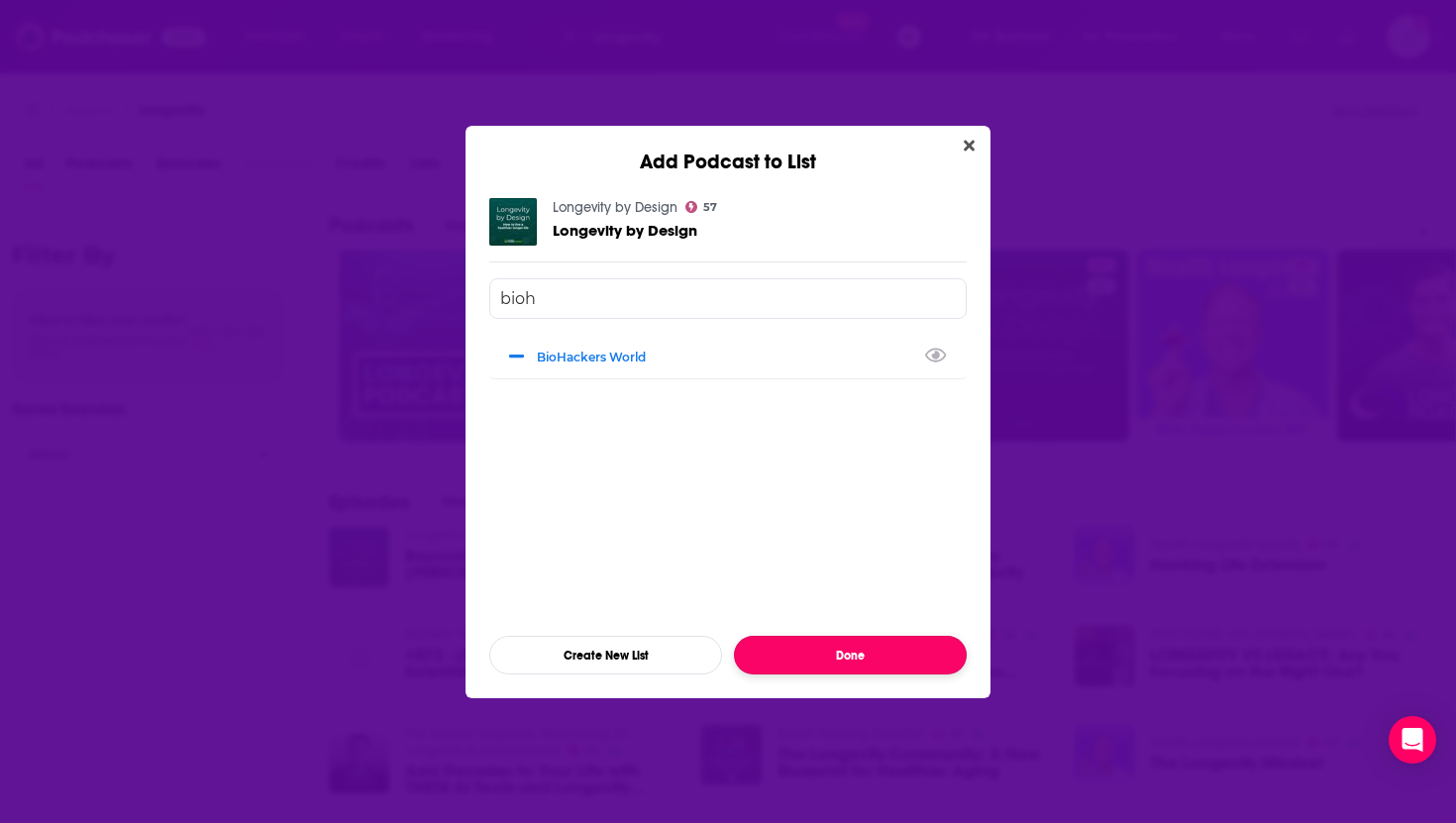 click on "Done" at bounding box center [850, 655] 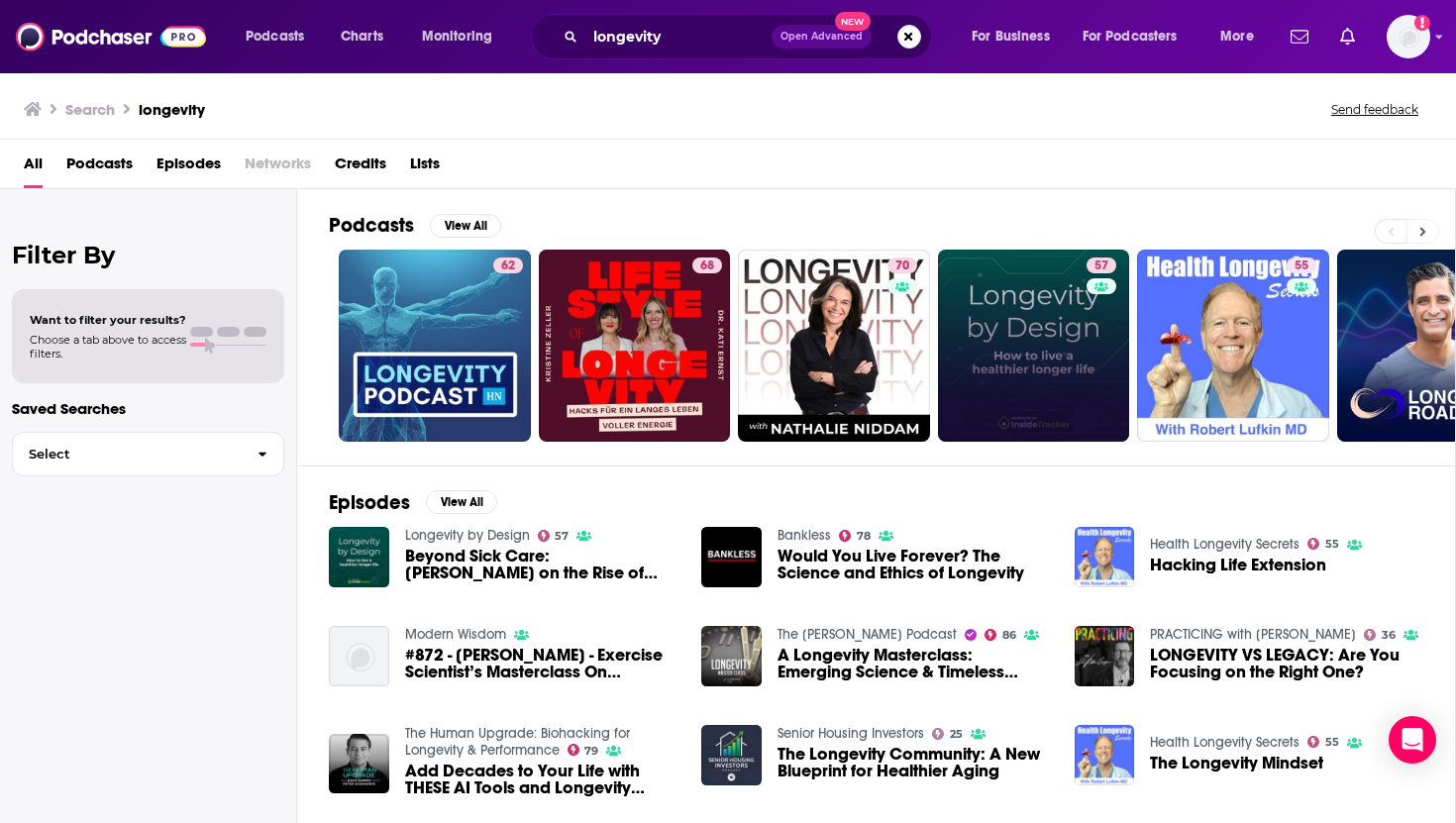 click at bounding box center [1422, 231] 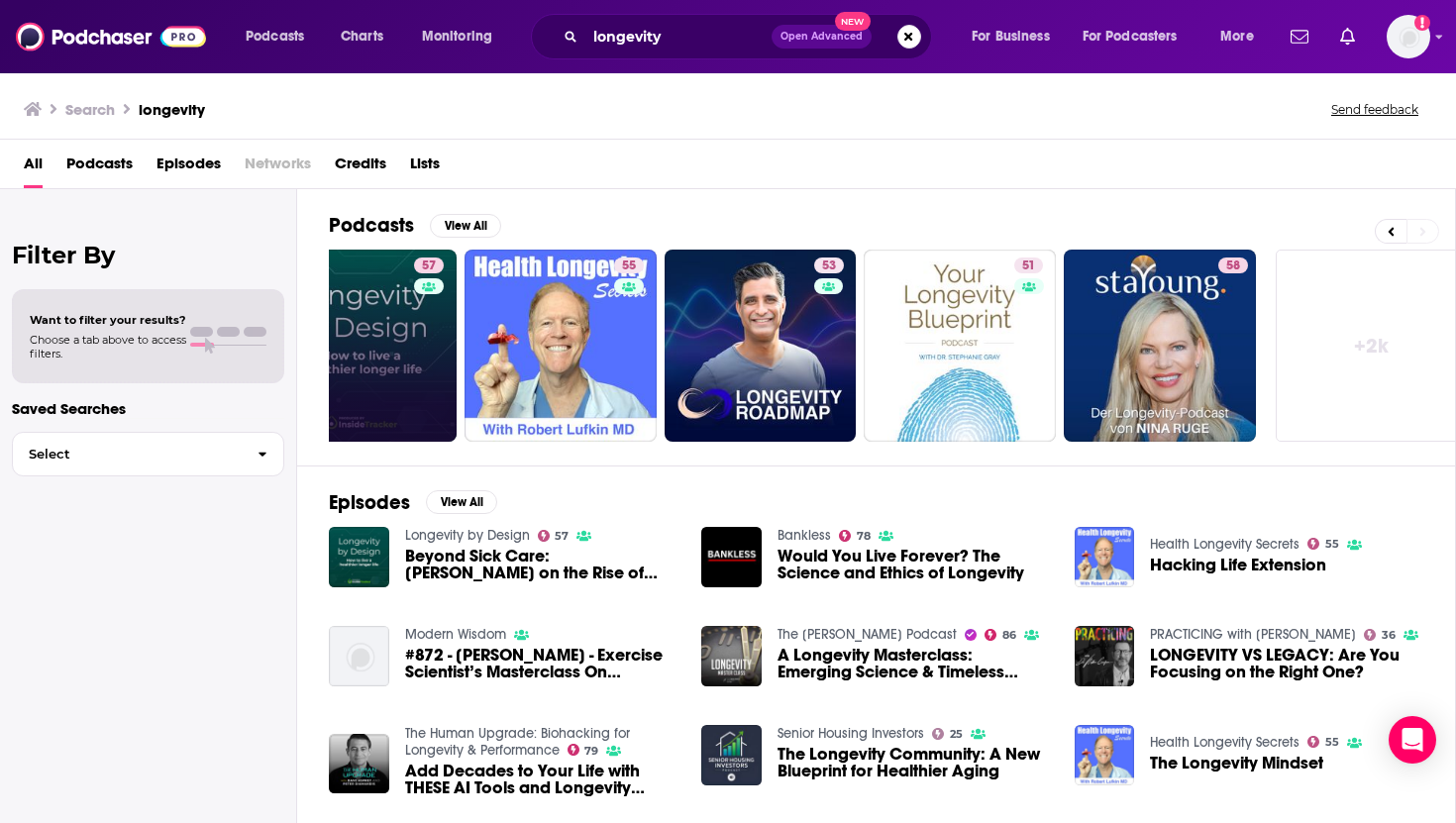 scroll, scrollTop: 0, scrollLeft: 692, axis: horizontal 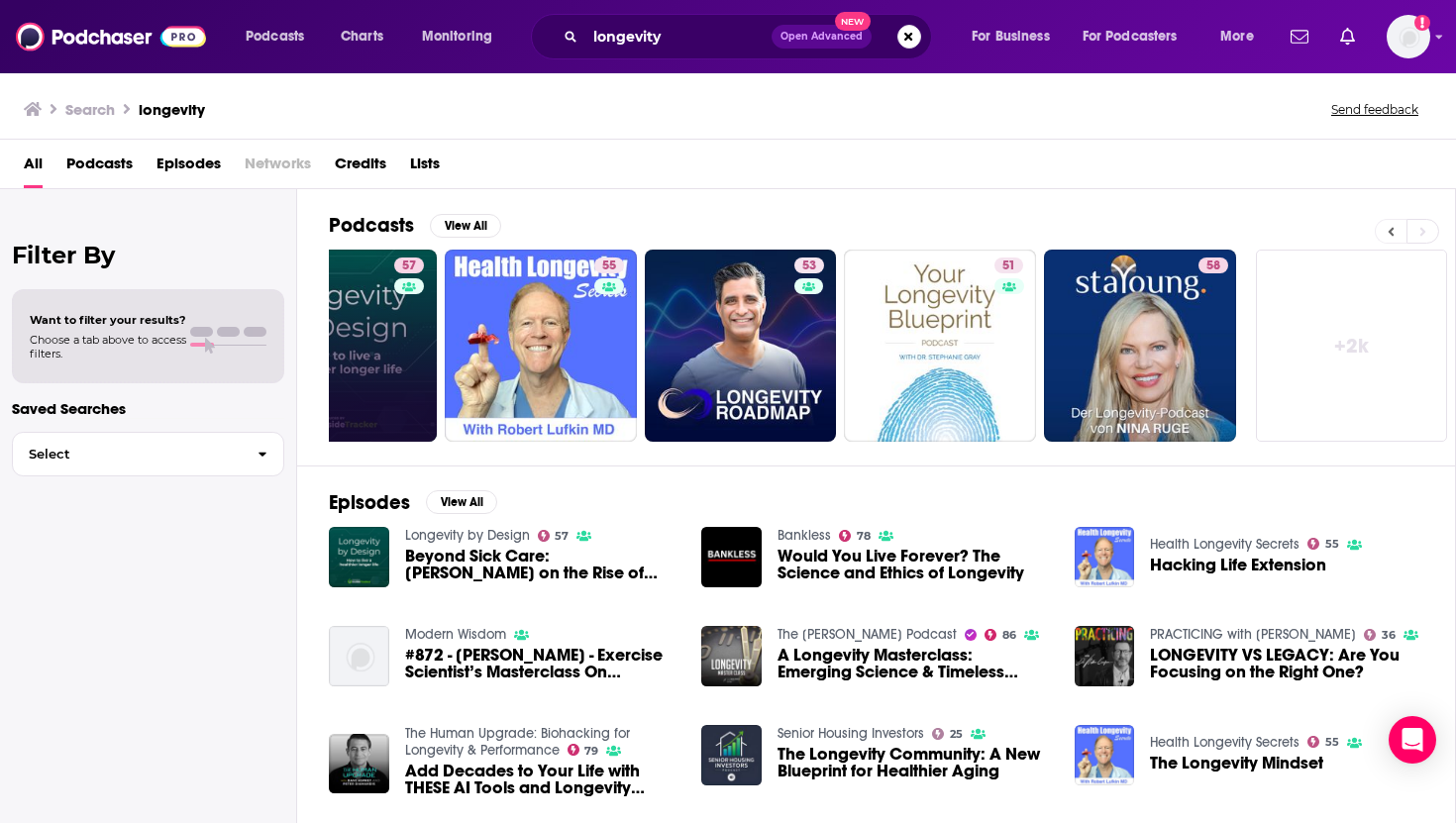 click at bounding box center (1391, 231) 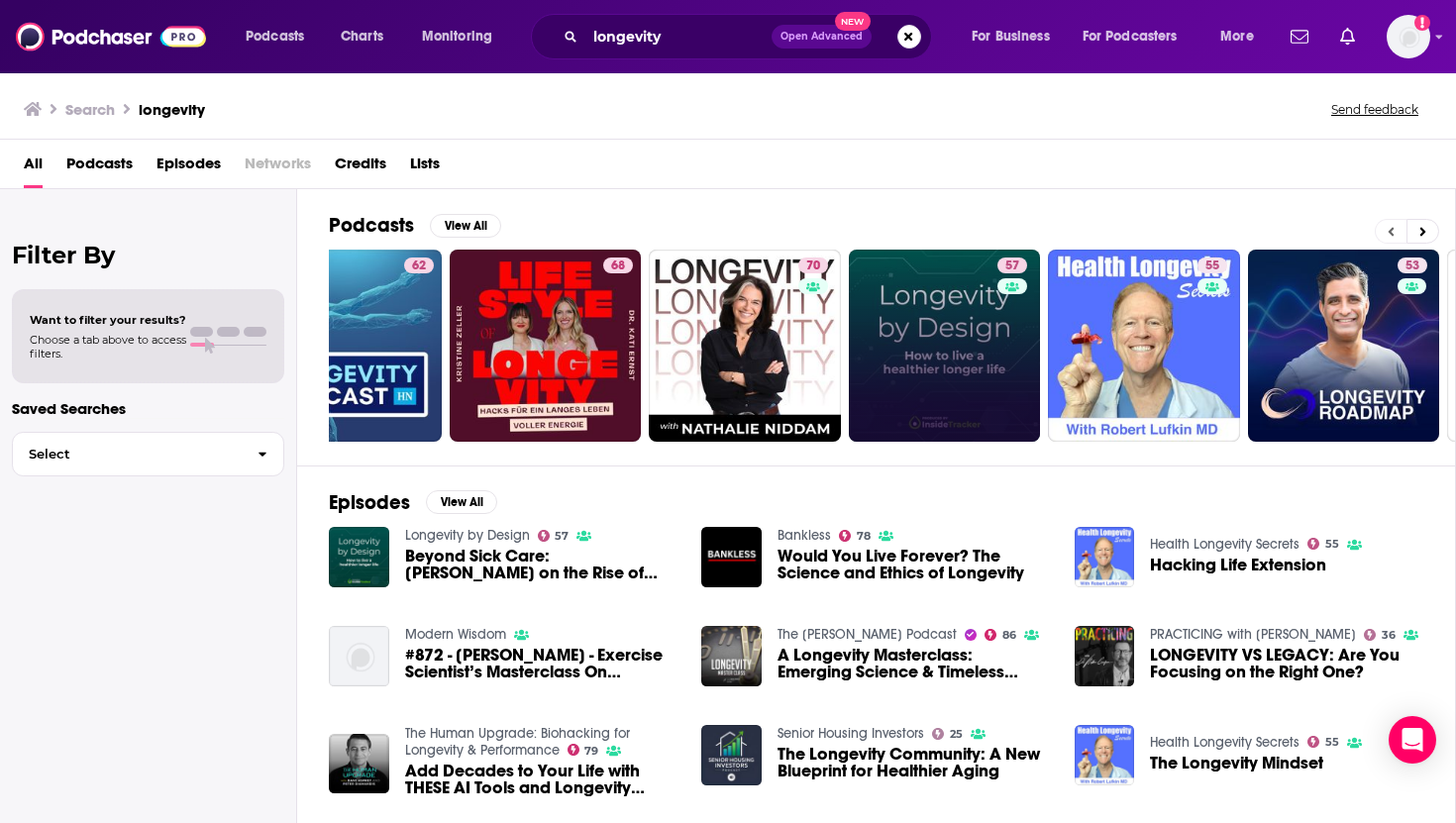 scroll, scrollTop: 0, scrollLeft: 0, axis: both 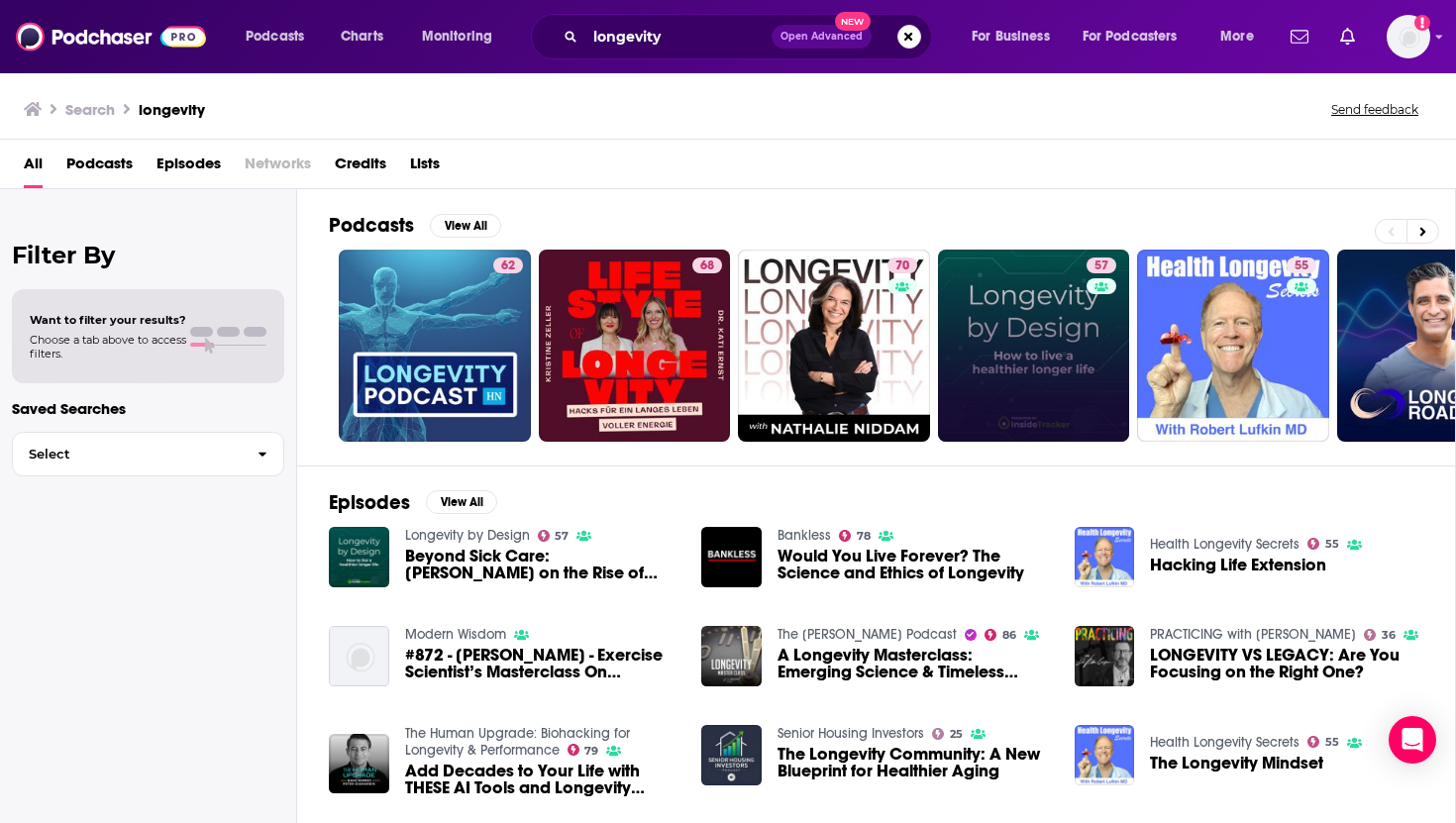 click on "Podcasts View All 62 68 70 57 55 53 51 58 + 2k" at bounding box center [892, 327] 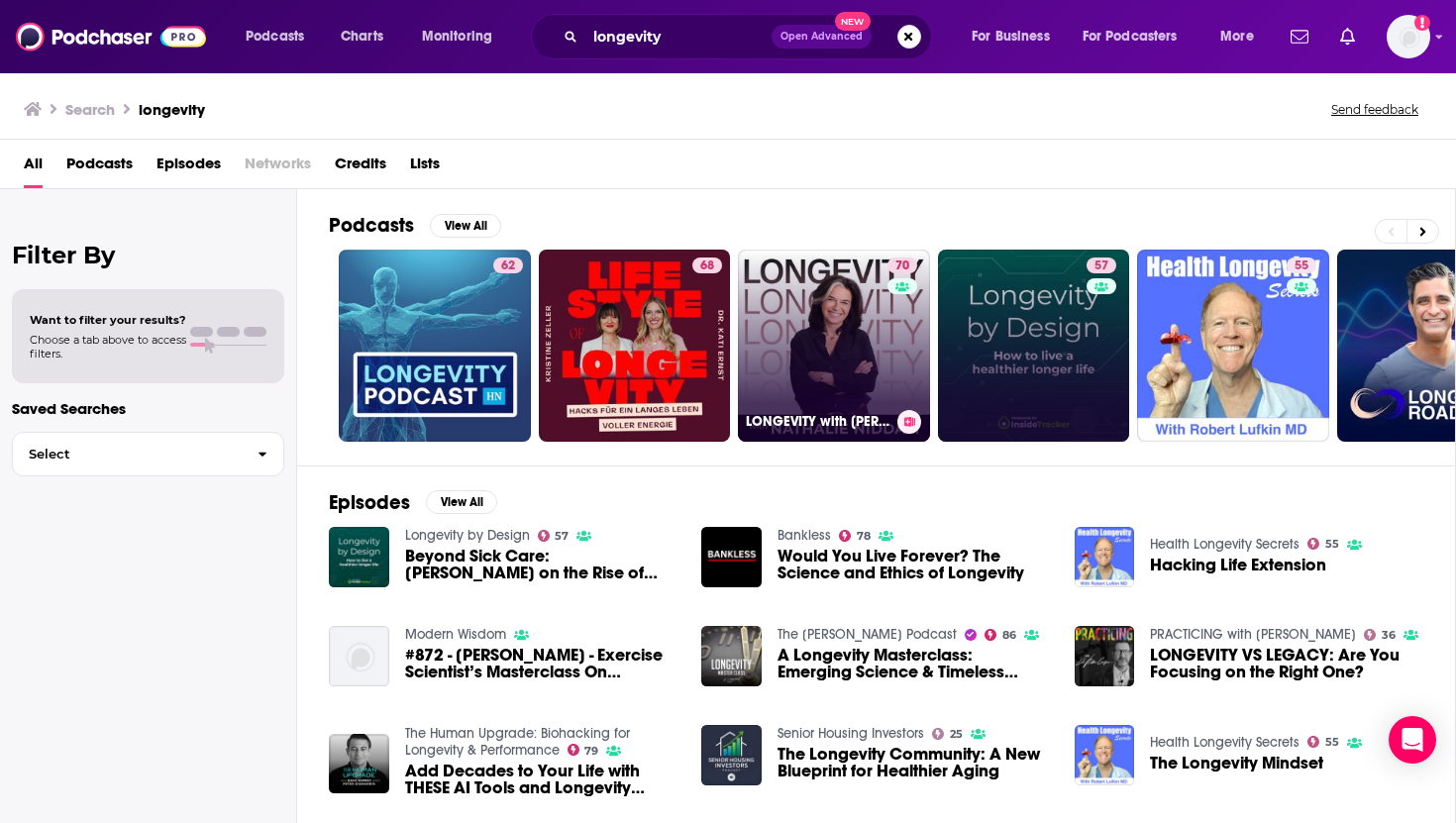 click 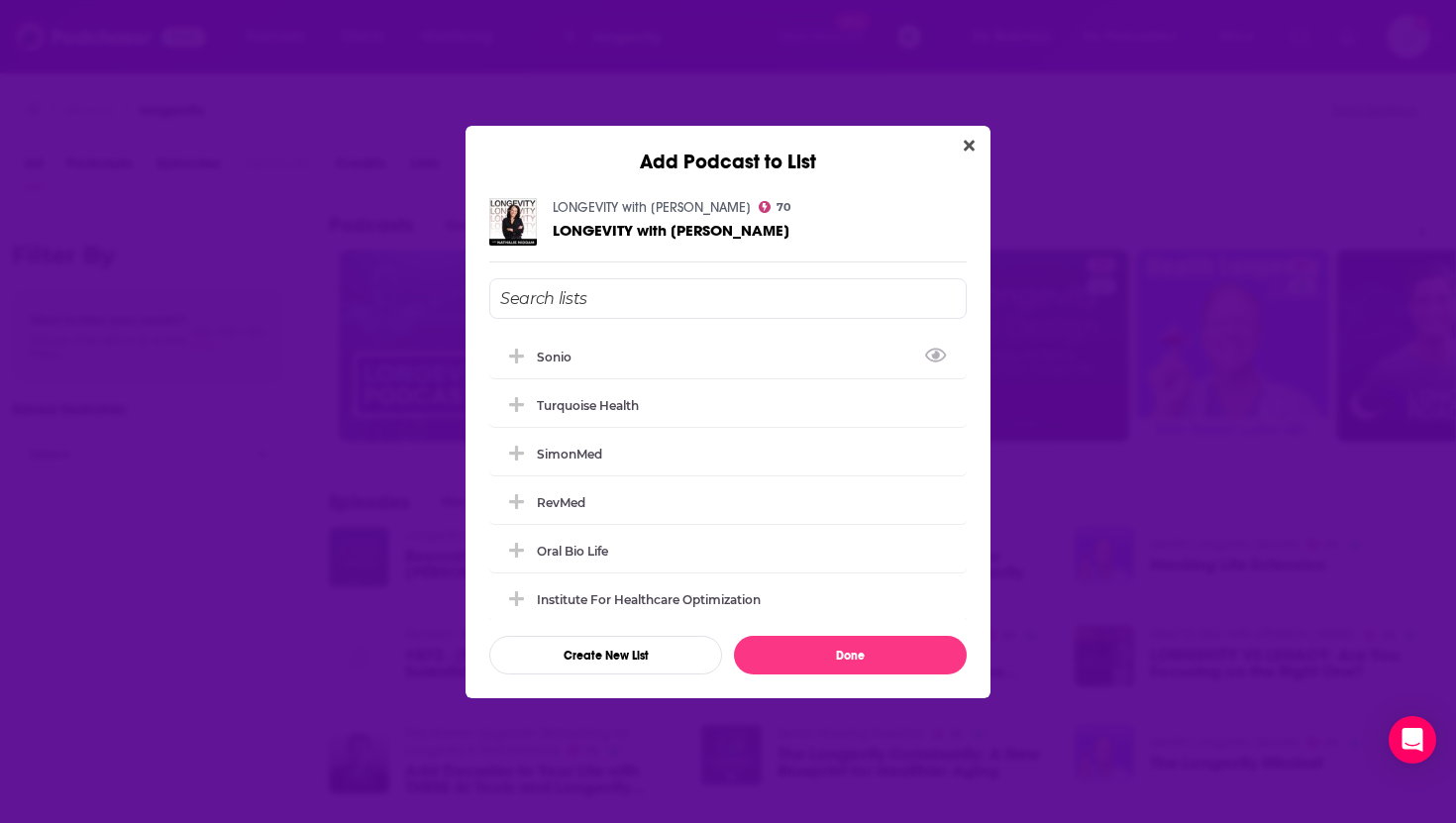 click at bounding box center [728, 298] 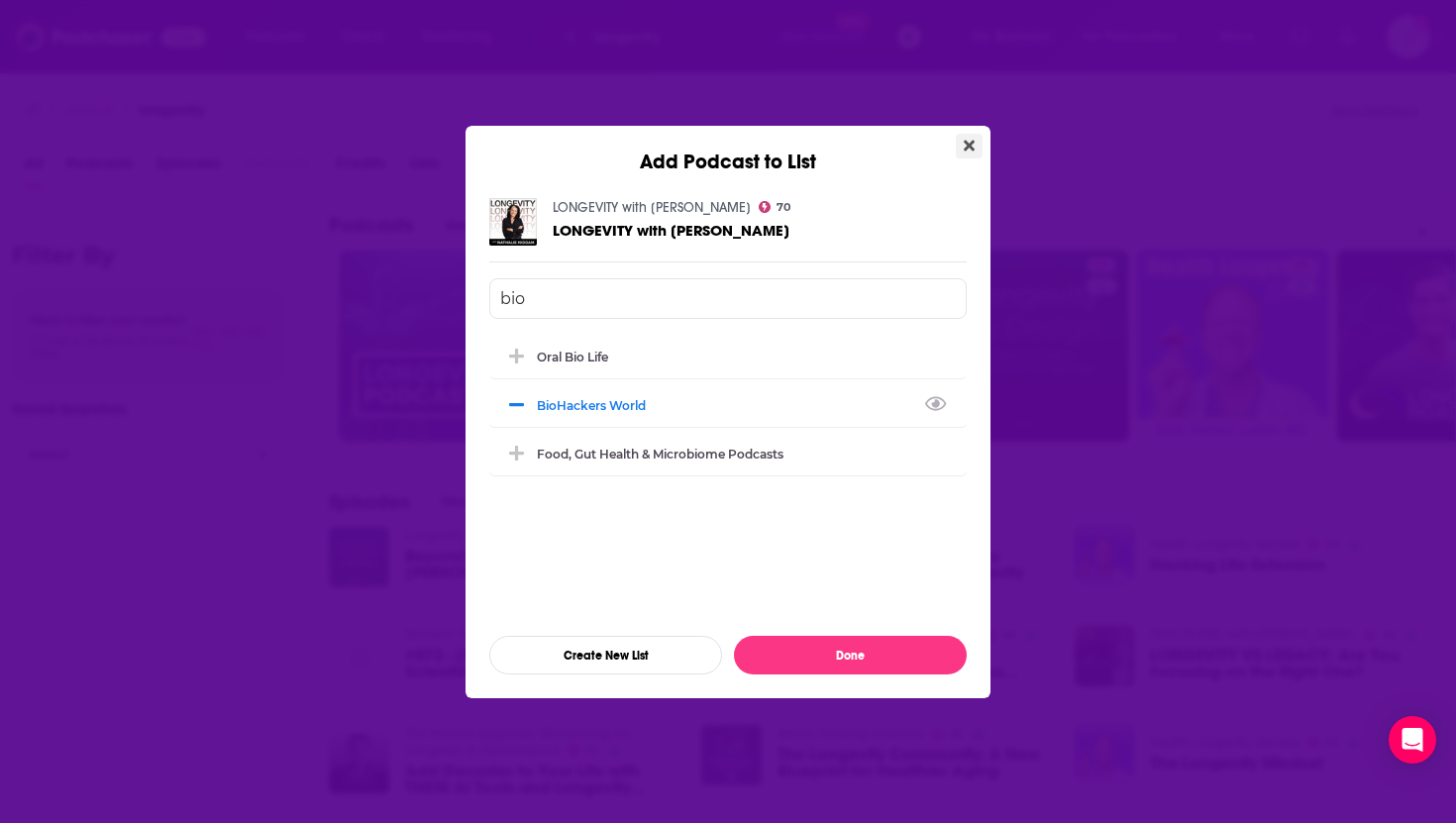 type on "bio" 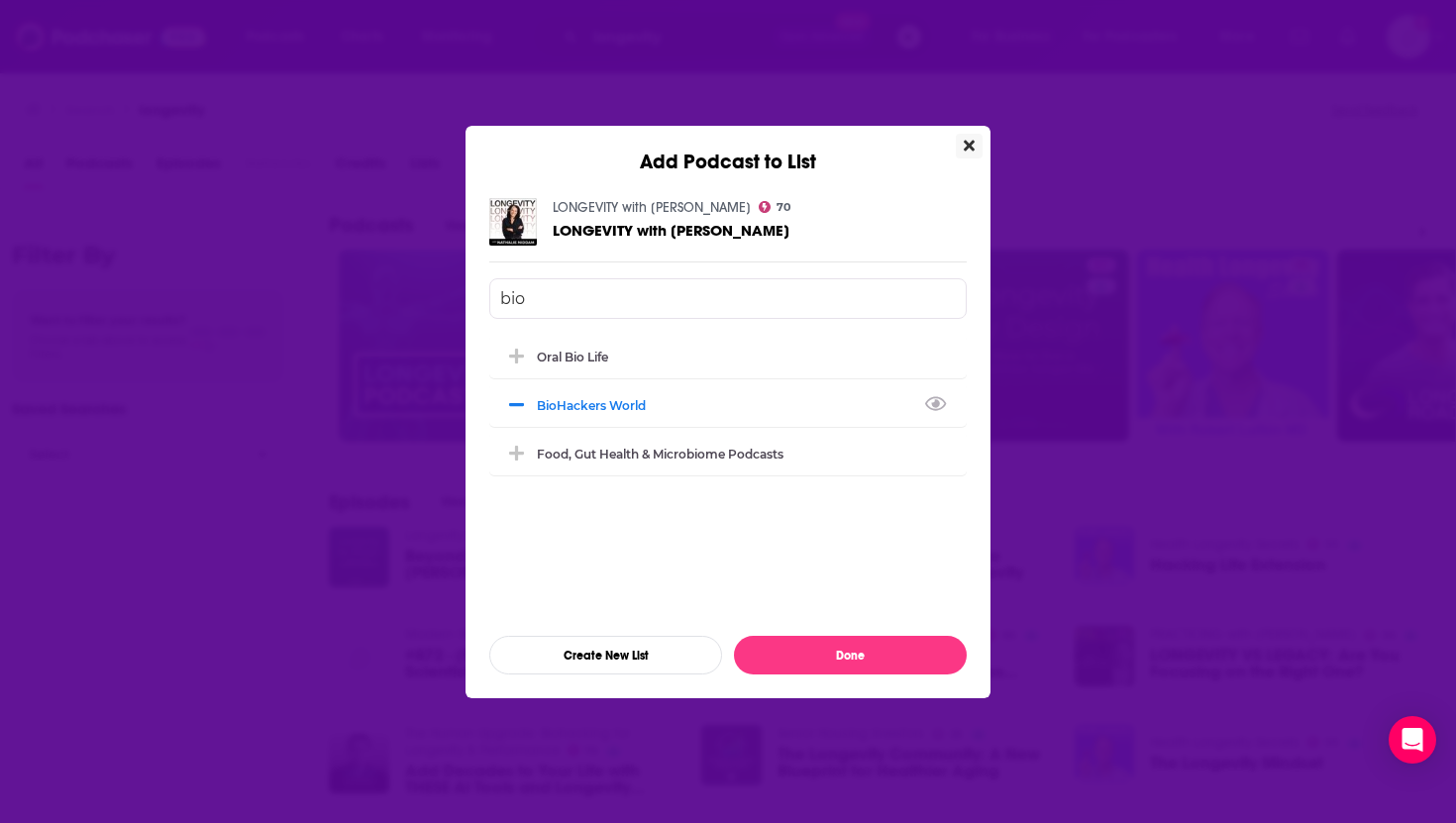 click at bounding box center (969, 146) 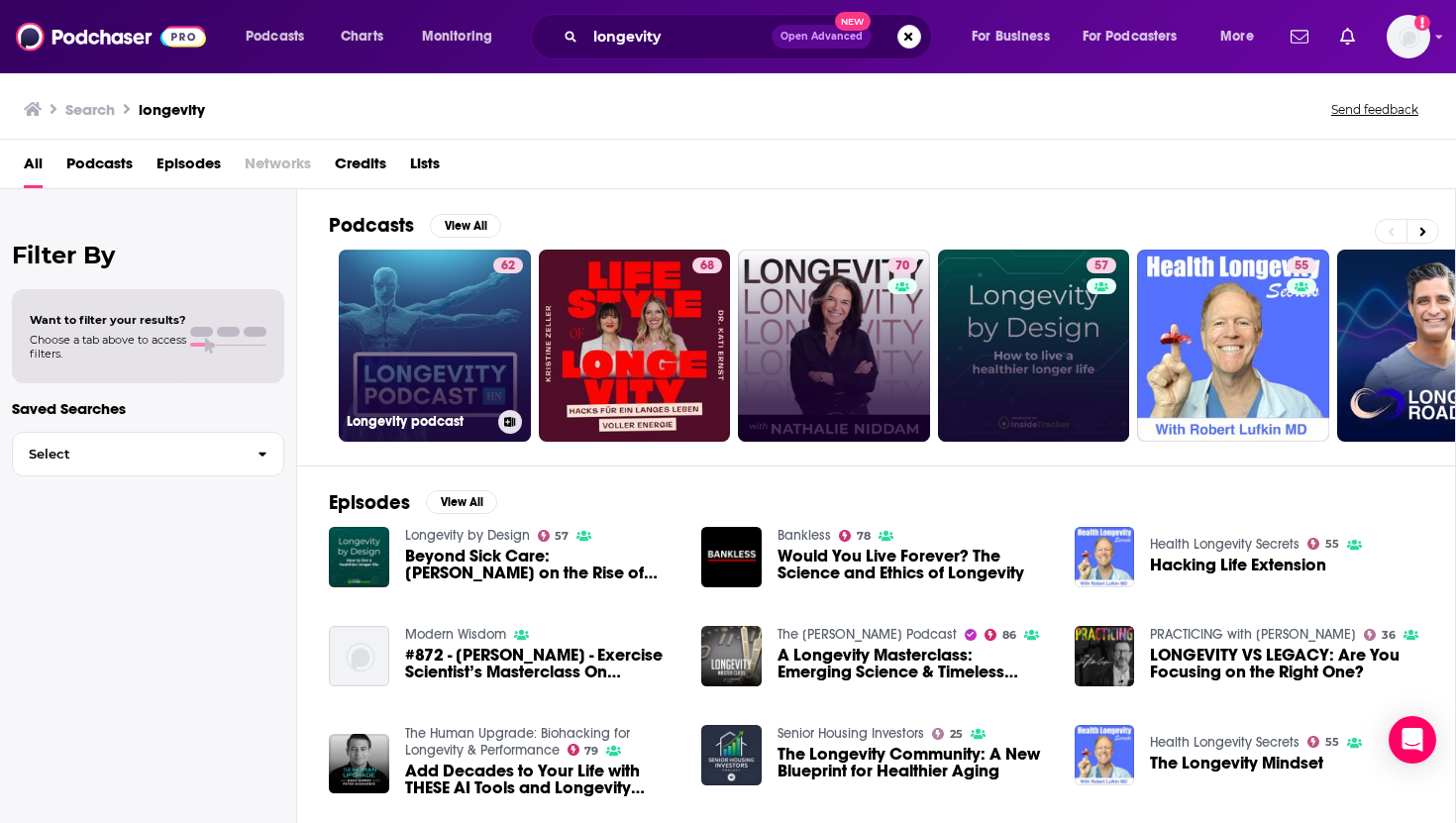 click 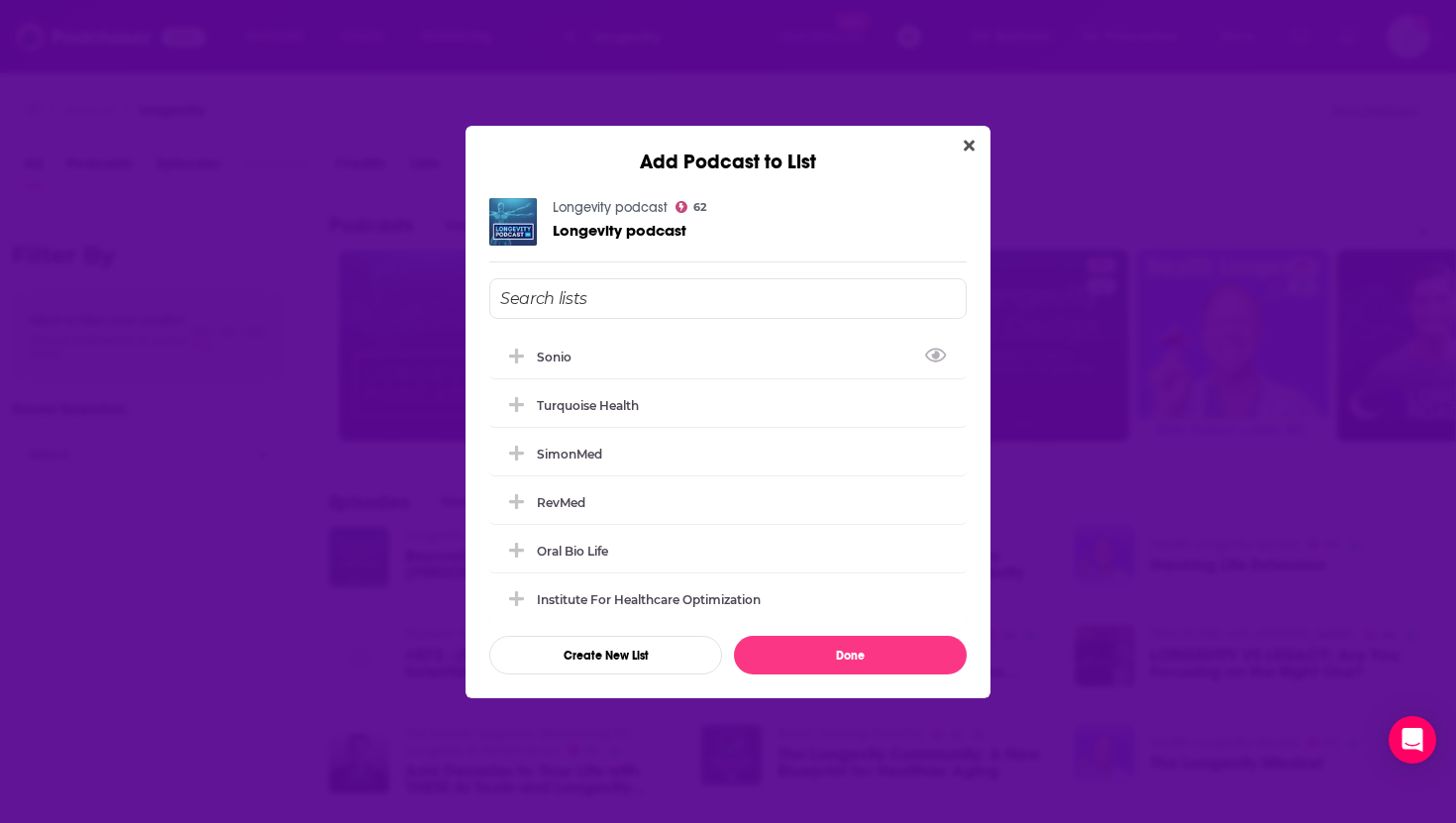 click at bounding box center [728, 298] 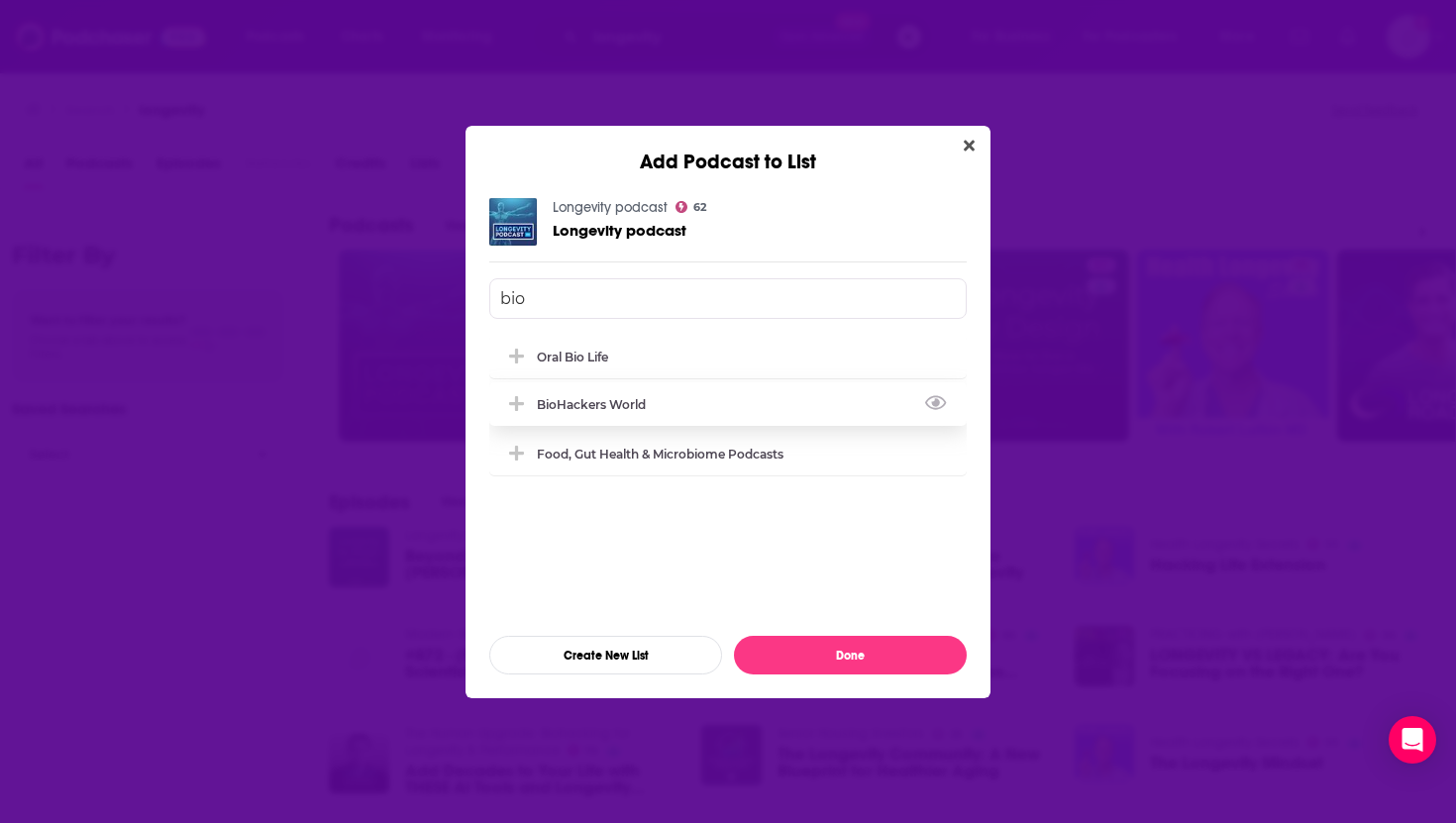 click on "BioHackers World" at bounding box center [597, 404] 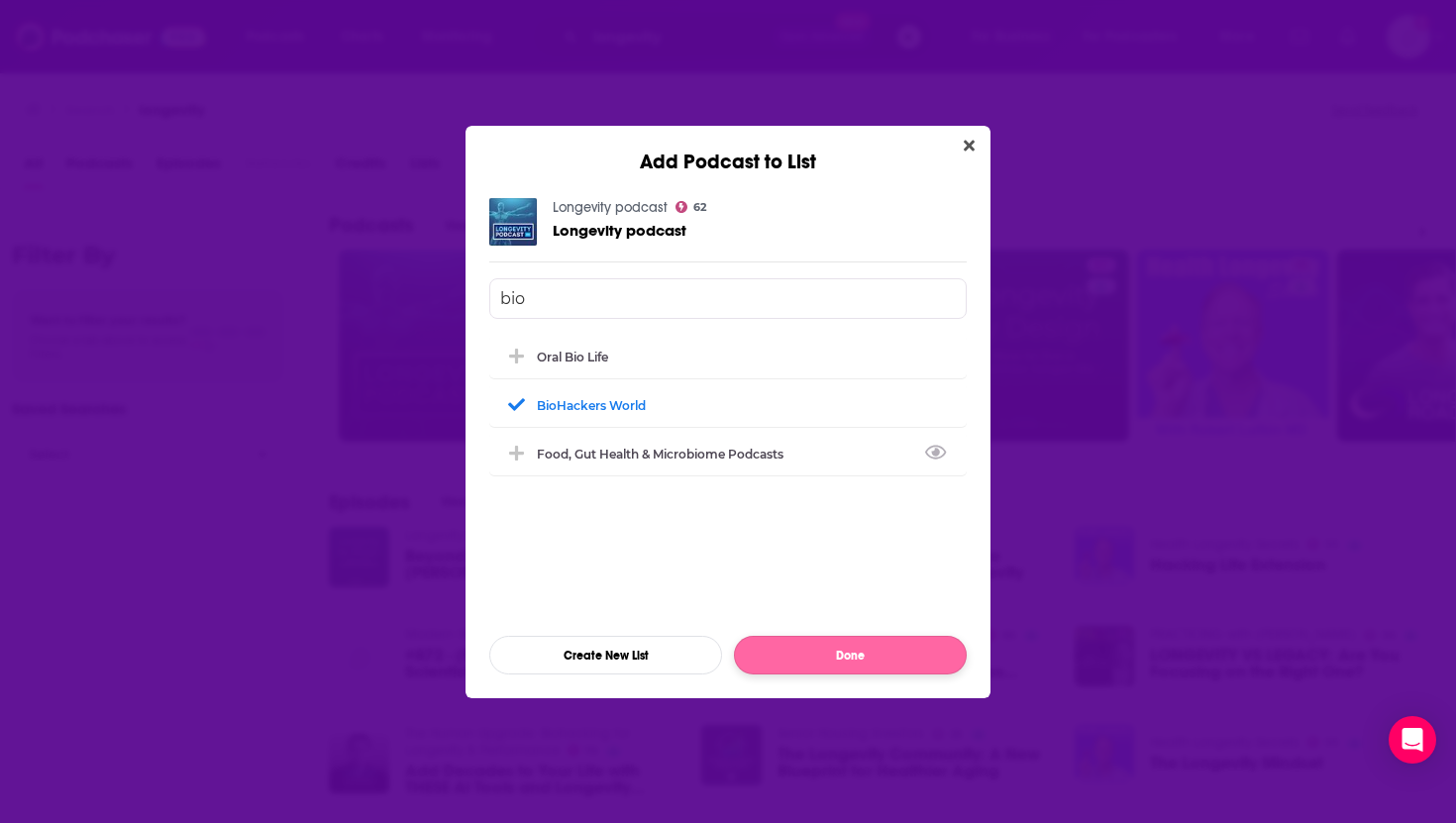 type on "bio" 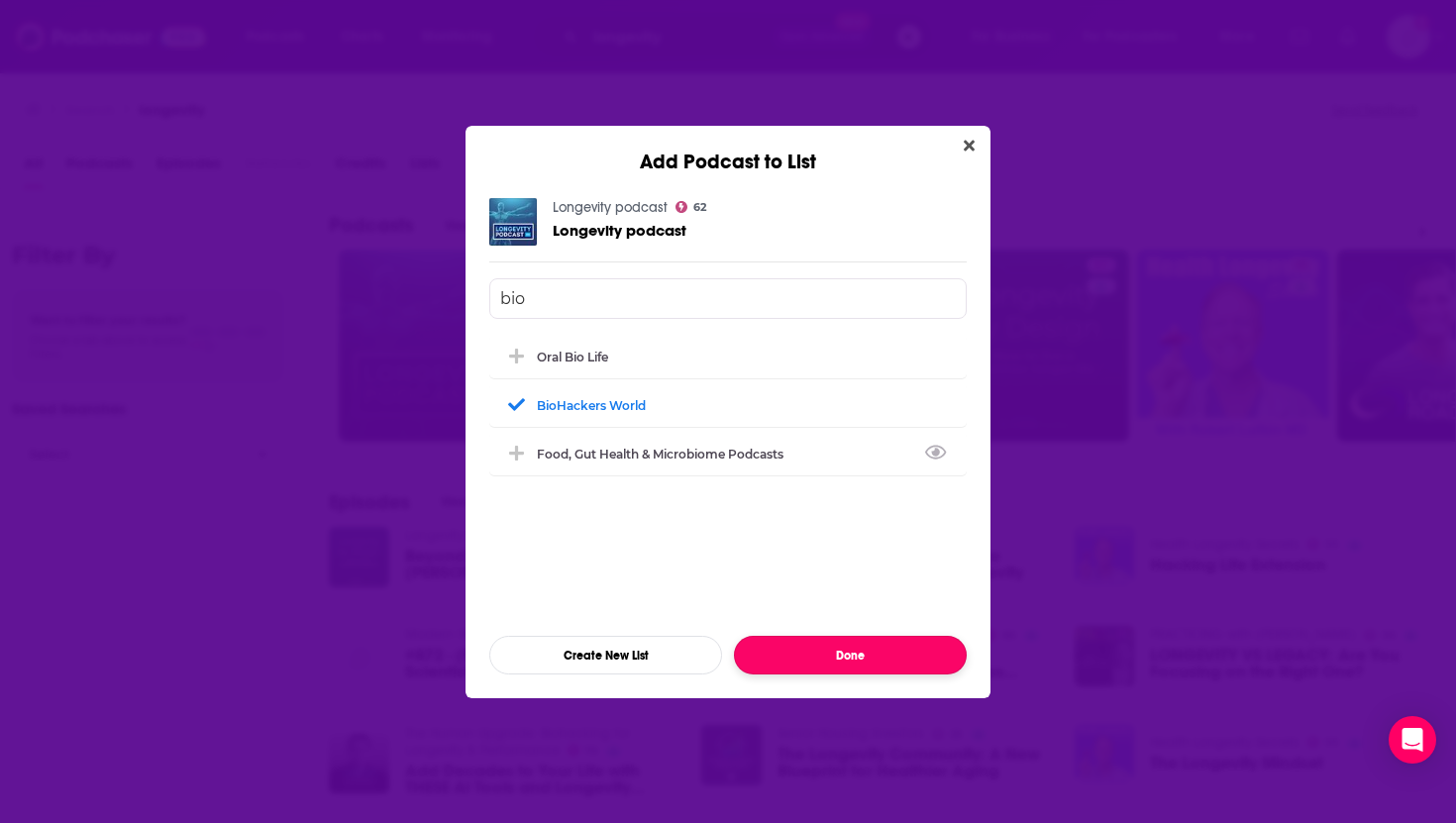 click on "Done" at bounding box center (850, 655) 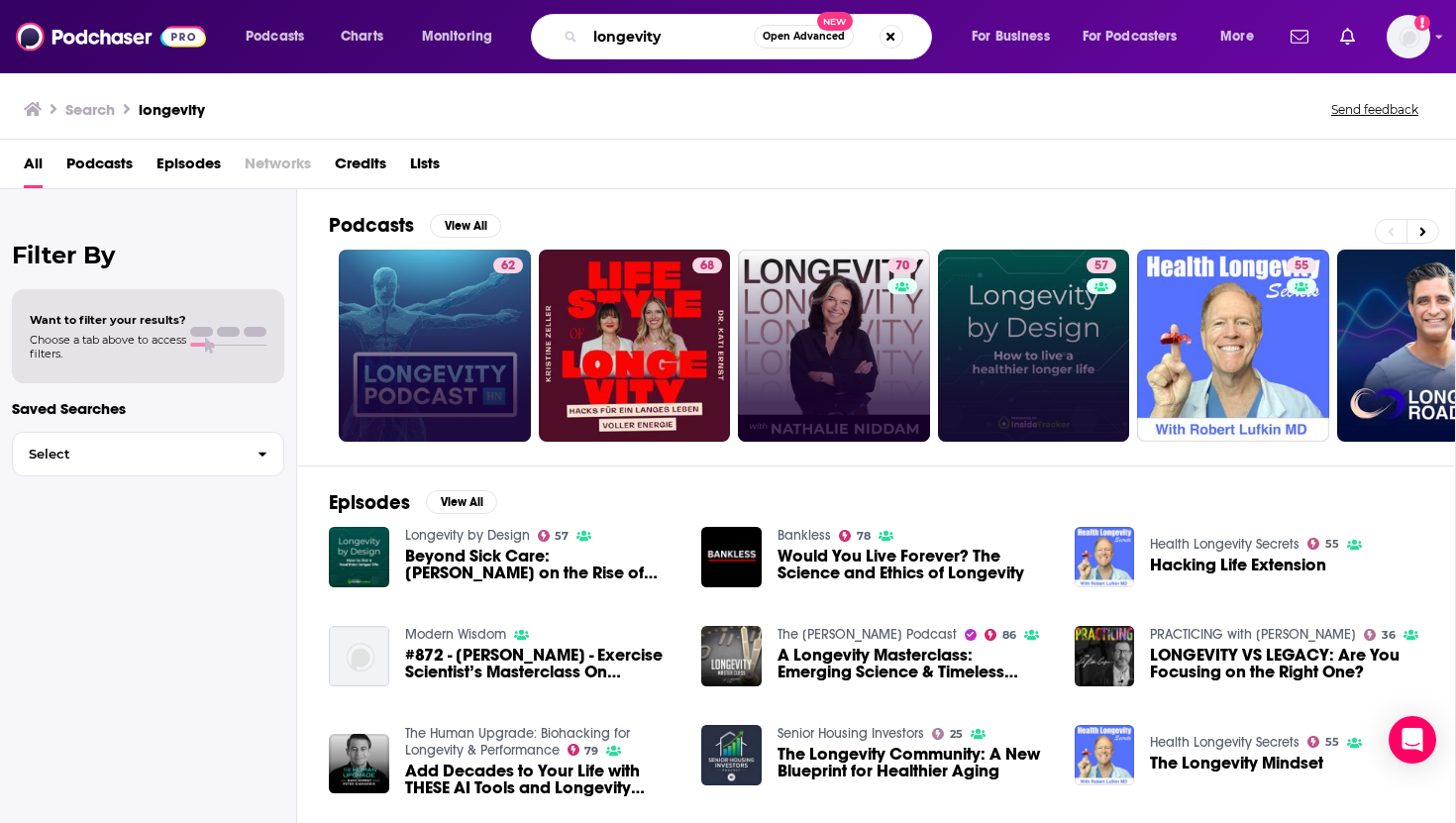 click on "longevity" at bounding box center [670, 37] 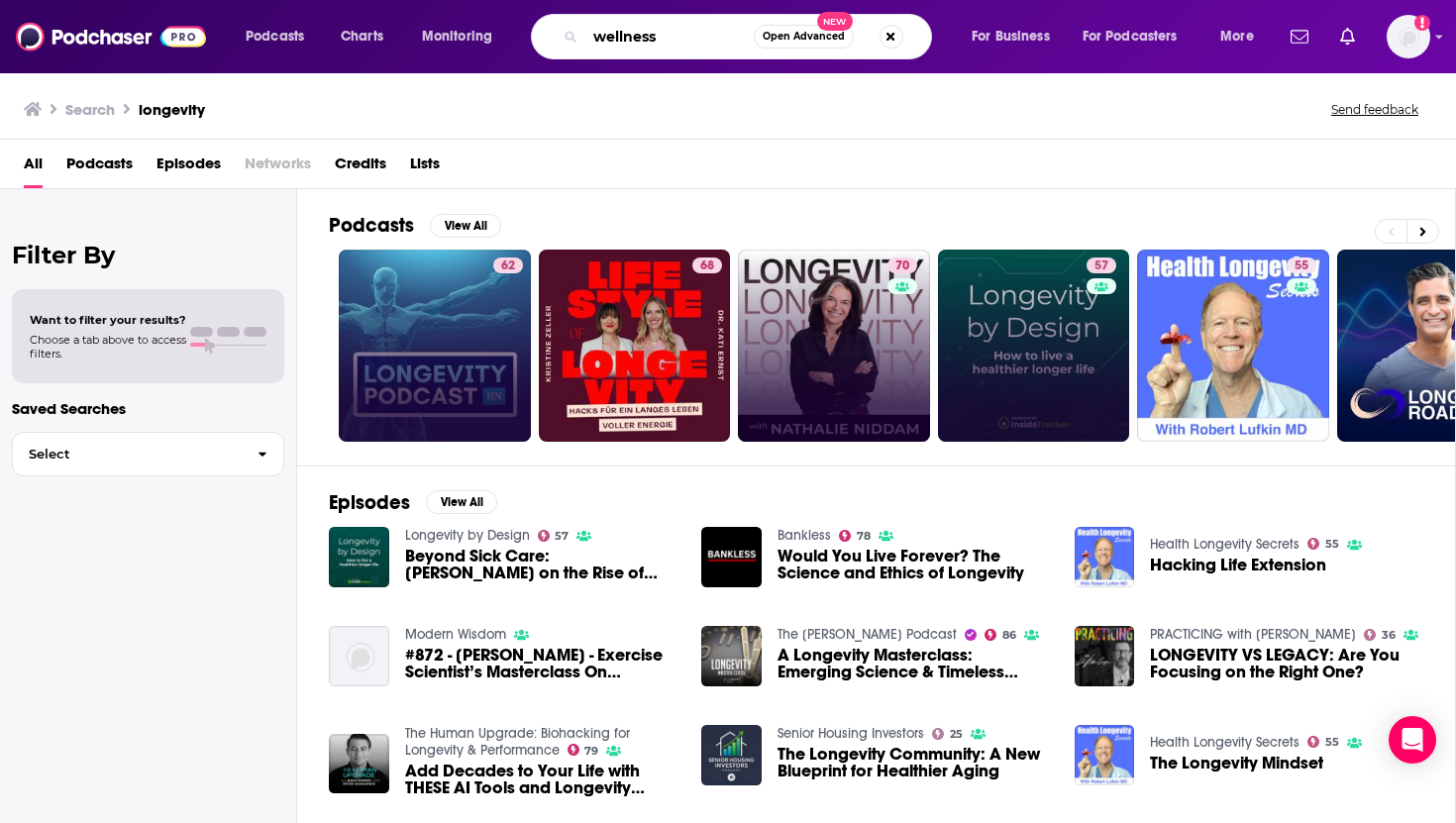 type on "wellness" 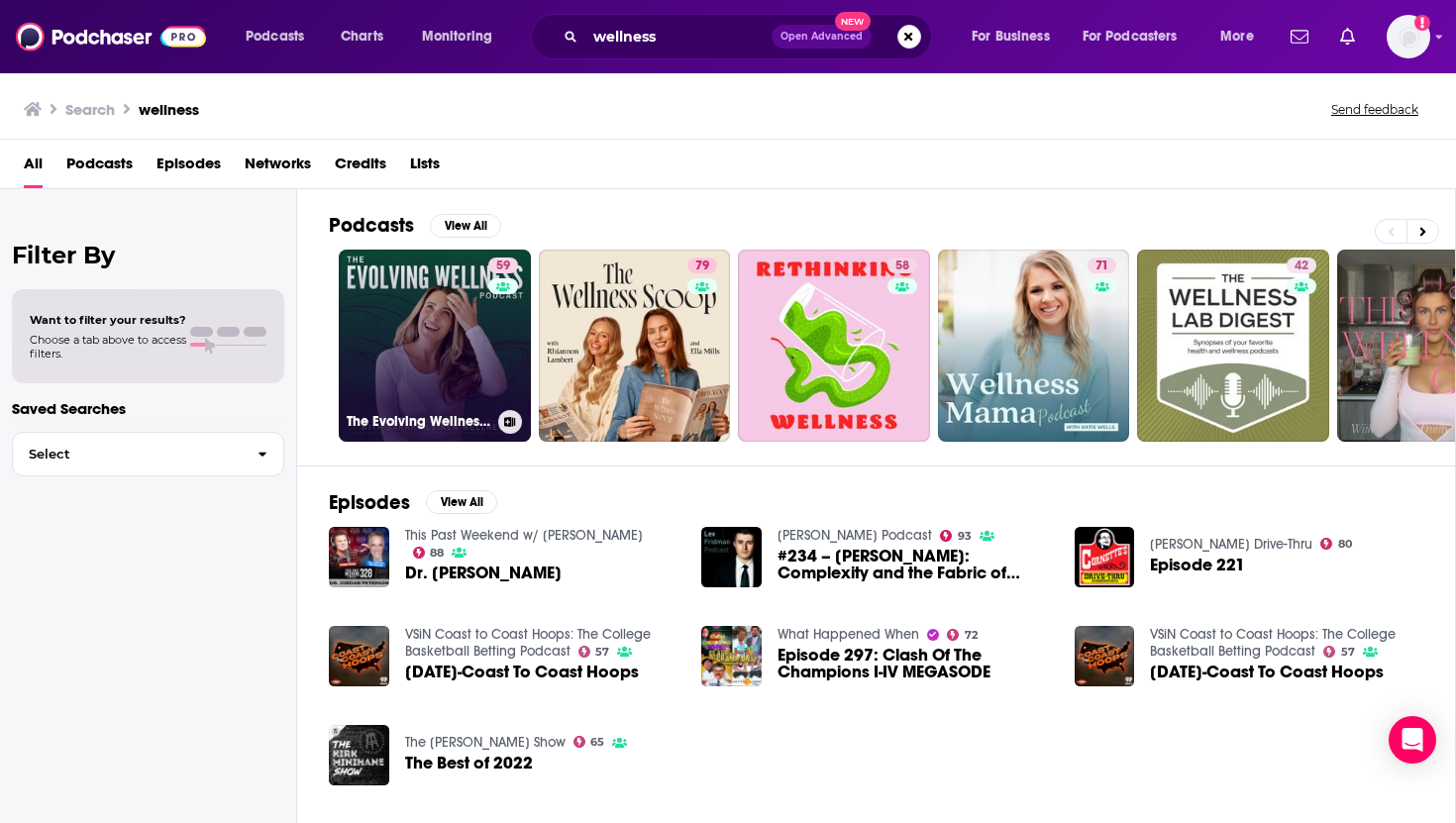 click 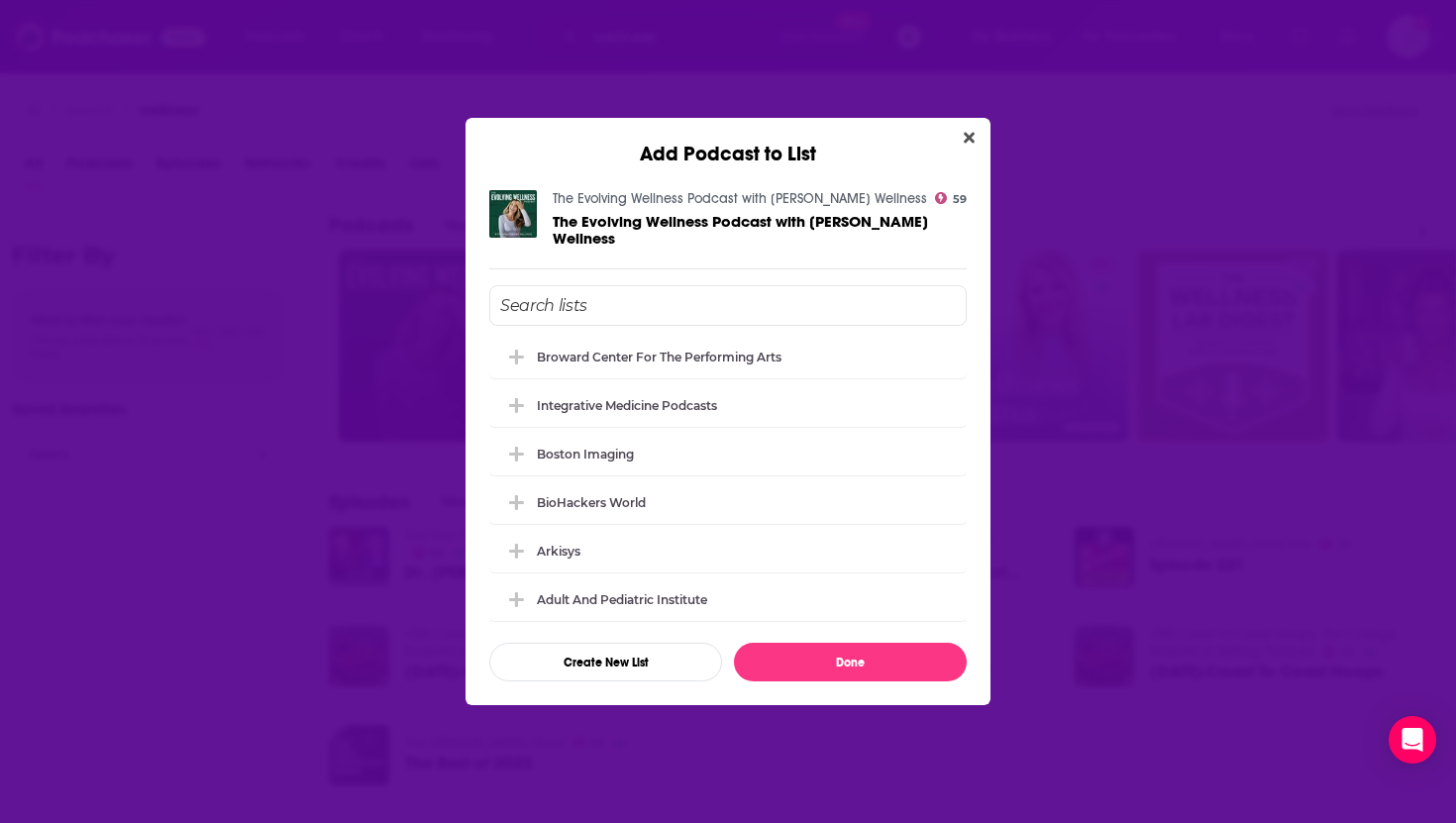 scroll, scrollTop: 353, scrollLeft: 0, axis: vertical 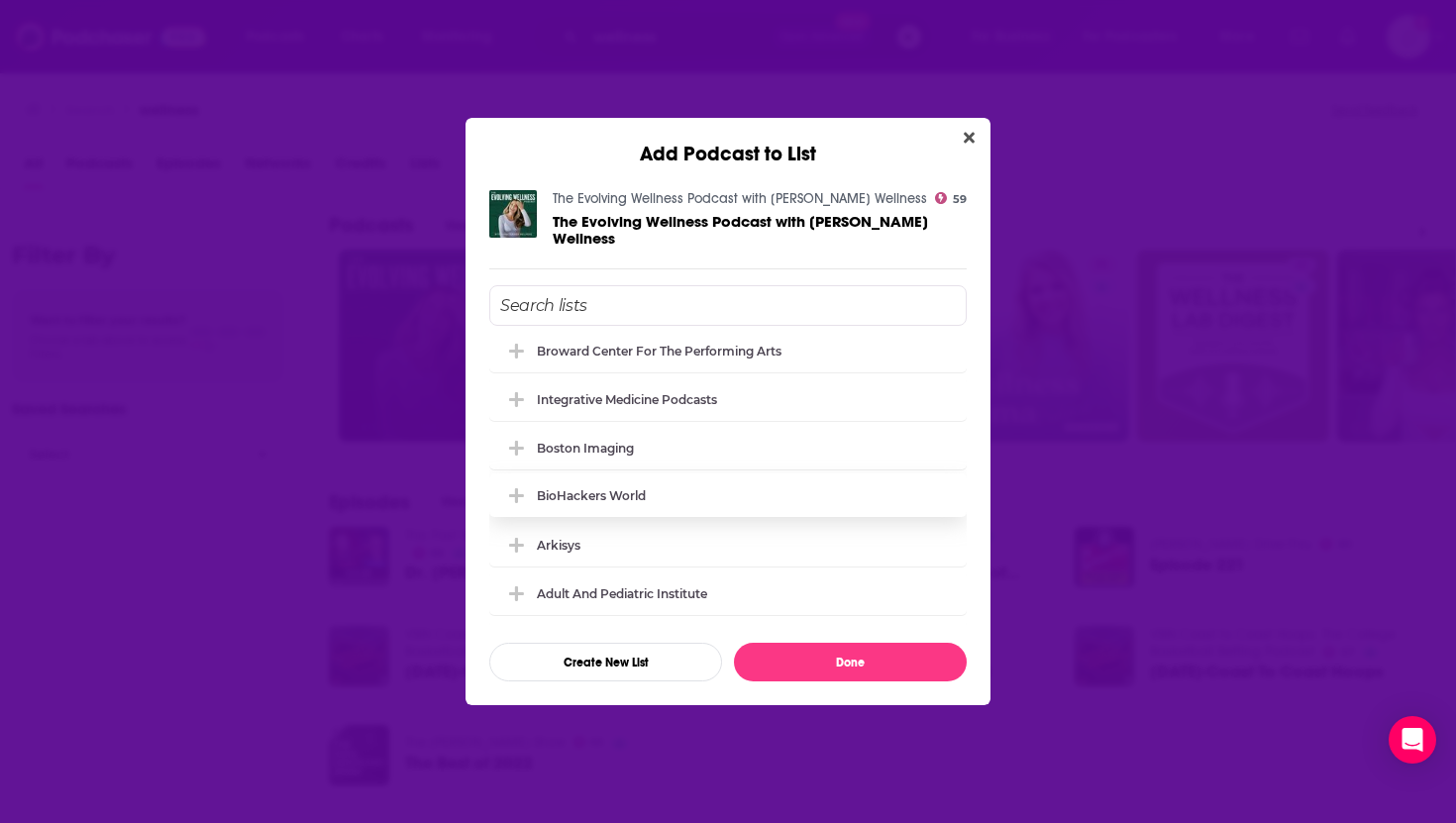 click on "BioHackers World" at bounding box center [728, 495] 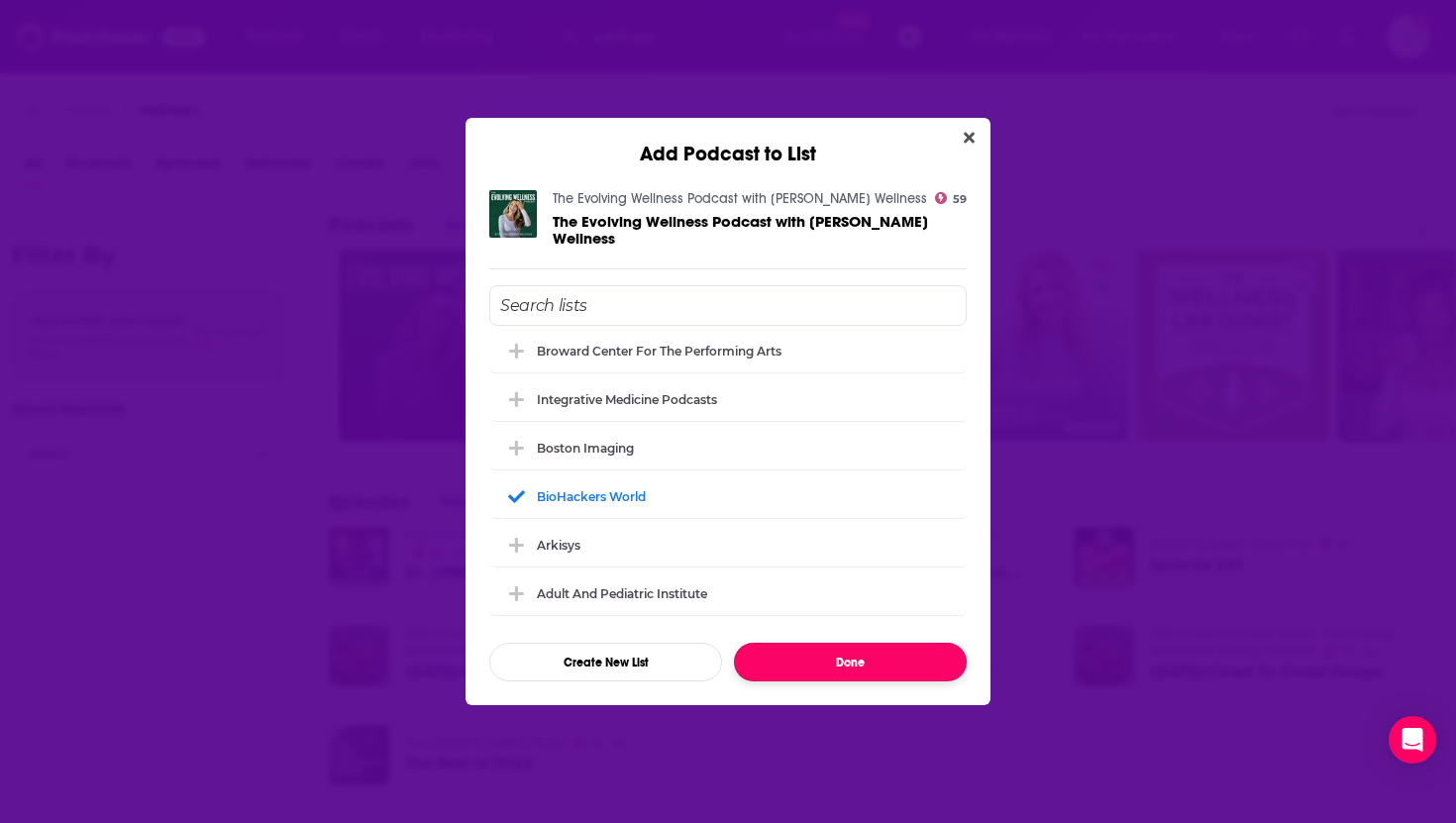 click on "Done" at bounding box center [850, 662] 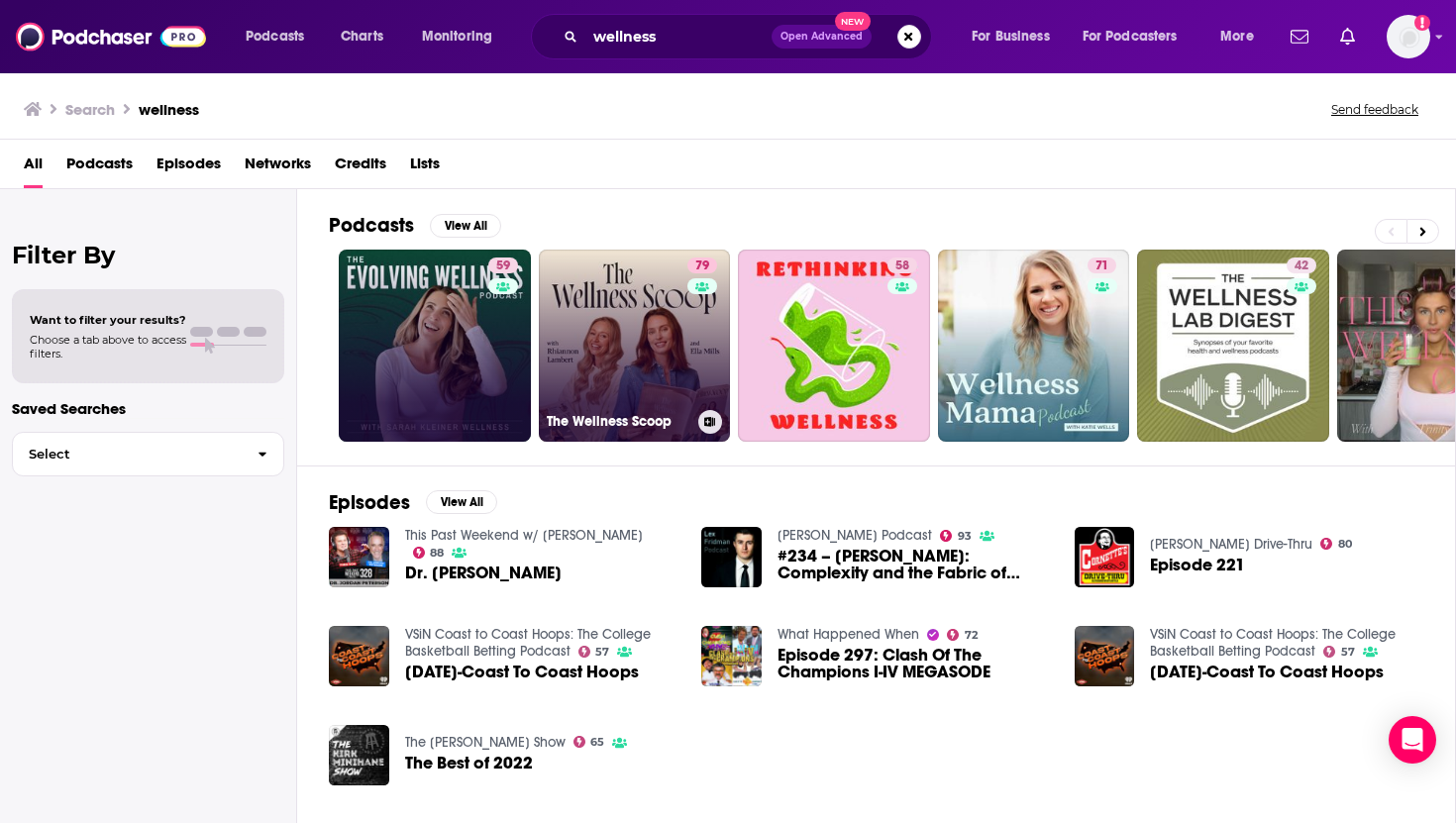 click on "79 The Wellness Scoop" at bounding box center (635, 346) 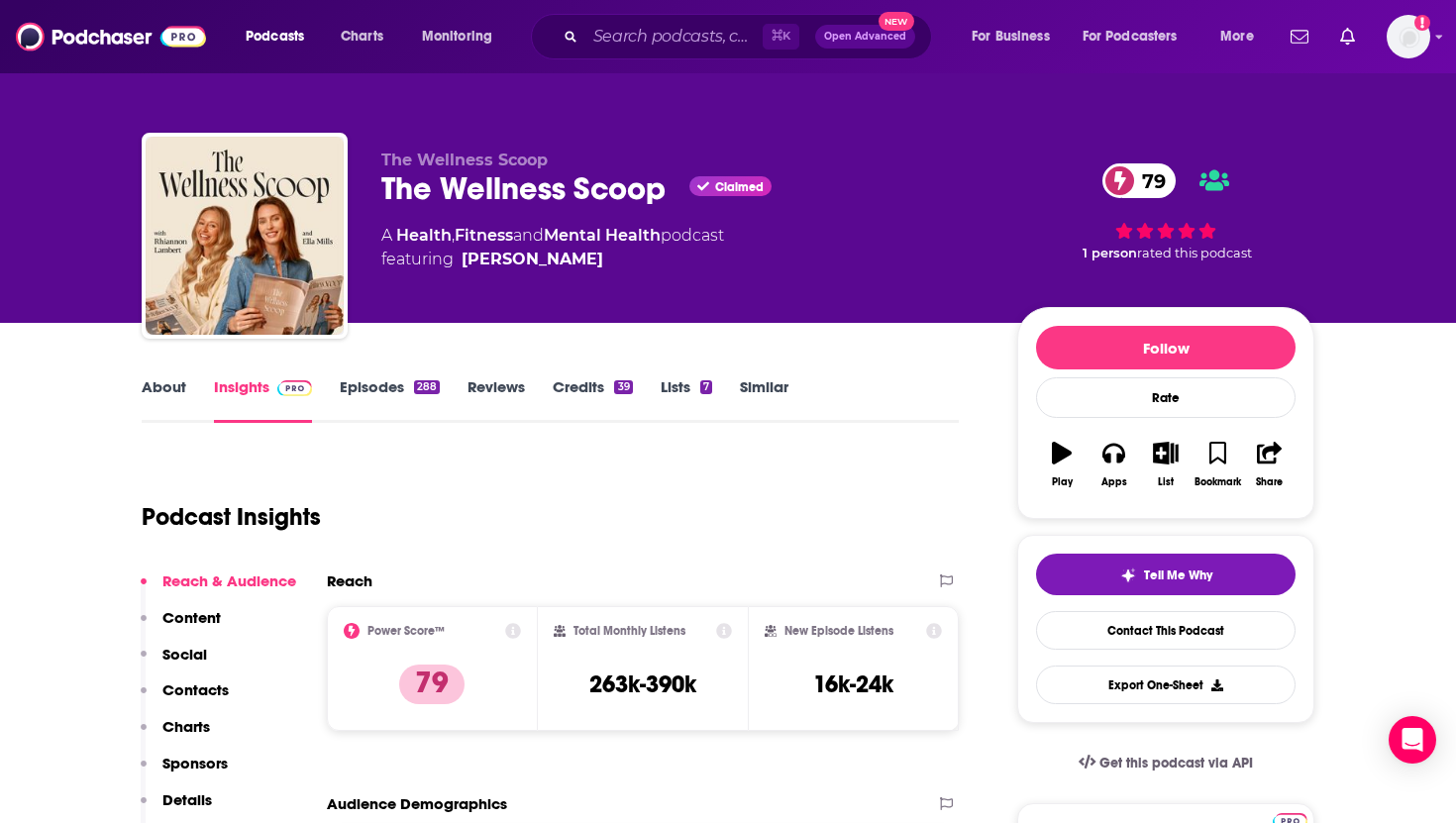 click on "Episodes 288" at bounding box center (389, 400) 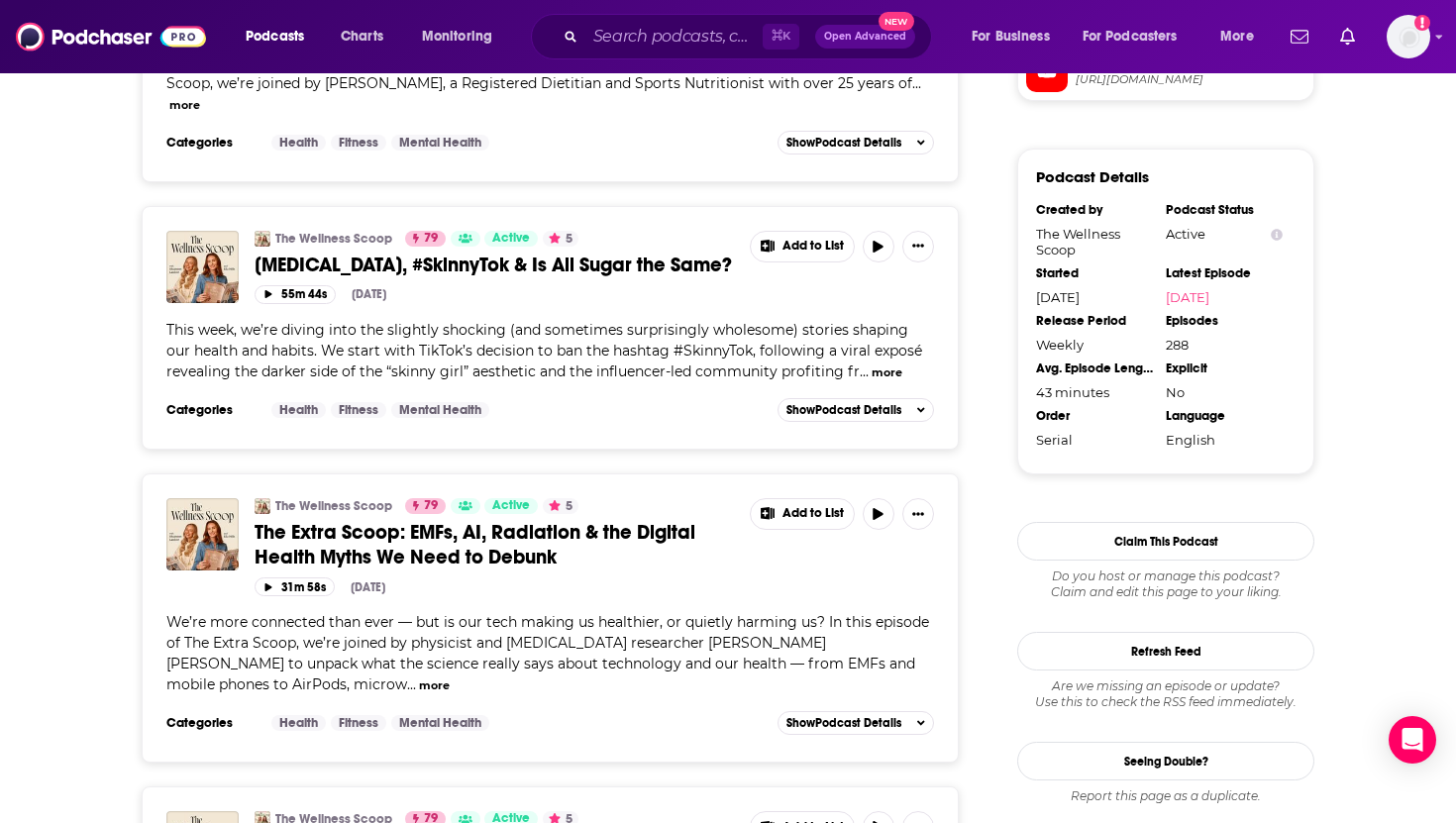 scroll, scrollTop: 1965, scrollLeft: 0, axis: vertical 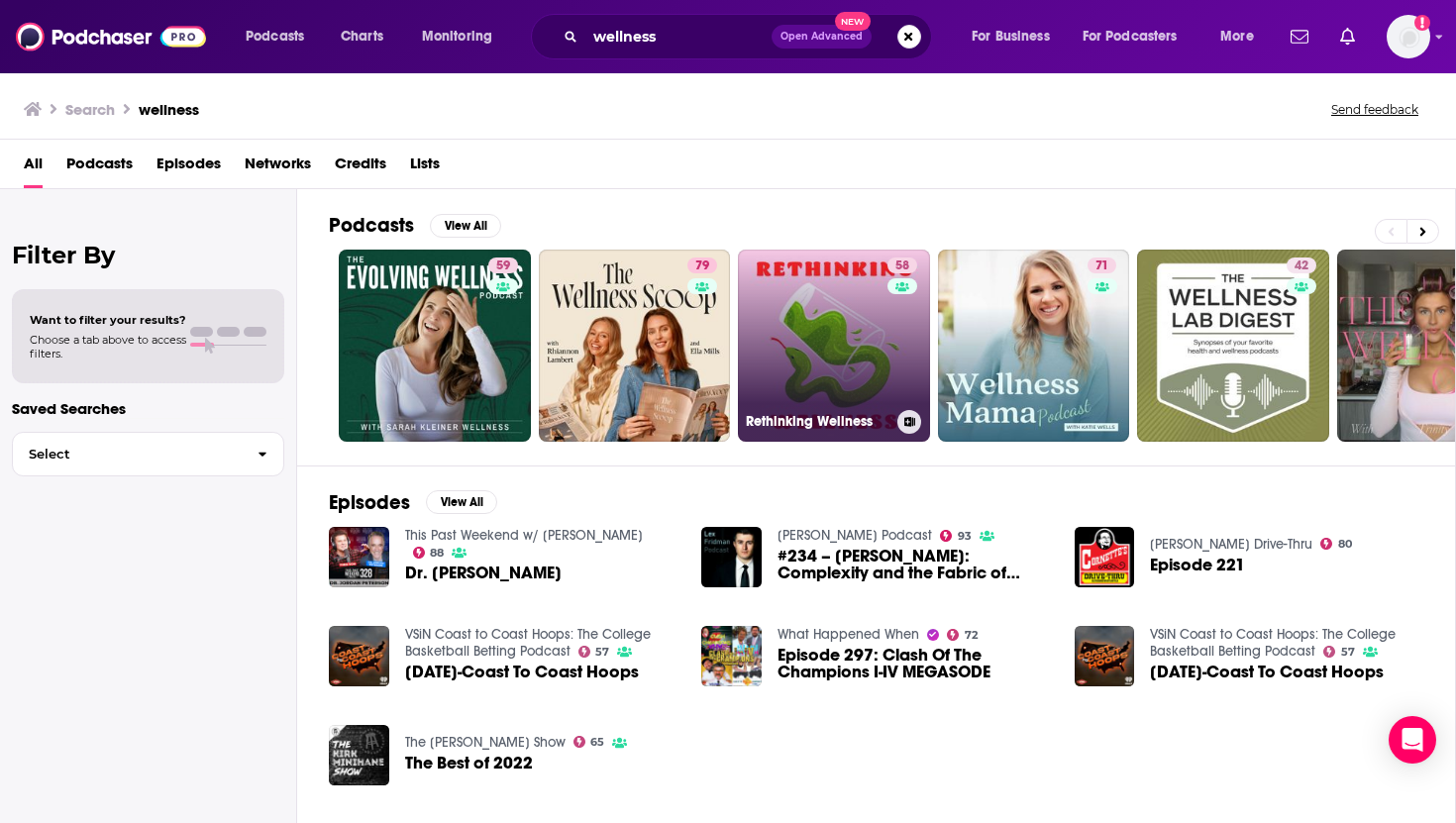 click on "58 Rethinking Wellness" at bounding box center [834, 346] 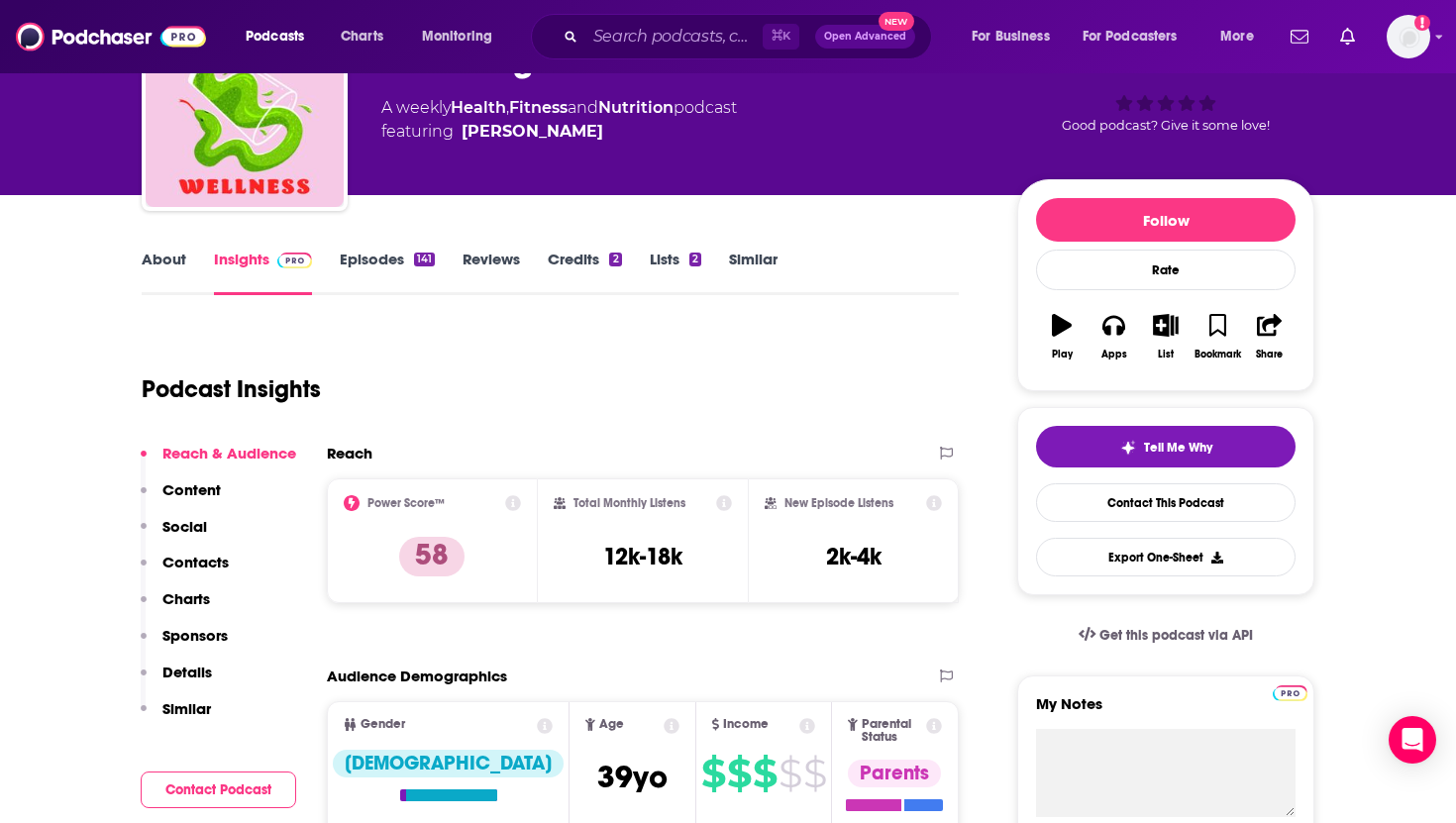 scroll, scrollTop: 0, scrollLeft: 0, axis: both 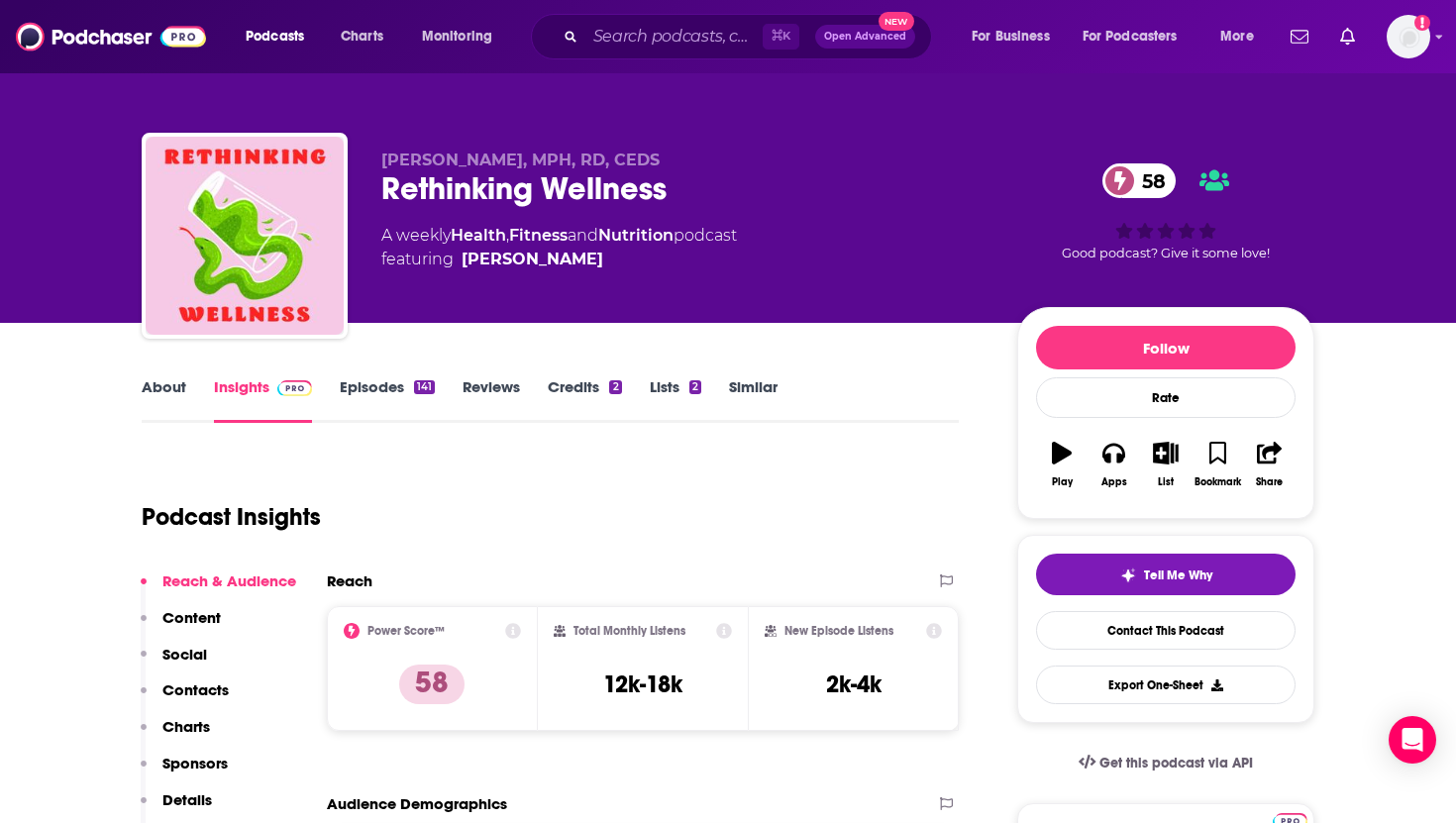 click on "Episodes 141" at bounding box center (387, 400) 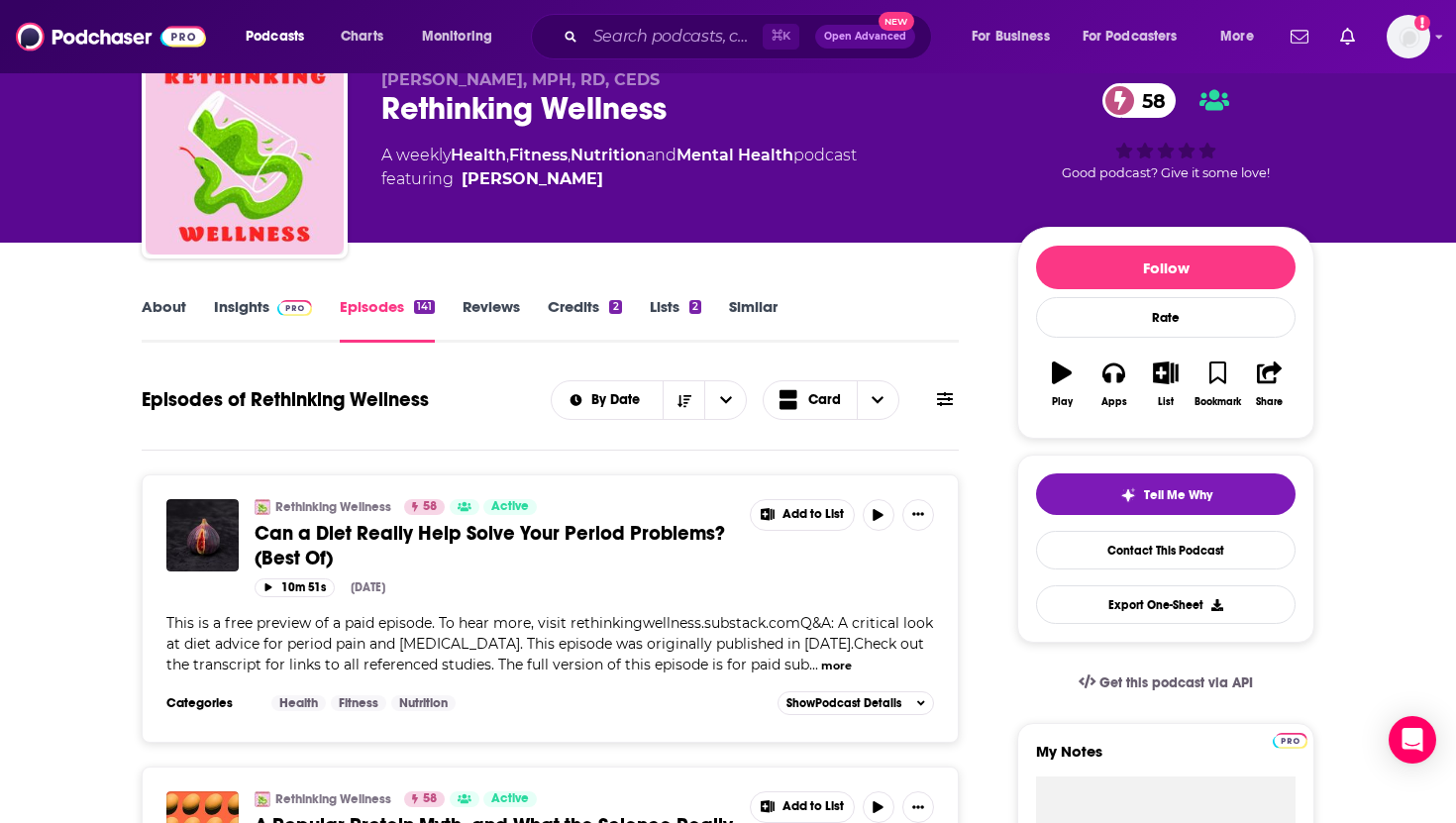 scroll, scrollTop: 0, scrollLeft: 0, axis: both 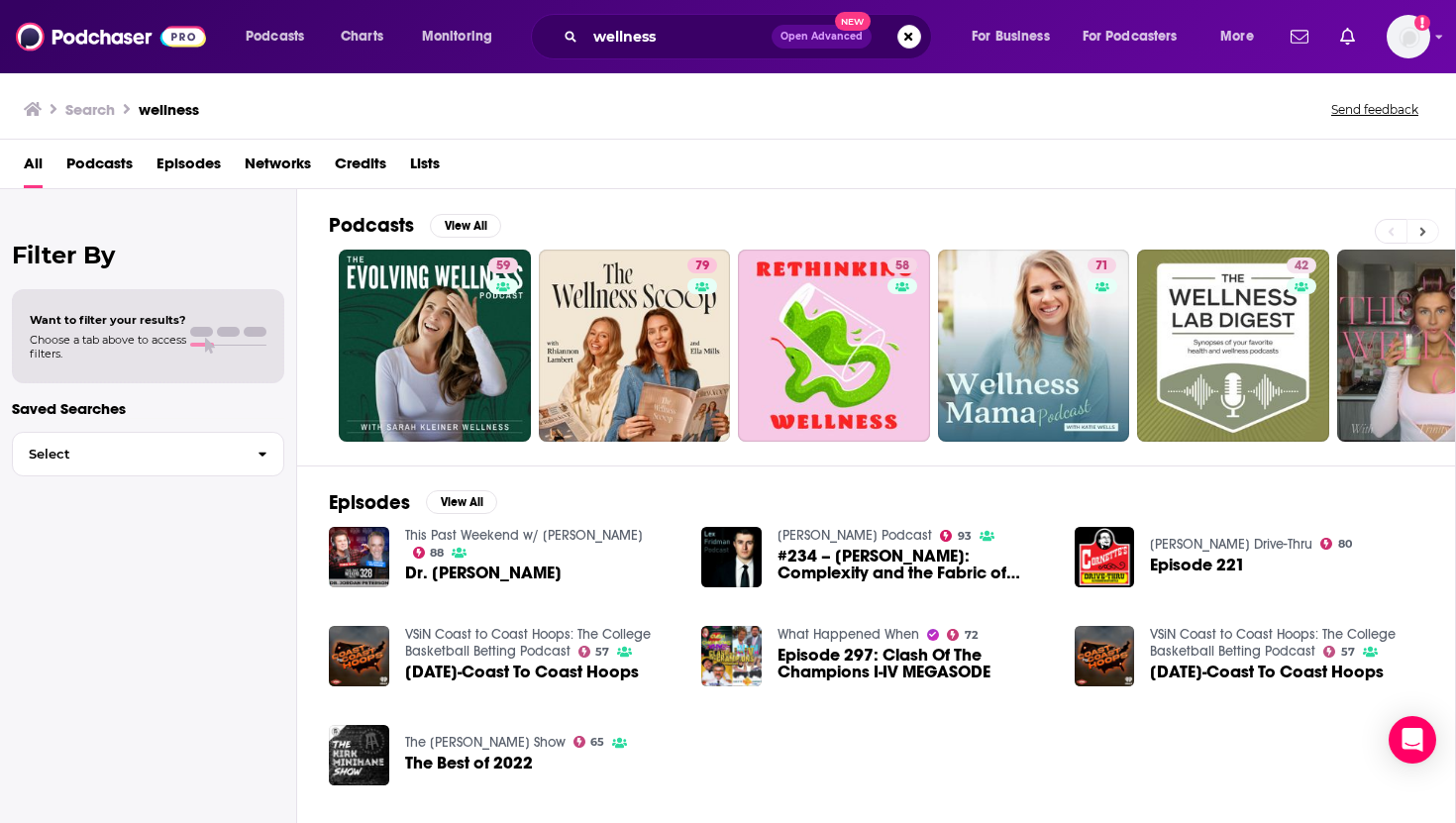 click 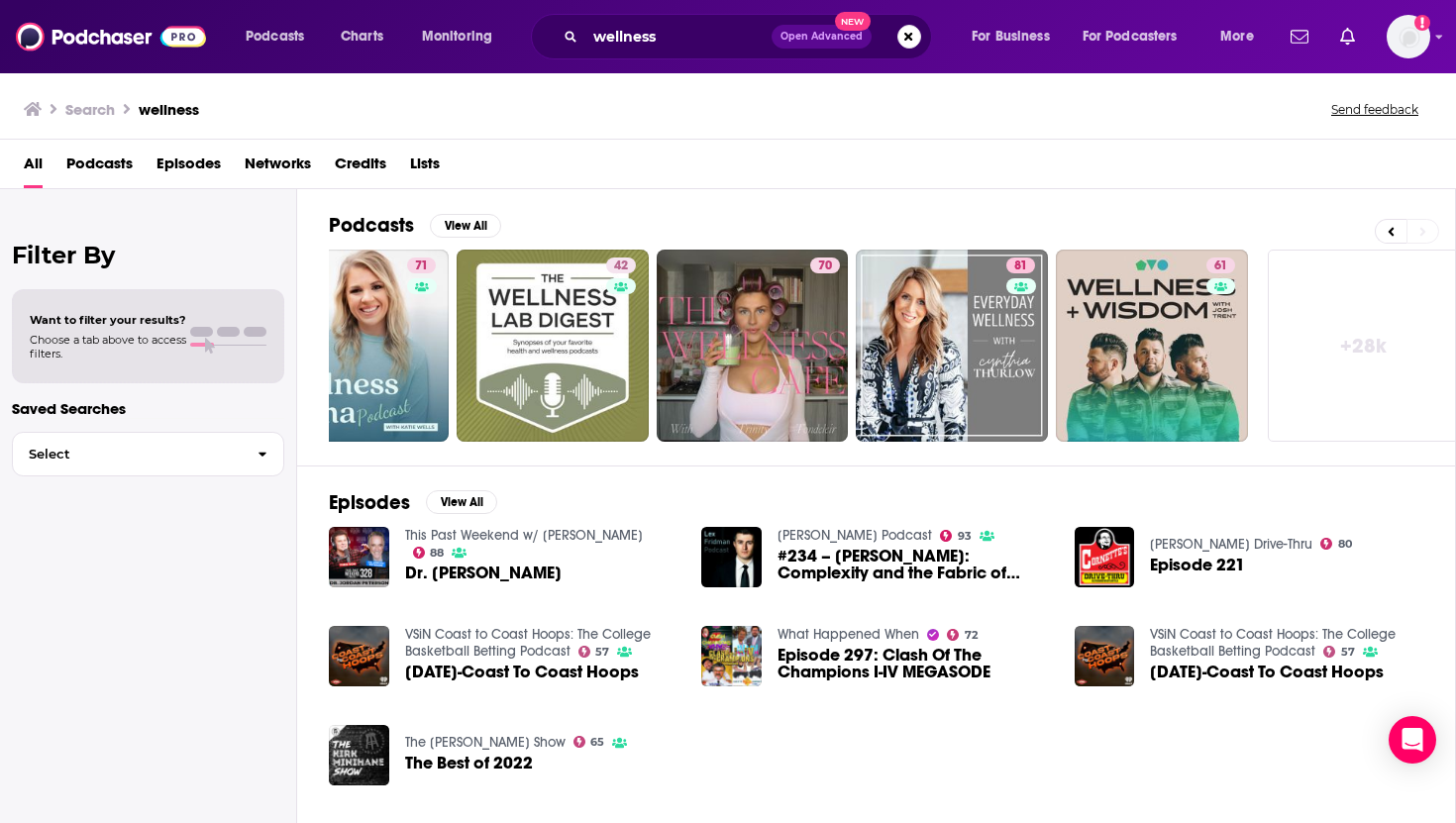scroll, scrollTop: 0, scrollLeft: 692, axis: horizontal 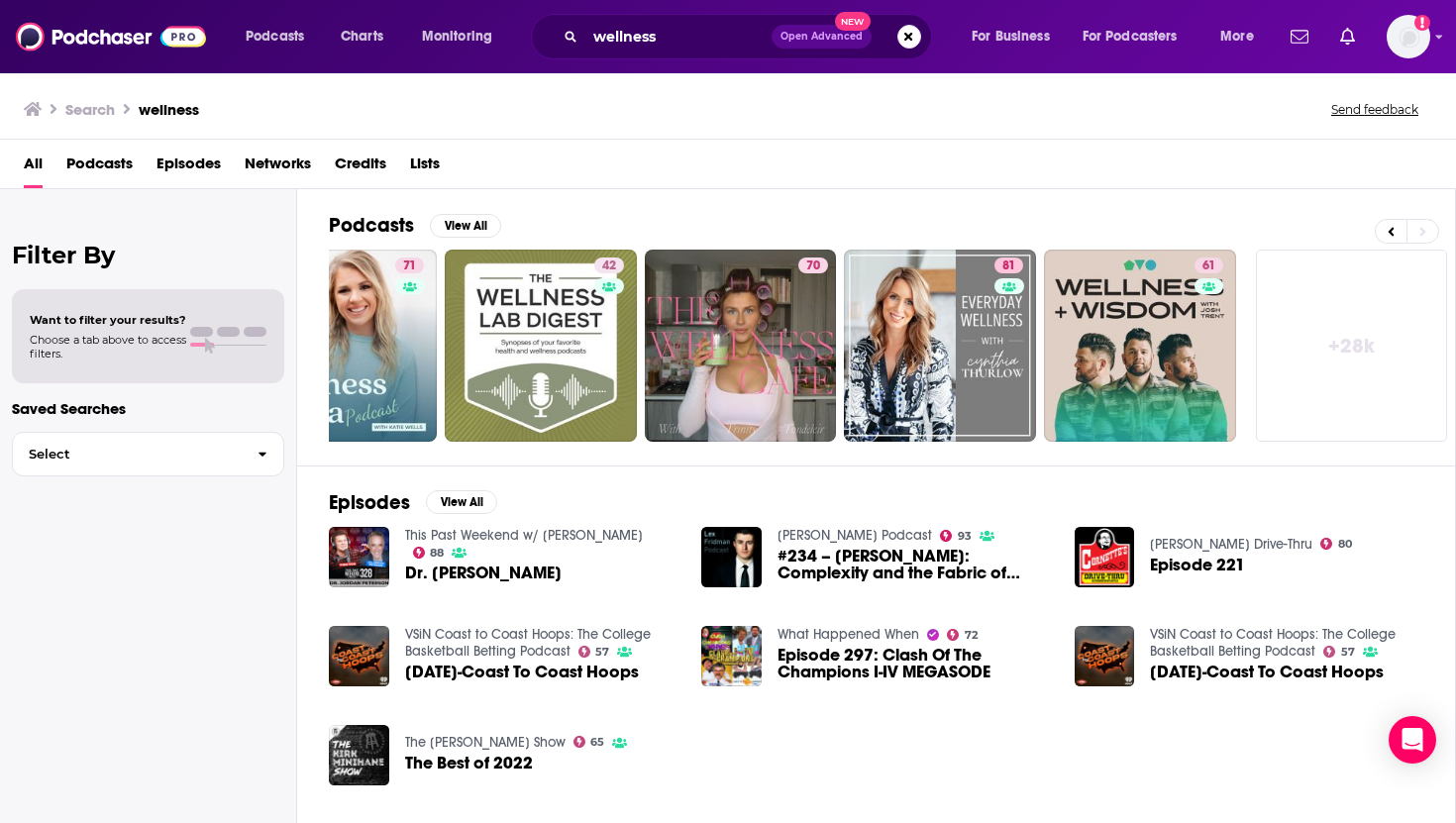 click on "+ 28k" at bounding box center (1352, 346) 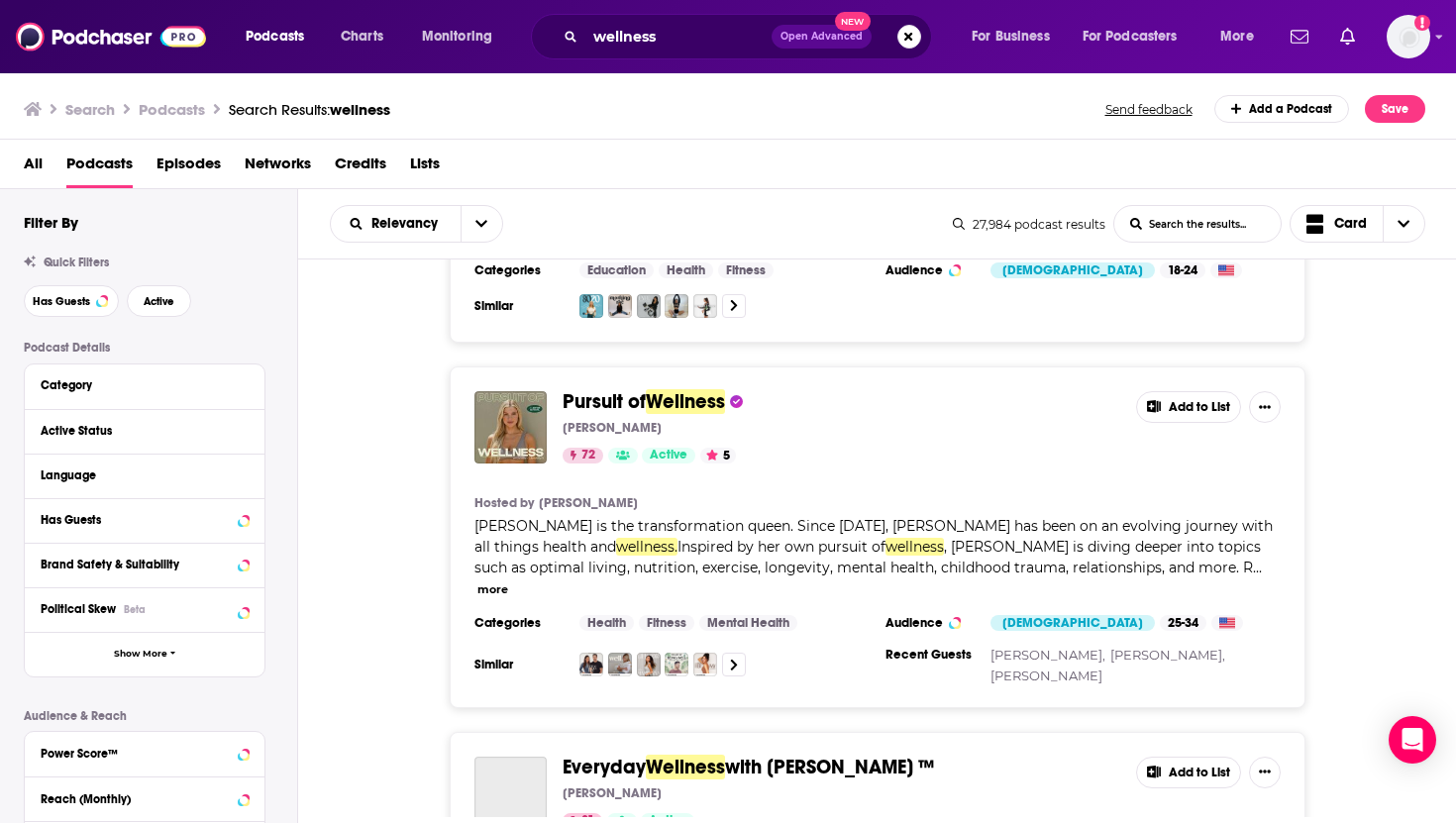 scroll, scrollTop: 1993, scrollLeft: 0, axis: vertical 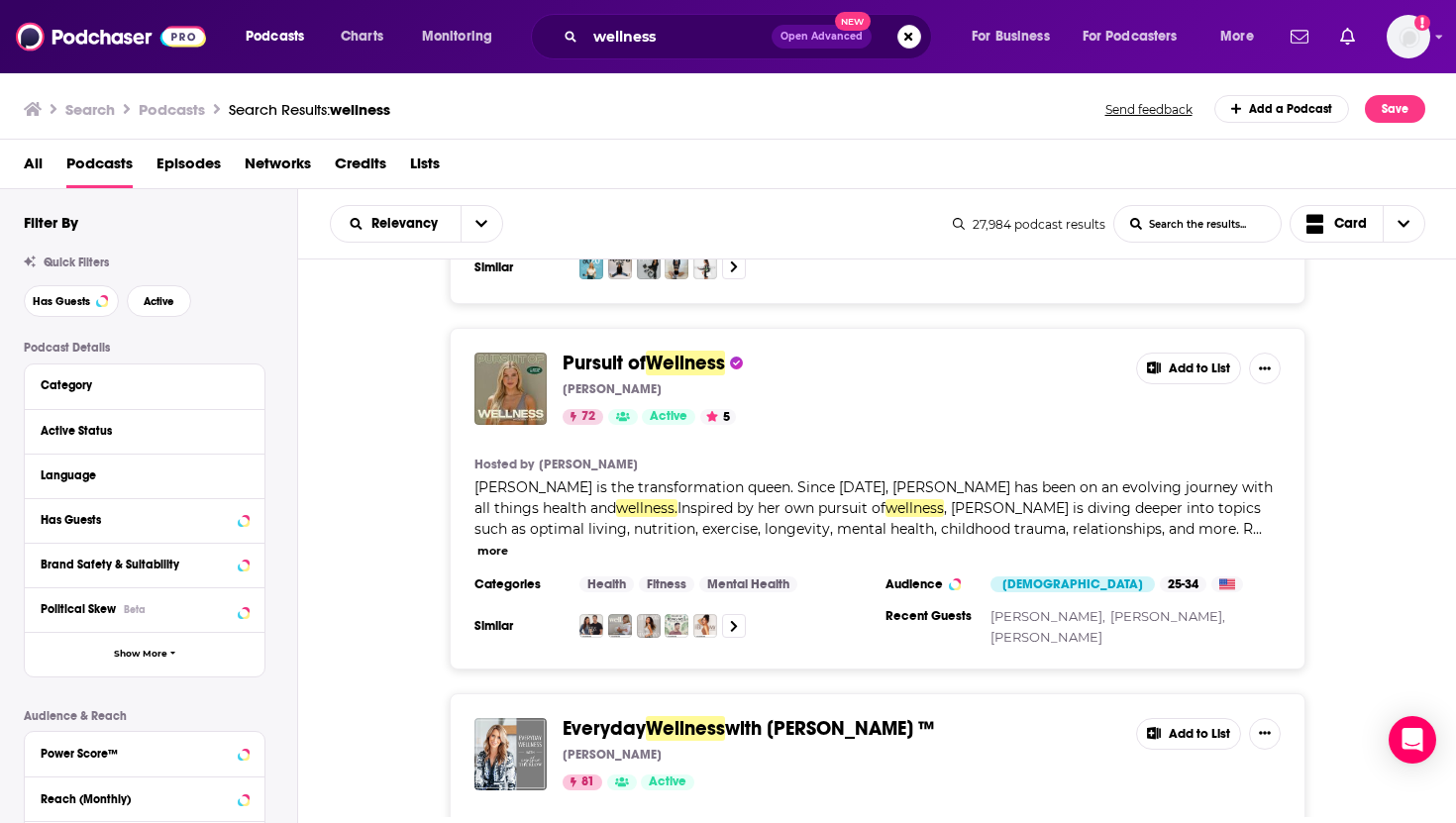 click on "more" at bounding box center (492, 551) 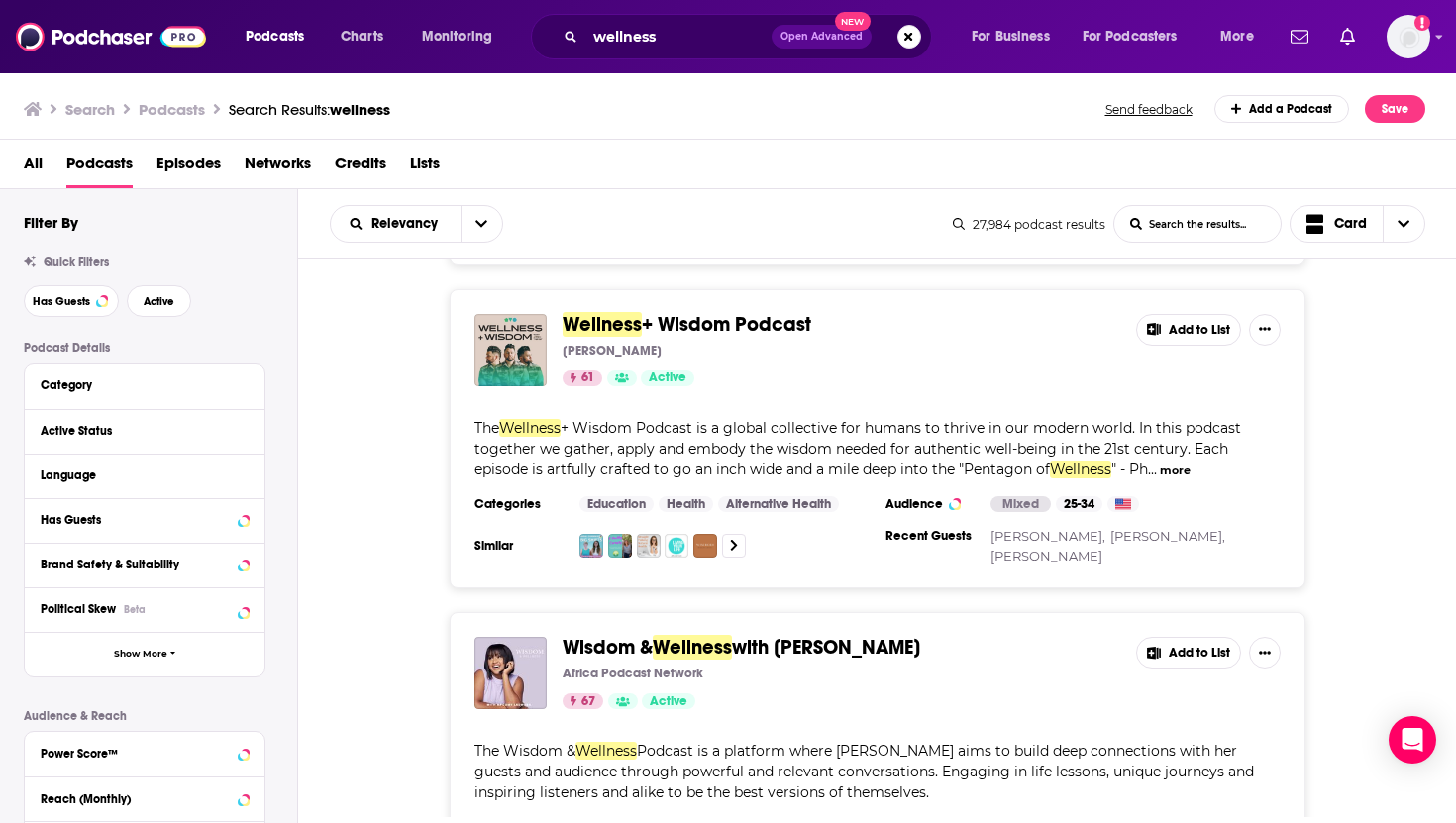 scroll, scrollTop: 2888, scrollLeft: 0, axis: vertical 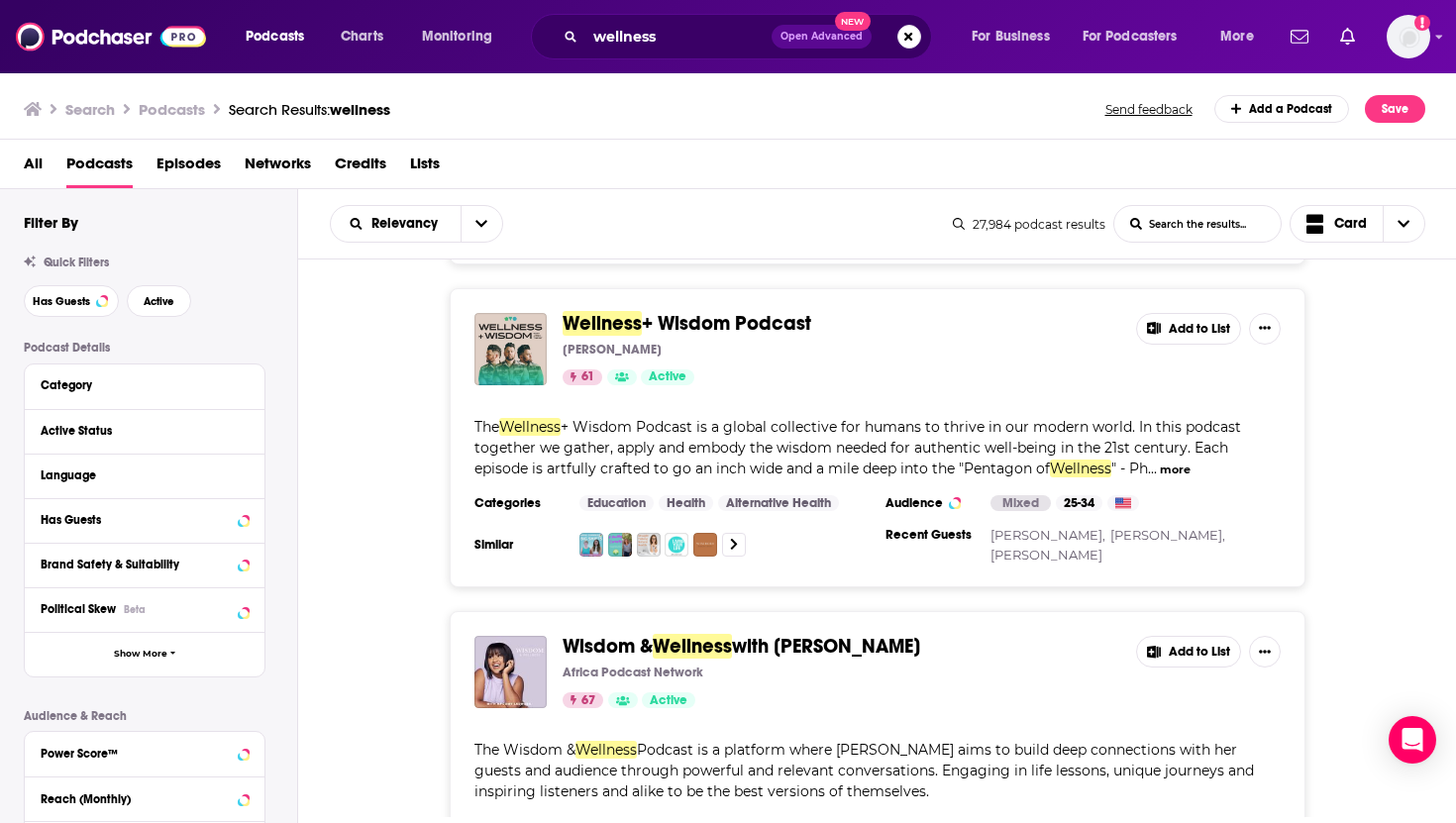 click on "Wellness  + Wisdom Podcast [PERSON_NAME] 61 Active Add to List The  Wellness  + Wisdom Podcast is a global collective for humans to thrive in our modern world.
In this podcast together we gather, apply and embody the wisdom needed for authentic well-being in the 21st century.
Each episode is artfully crafted to go an inch wide and a mile deep into the "Pentagon of  Wellness " - Ph ...   more Categories Education Health Alternative Health Audience Mixed 25-34 Similar Recent Guests [PERSON_NAME], [PERSON_NAME], [PERSON_NAME] Add to List" at bounding box center (878, 438) 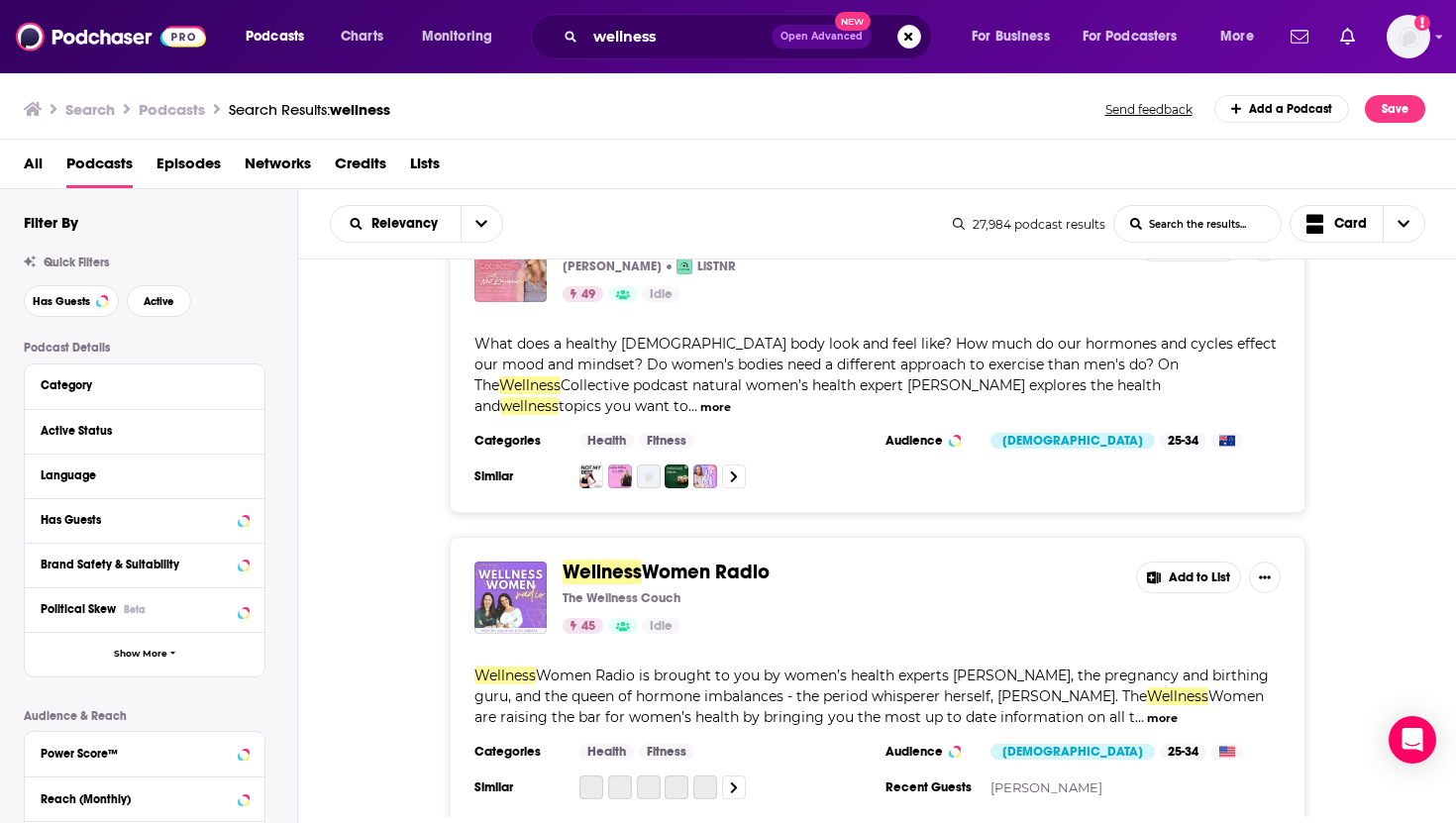 scroll, scrollTop: 6209, scrollLeft: 0, axis: vertical 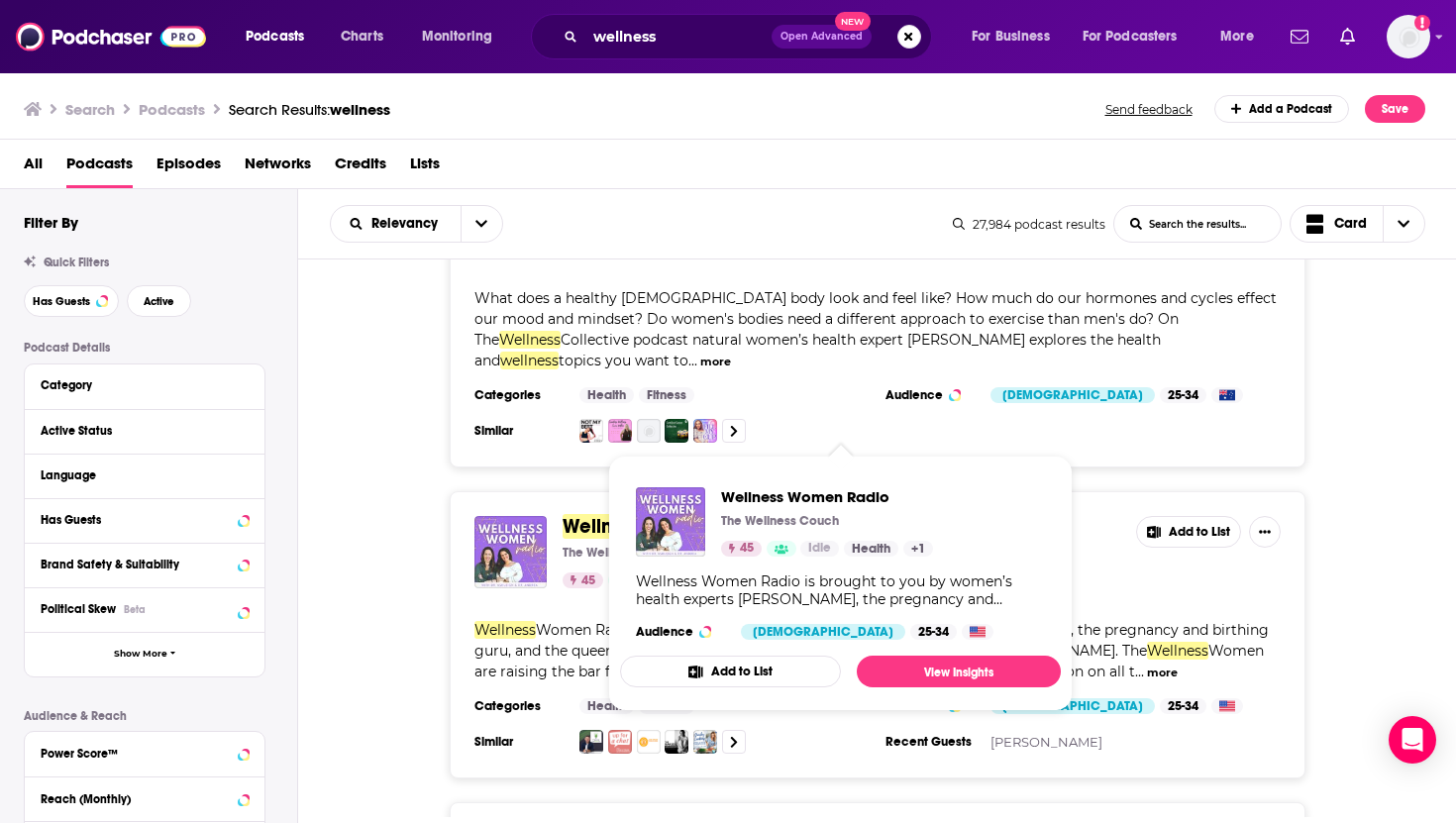 click on "Women Radio" at bounding box center (705, 526) 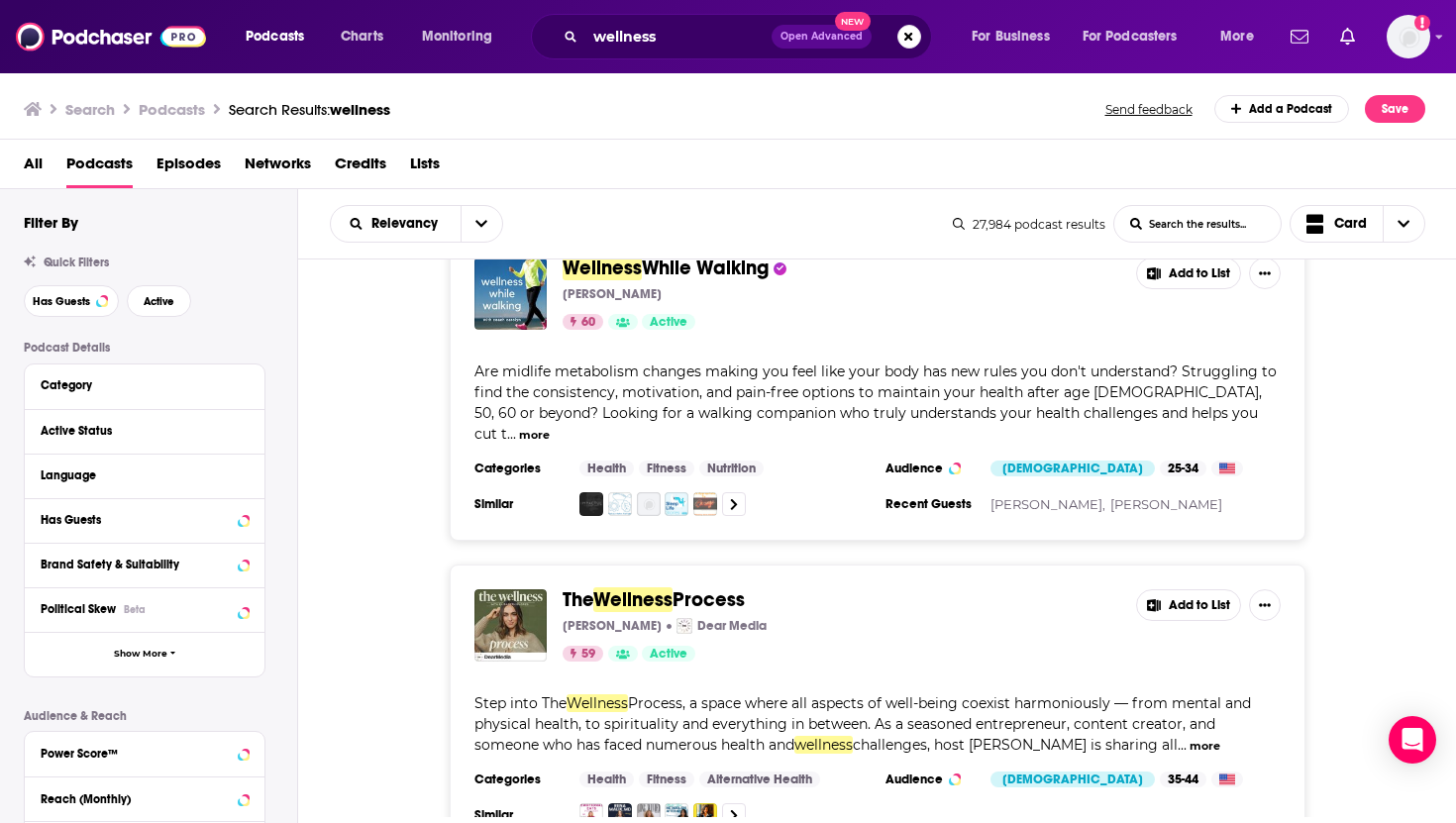 scroll, scrollTop: 3754, scrollLeft: 0, axis: vertical 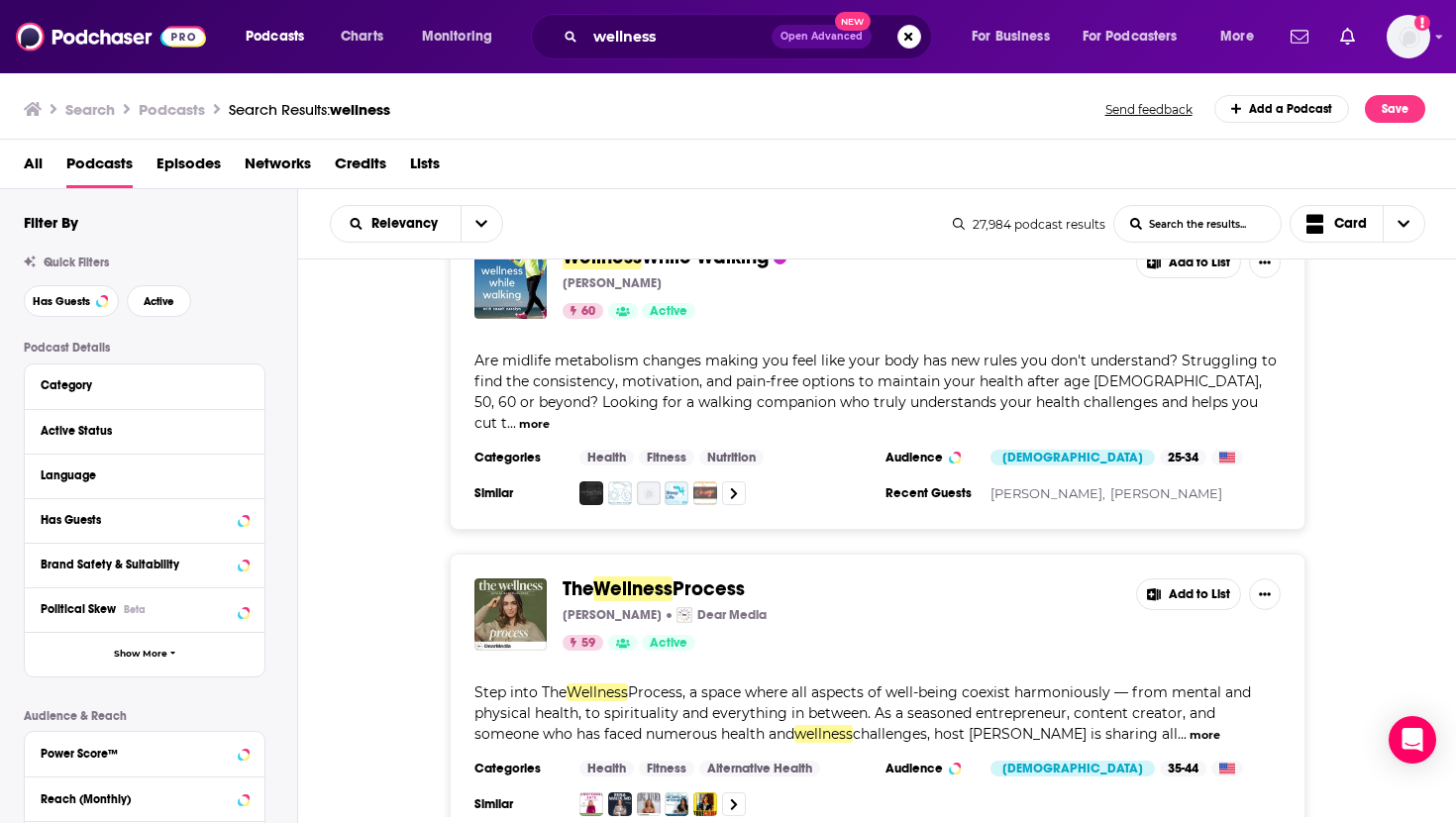 click on "The  Wellness  Process" at bounding box center [841, 589] 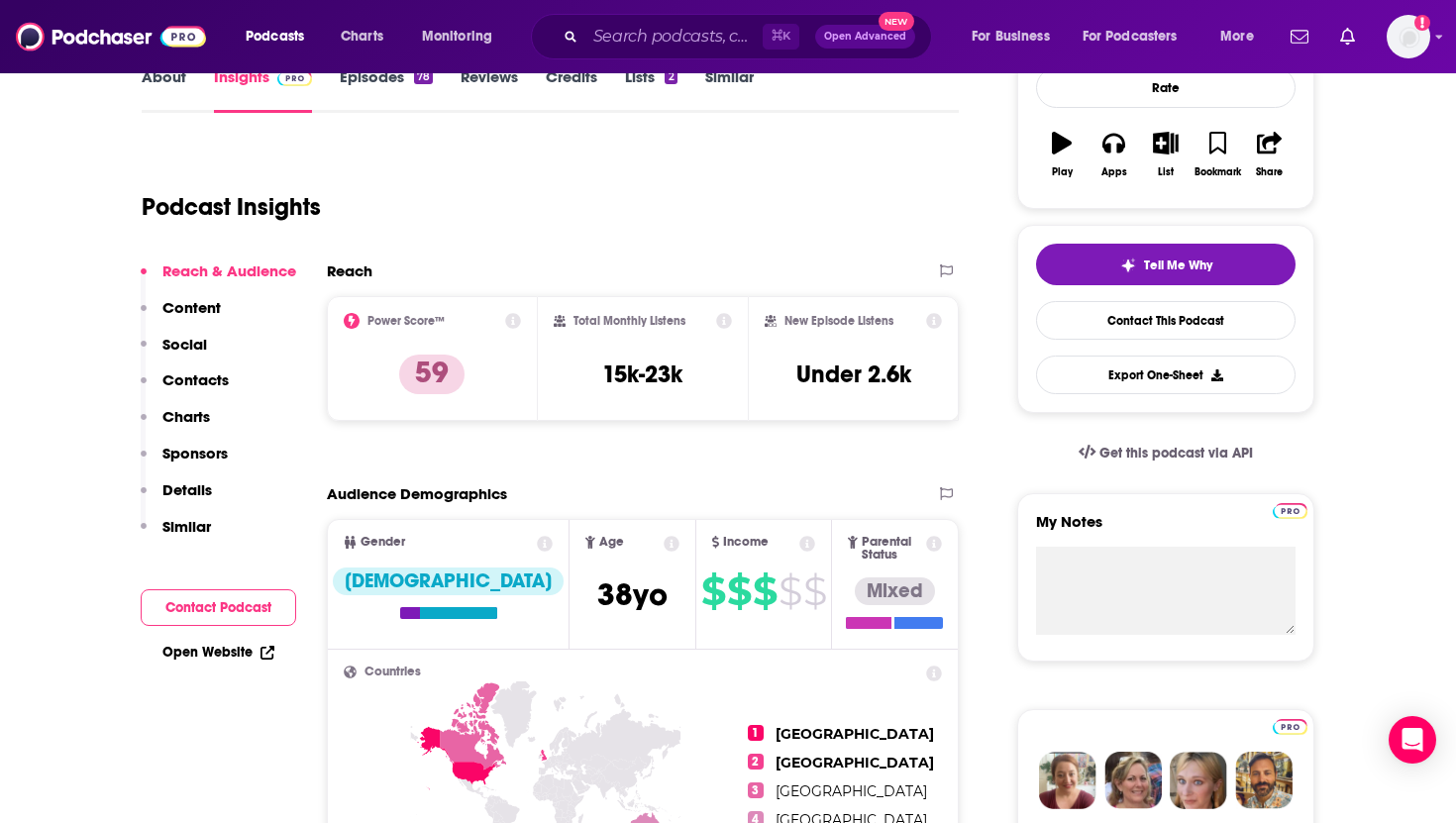 scroll, scrollTop: 0, scrollLeft: 0, axis: both 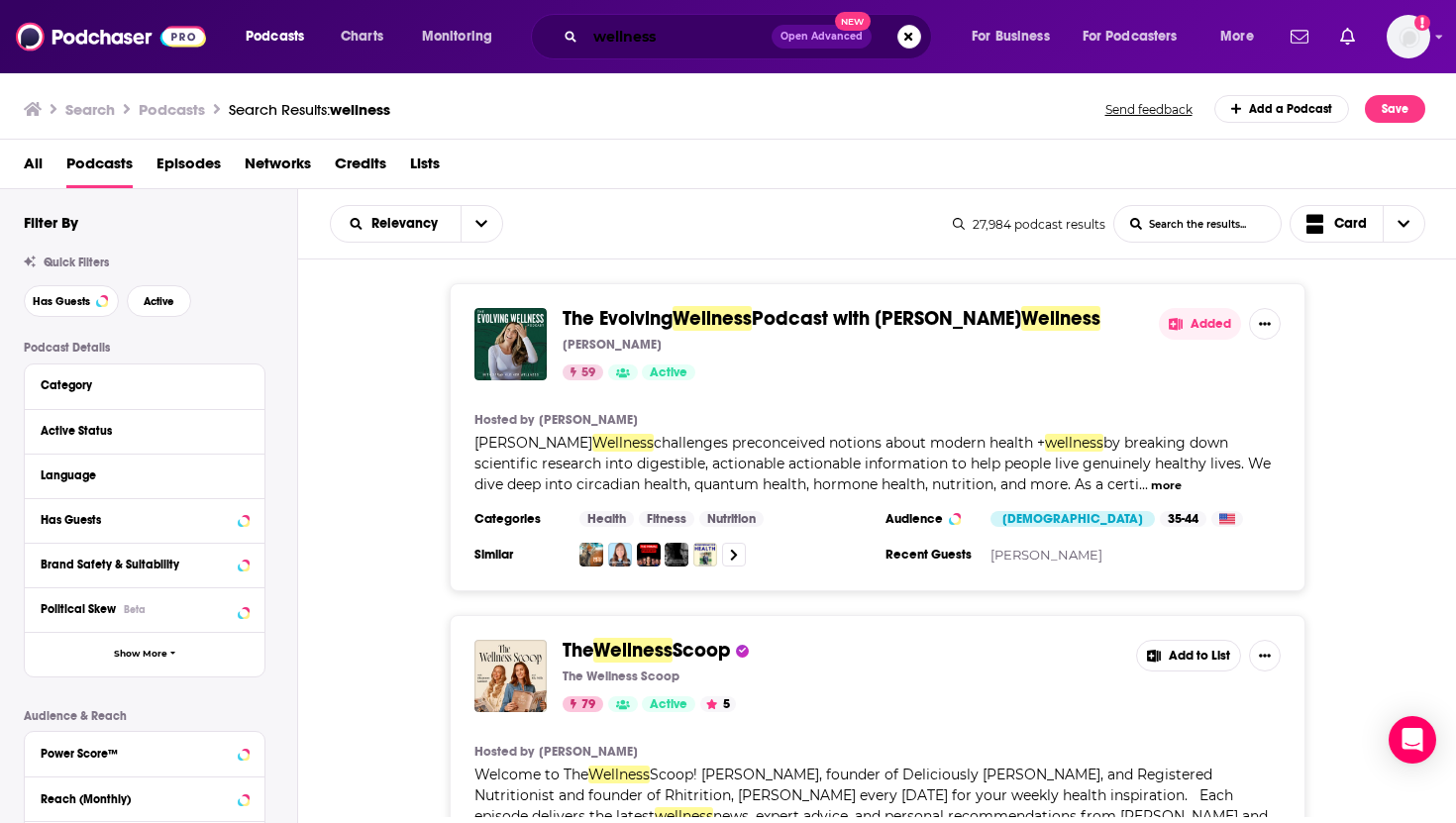 click on "wellness" at bounding box center (678, 37) 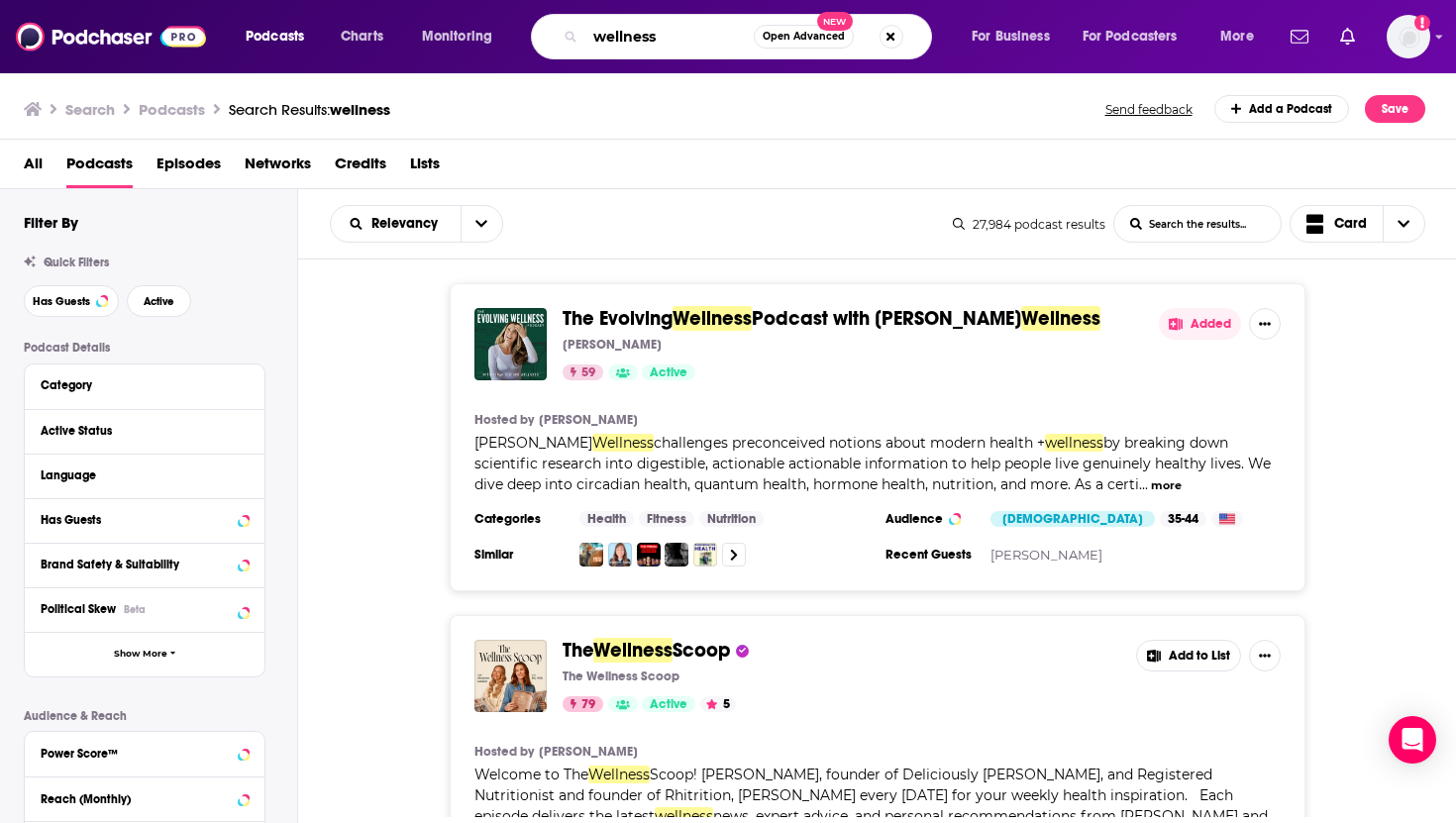 click on "wellness" at bounding box center [670, 37] 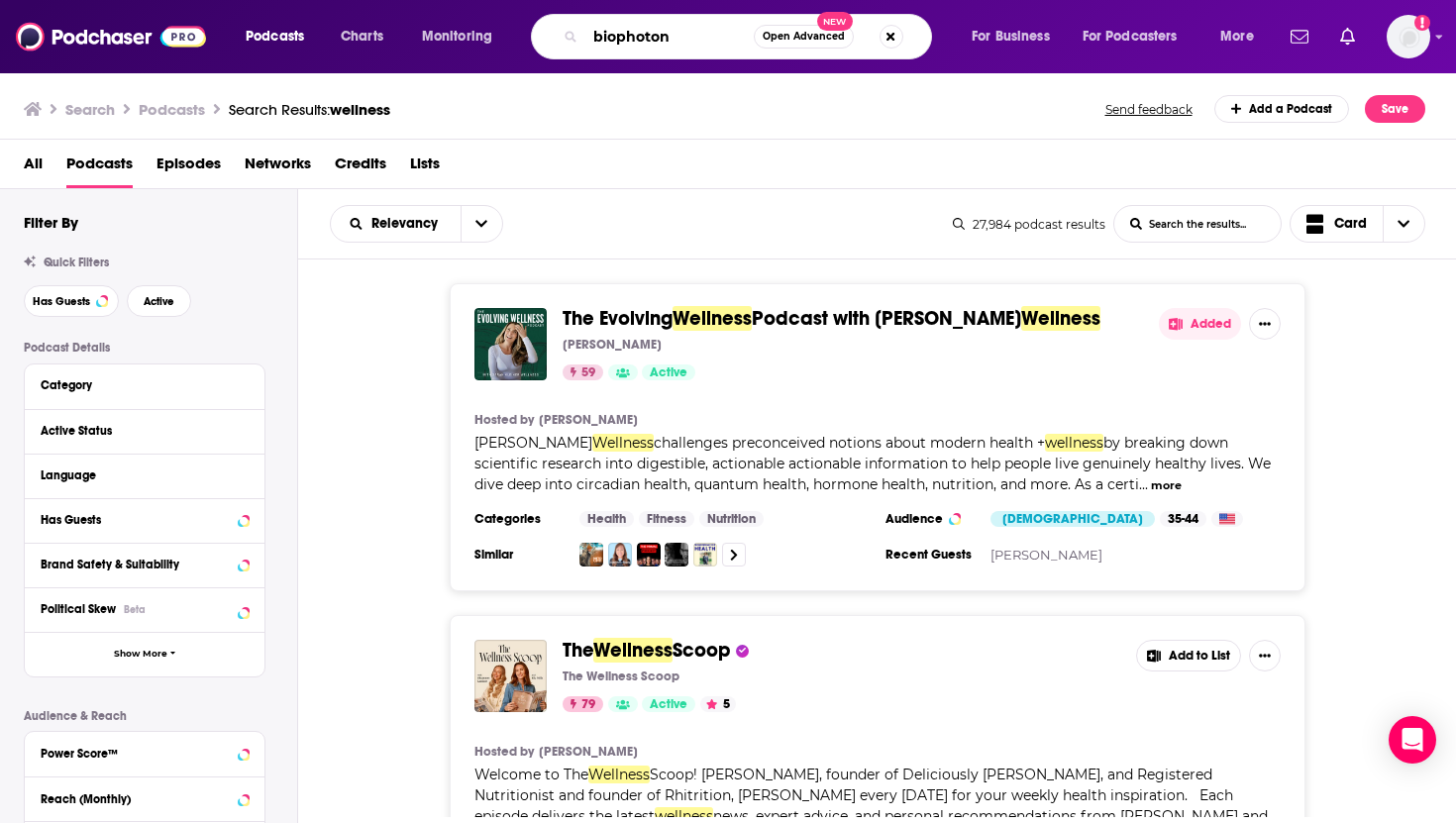 type on "biophoton" 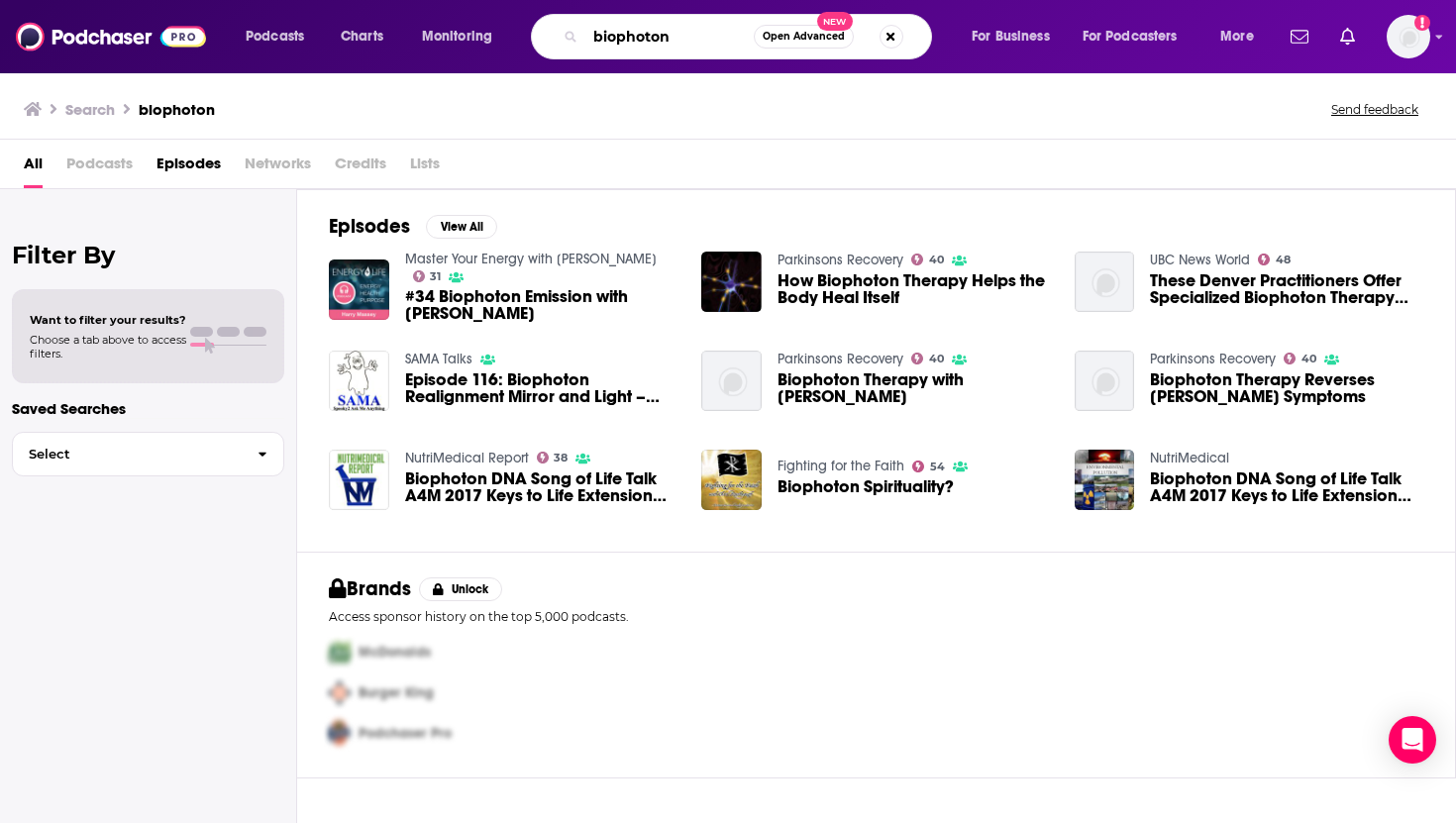 click on "biophoton" at bounding box center (670, 37) 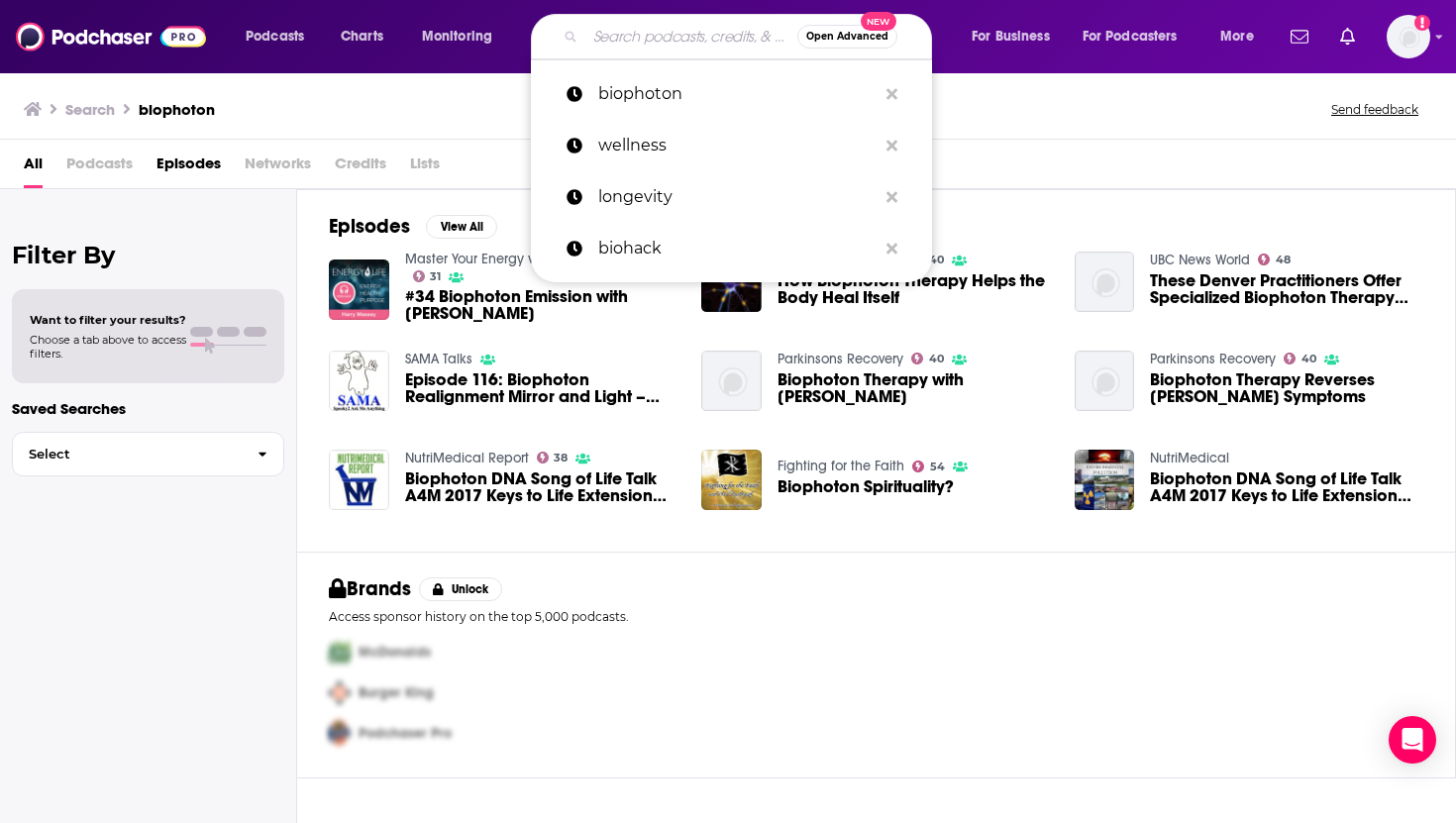type on "n" 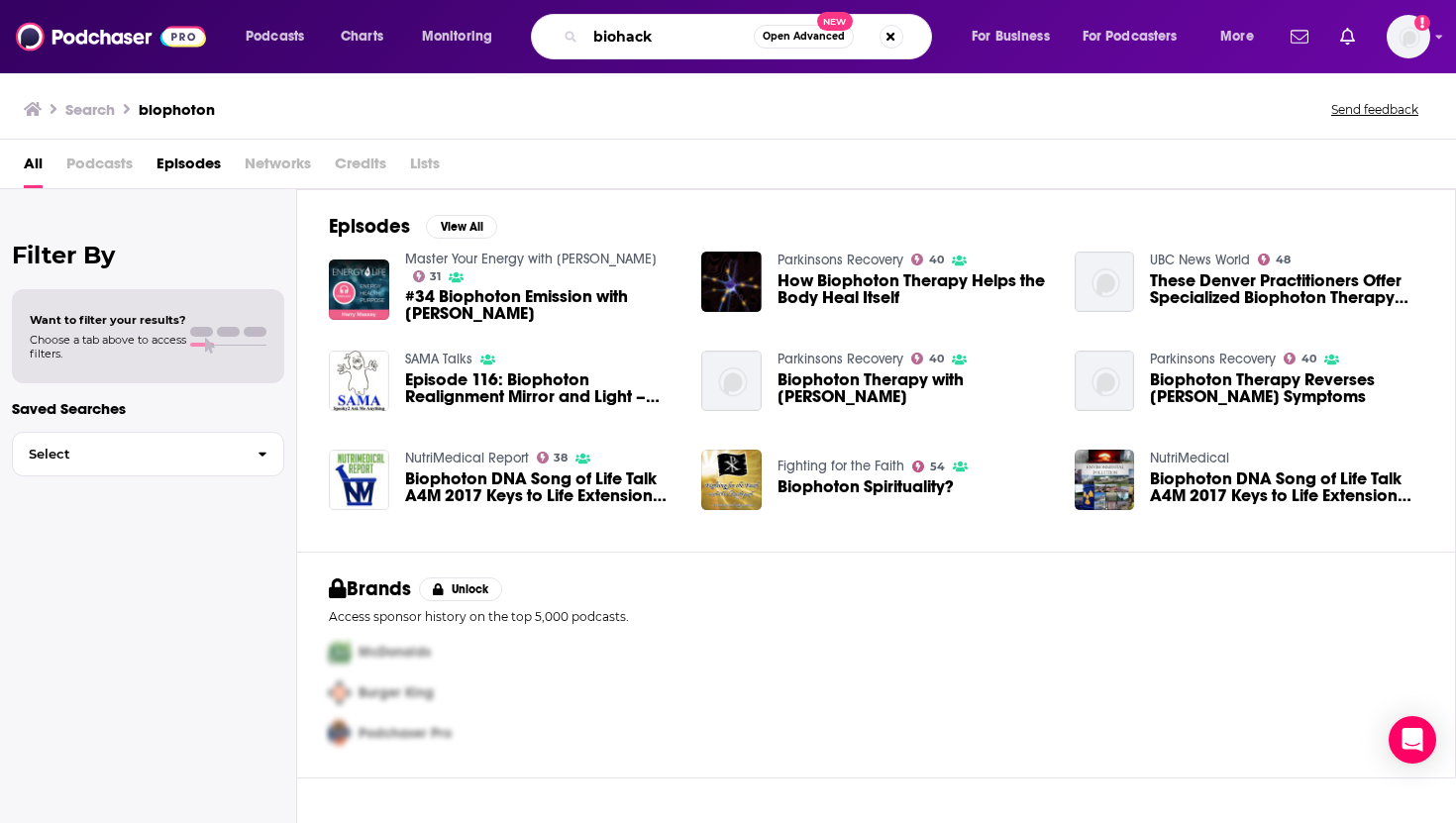 type on "biohack" 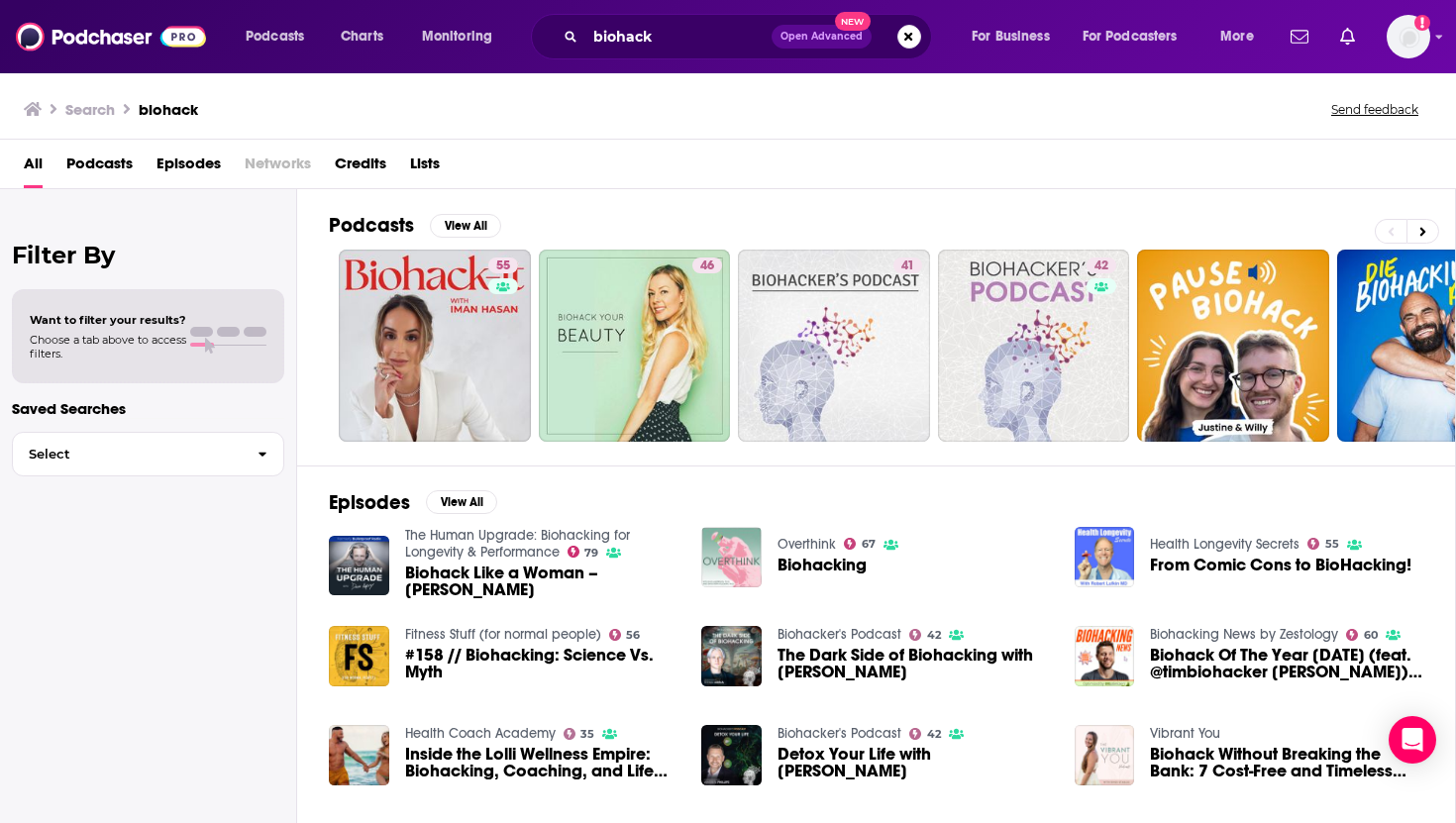 click on "Podcasts" at bounding box center [99, 167] 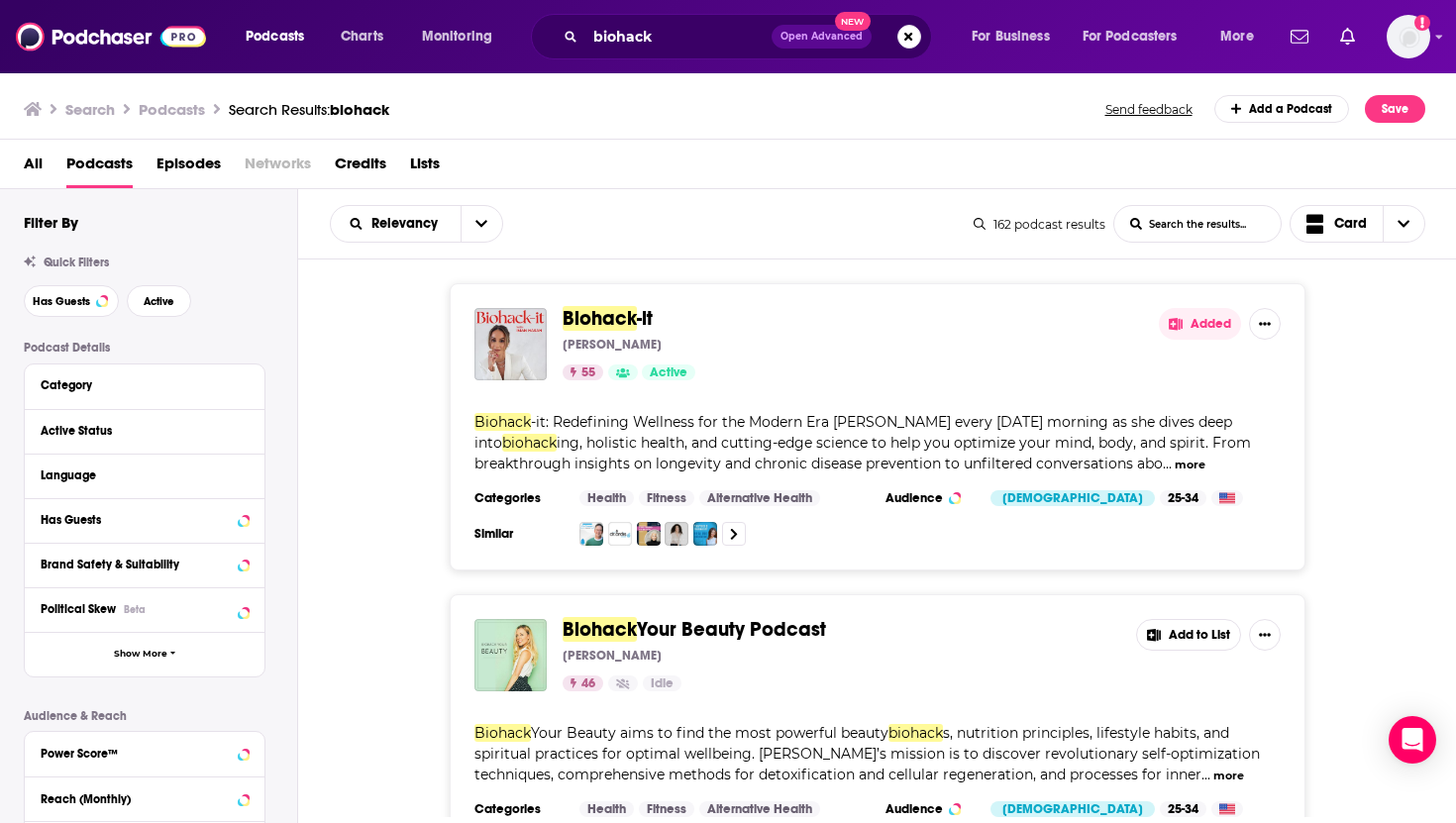 click on "Podcasts Charts Monitoring biohack Open Advanced New For Business For Podcasters More Add a profile image" at bounding box center [728, 37] 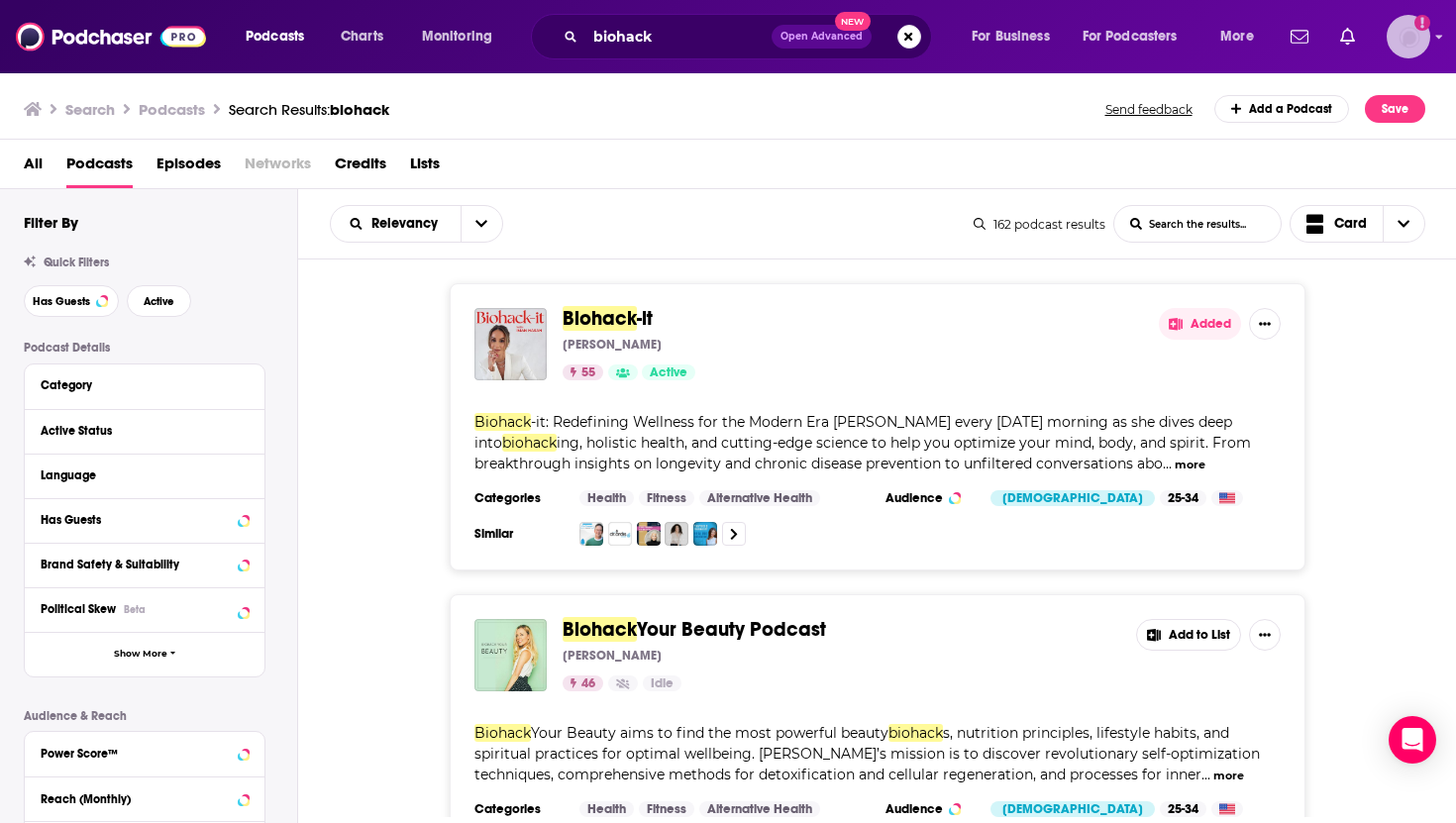 click at bounding box center [1408, 37] 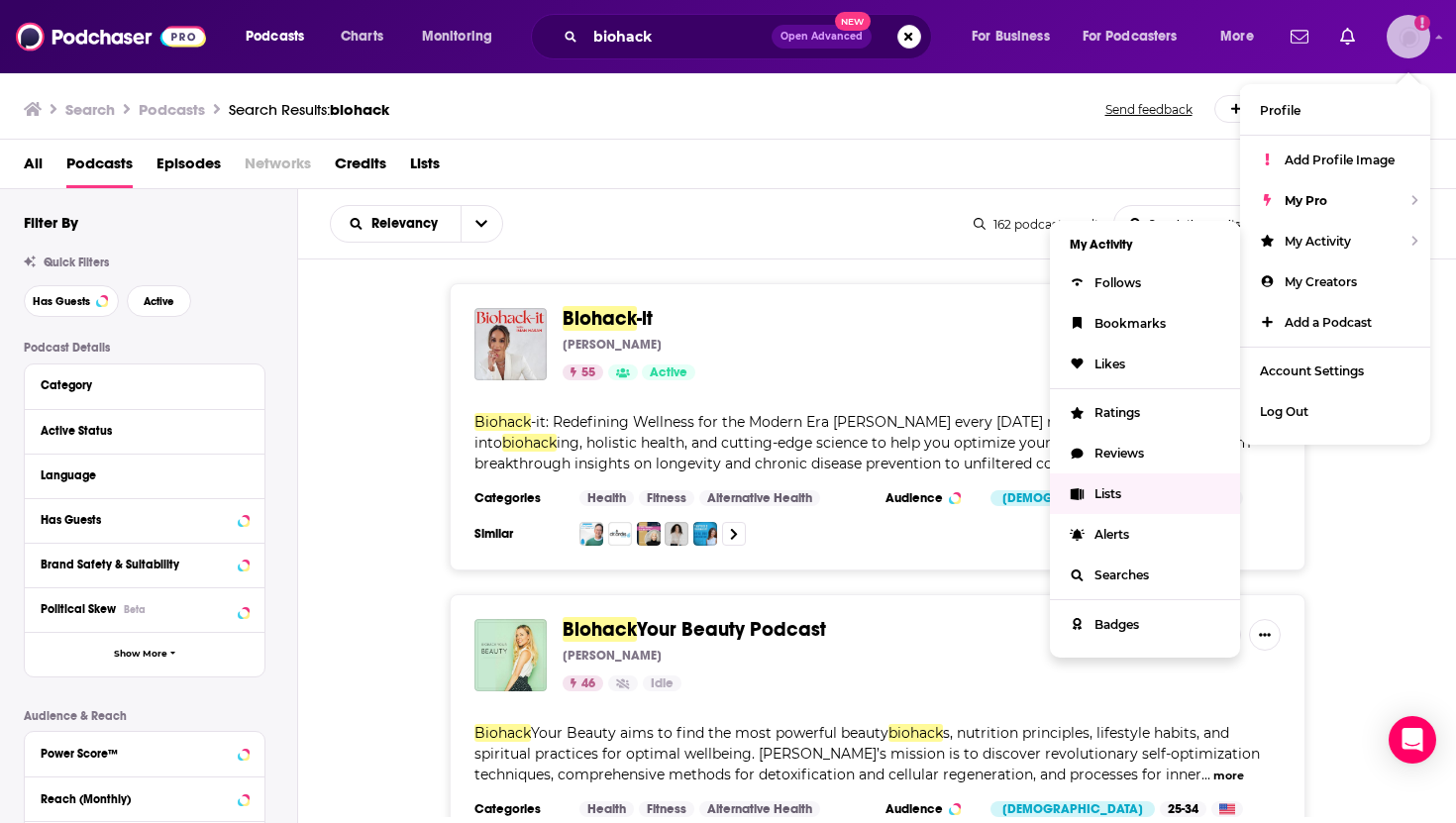 click on "Lists" at bounding box center [1145, 493] 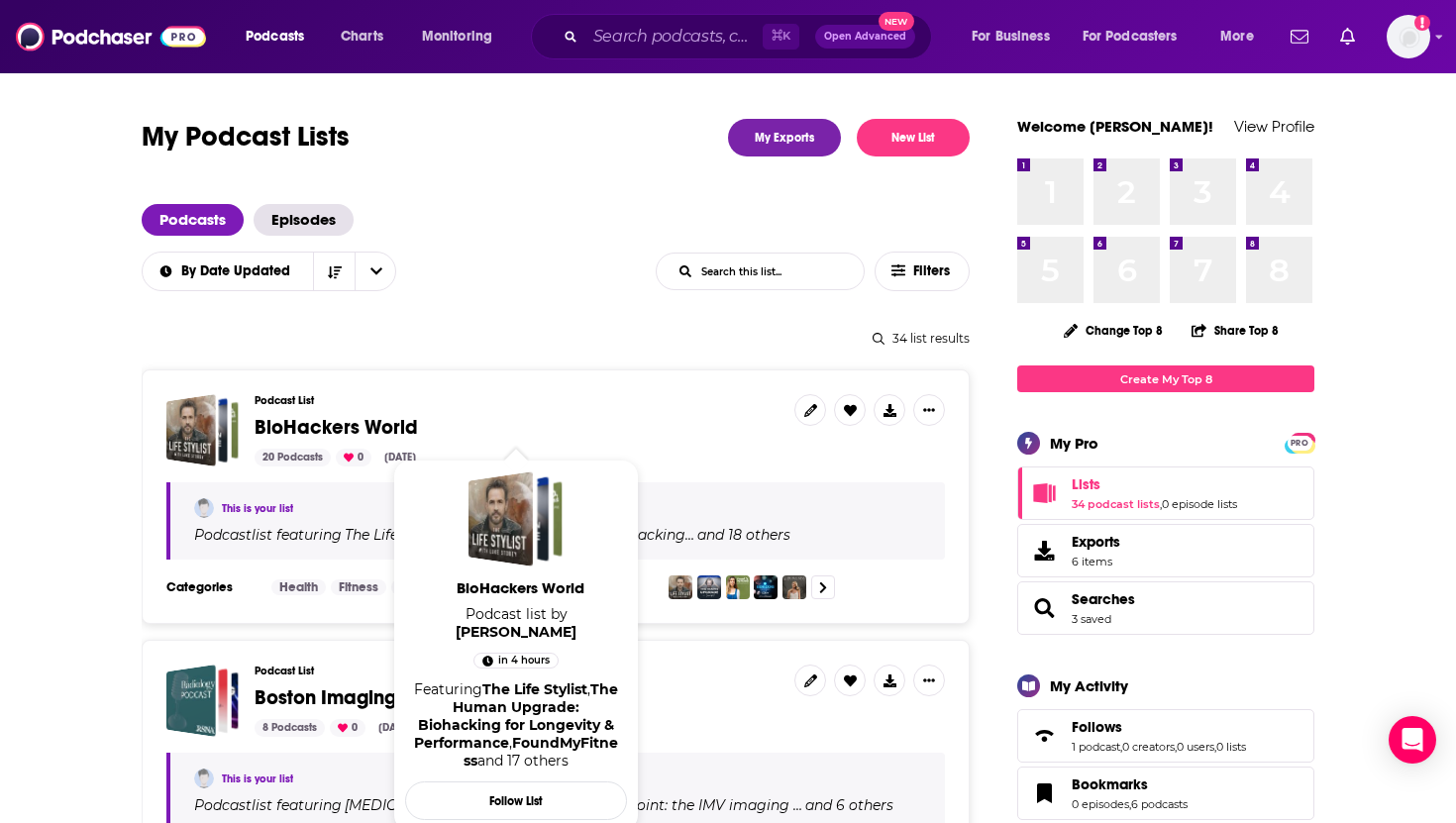 click on "BioHackers World" at bounding box center (336, 427) 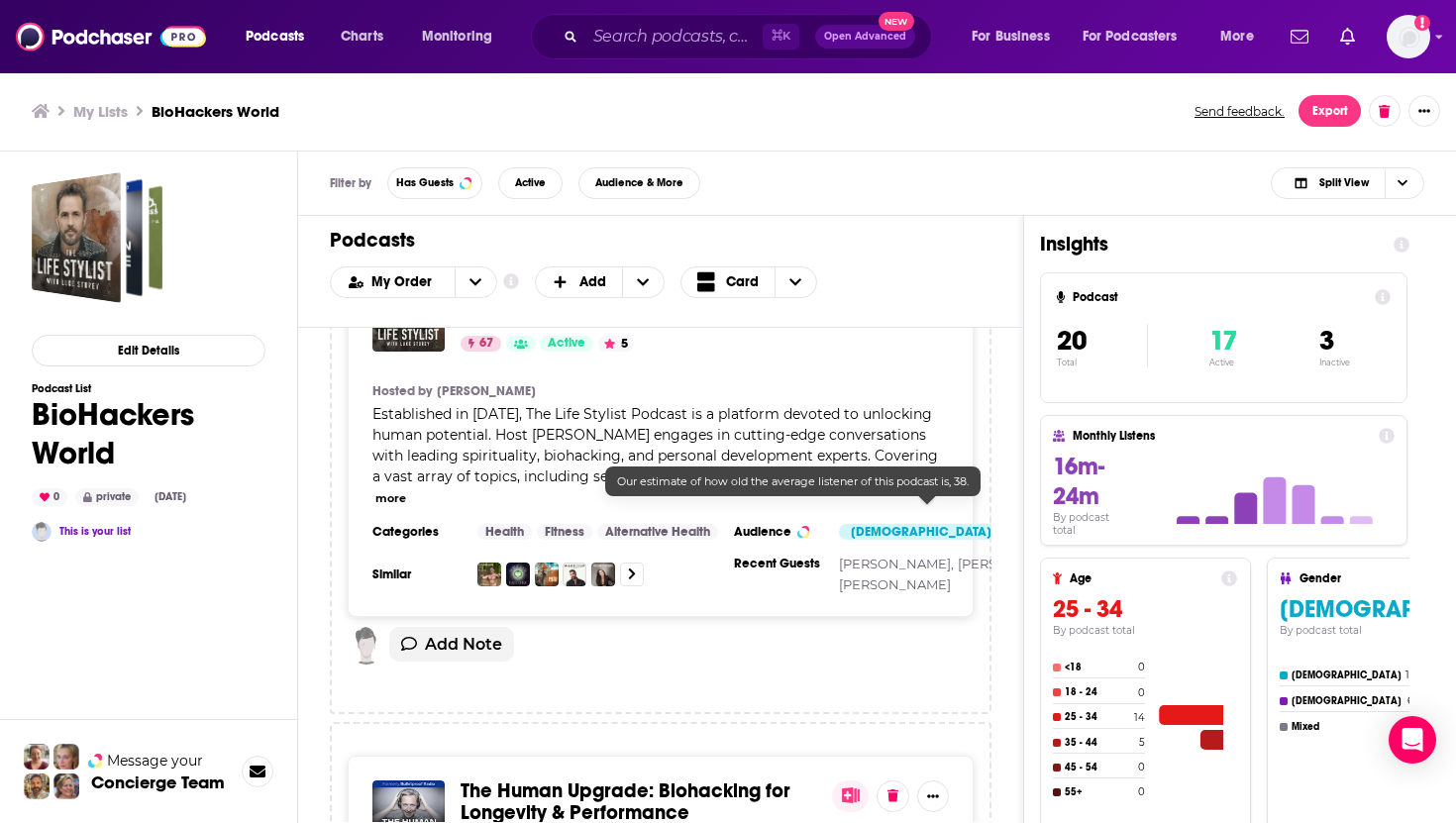 scroll, scrollTop: 0, scrollLeft: 0, axis: both 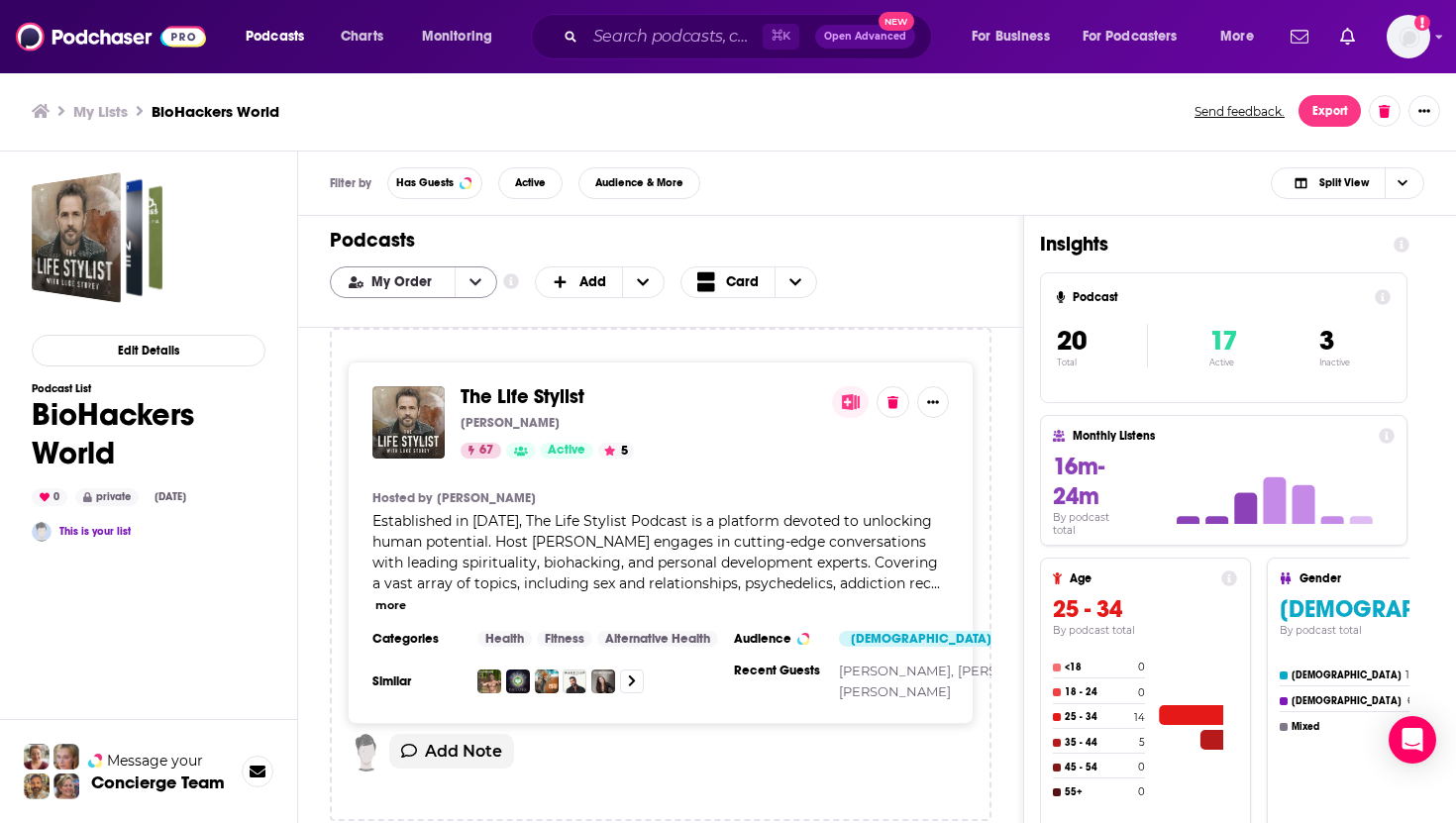 click at bounding box center [475, 282] 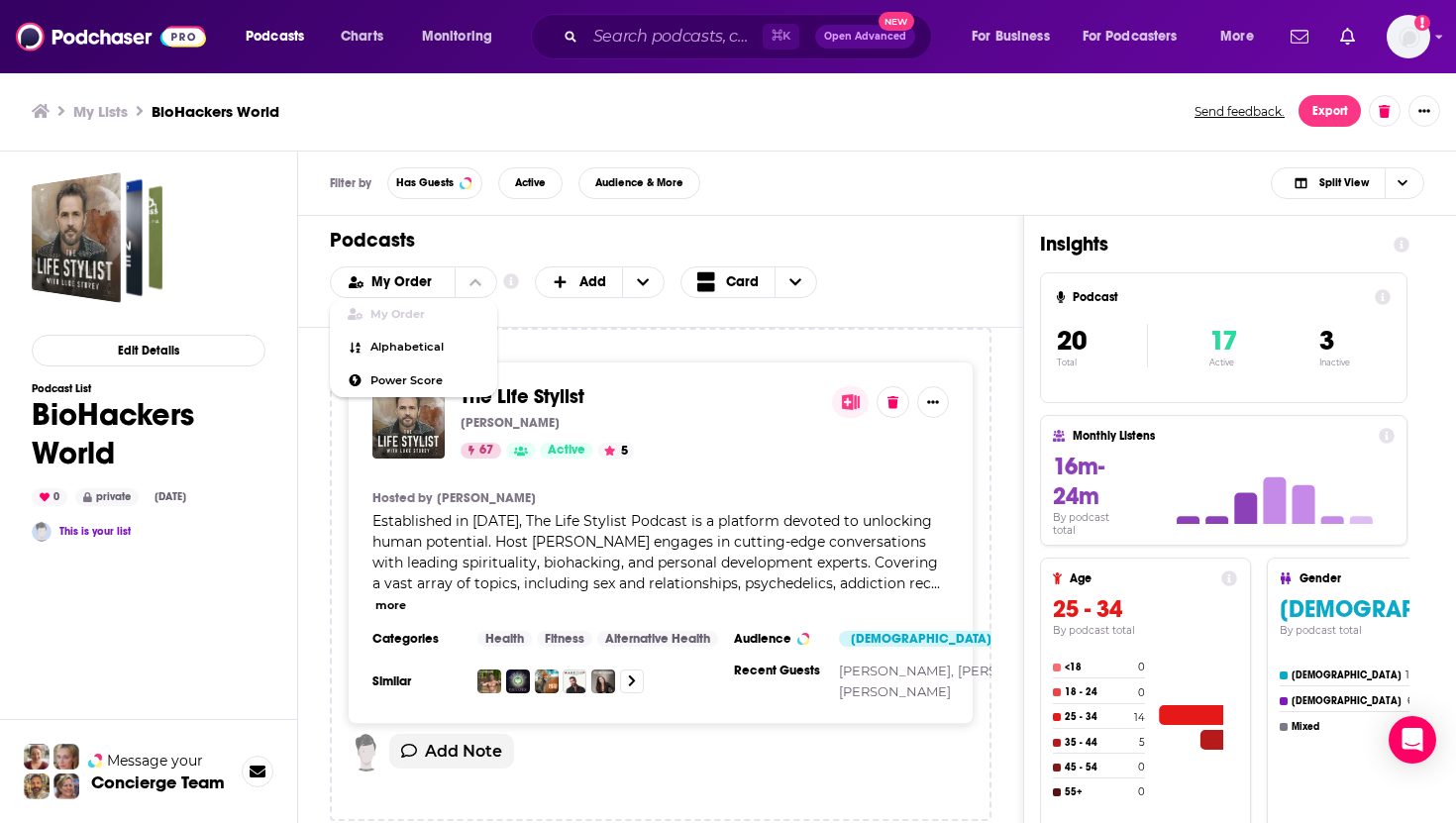 click on "Podcasts" at bounding box center (653, 240) 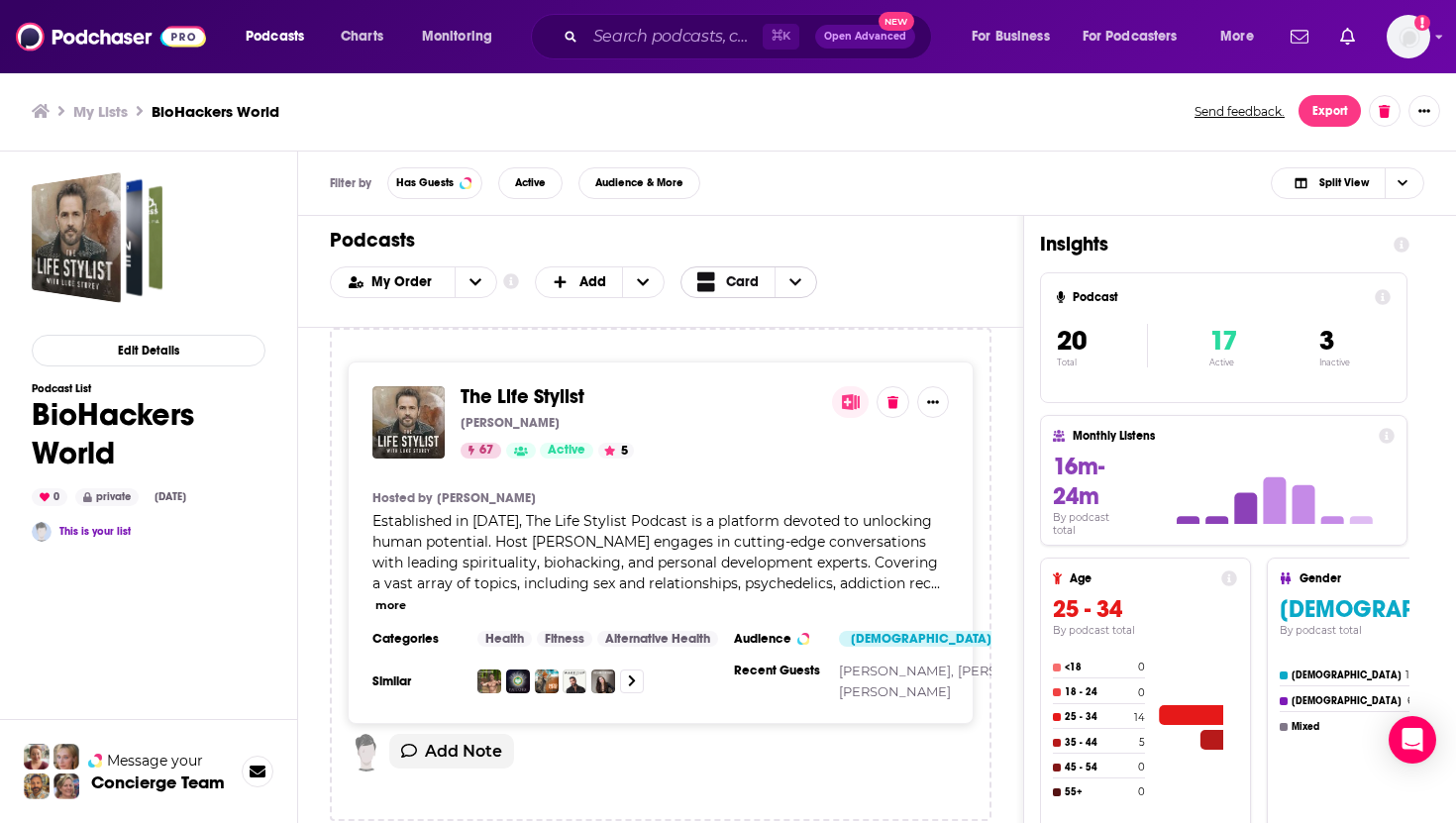 click at bounding box center [795, 282] 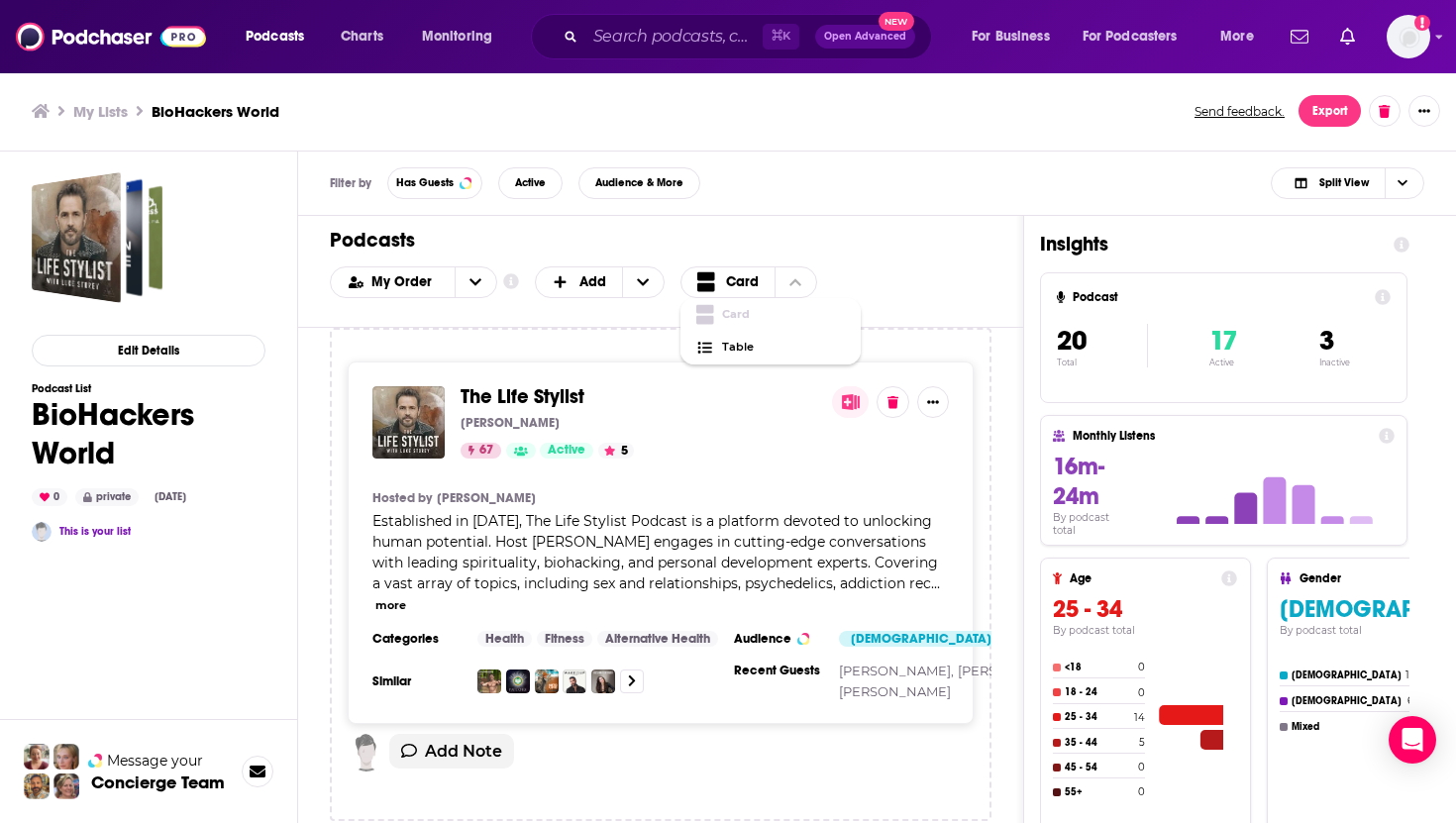 click on "Podcasts" at bounding box center [653, 240] 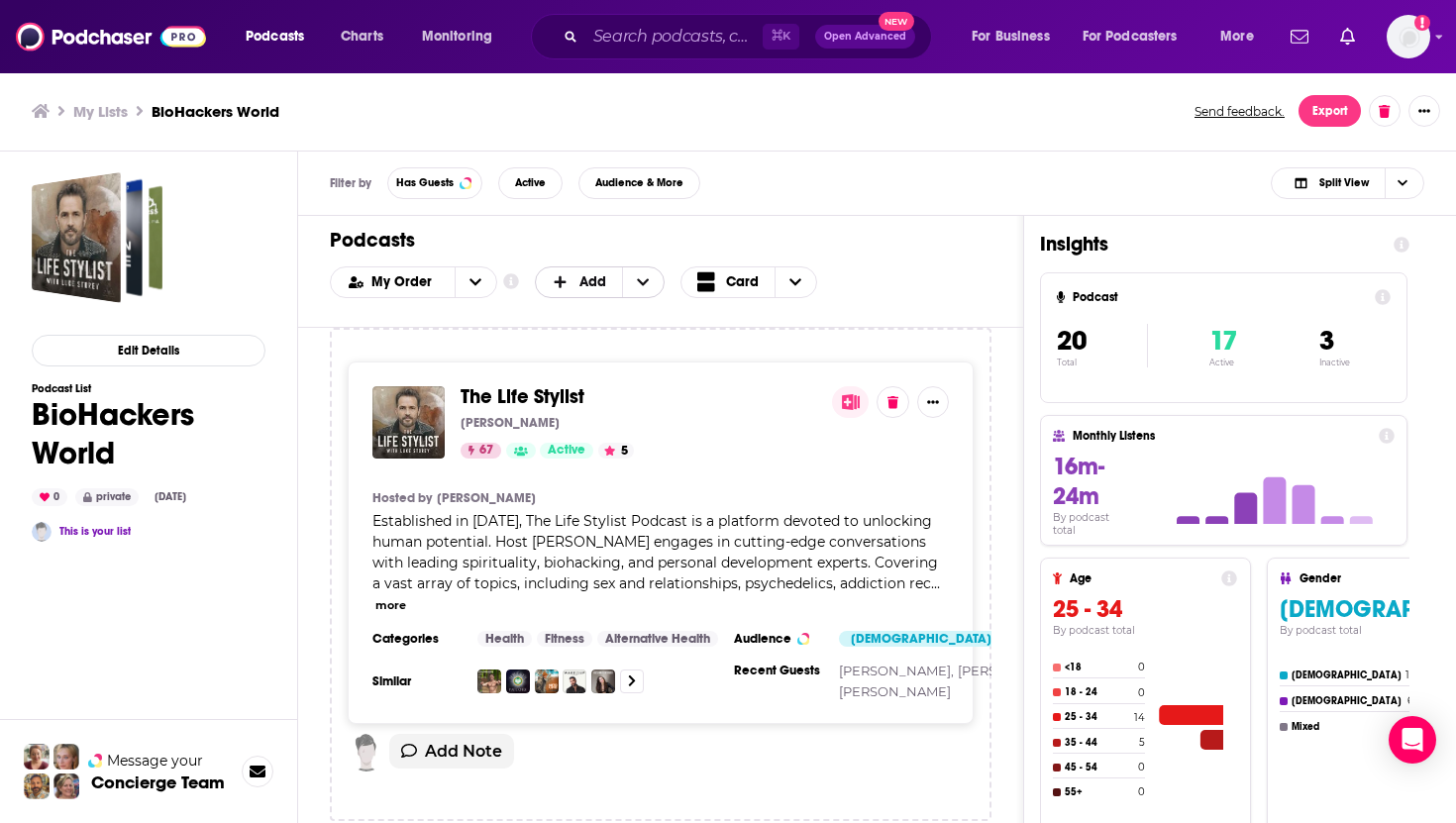 click 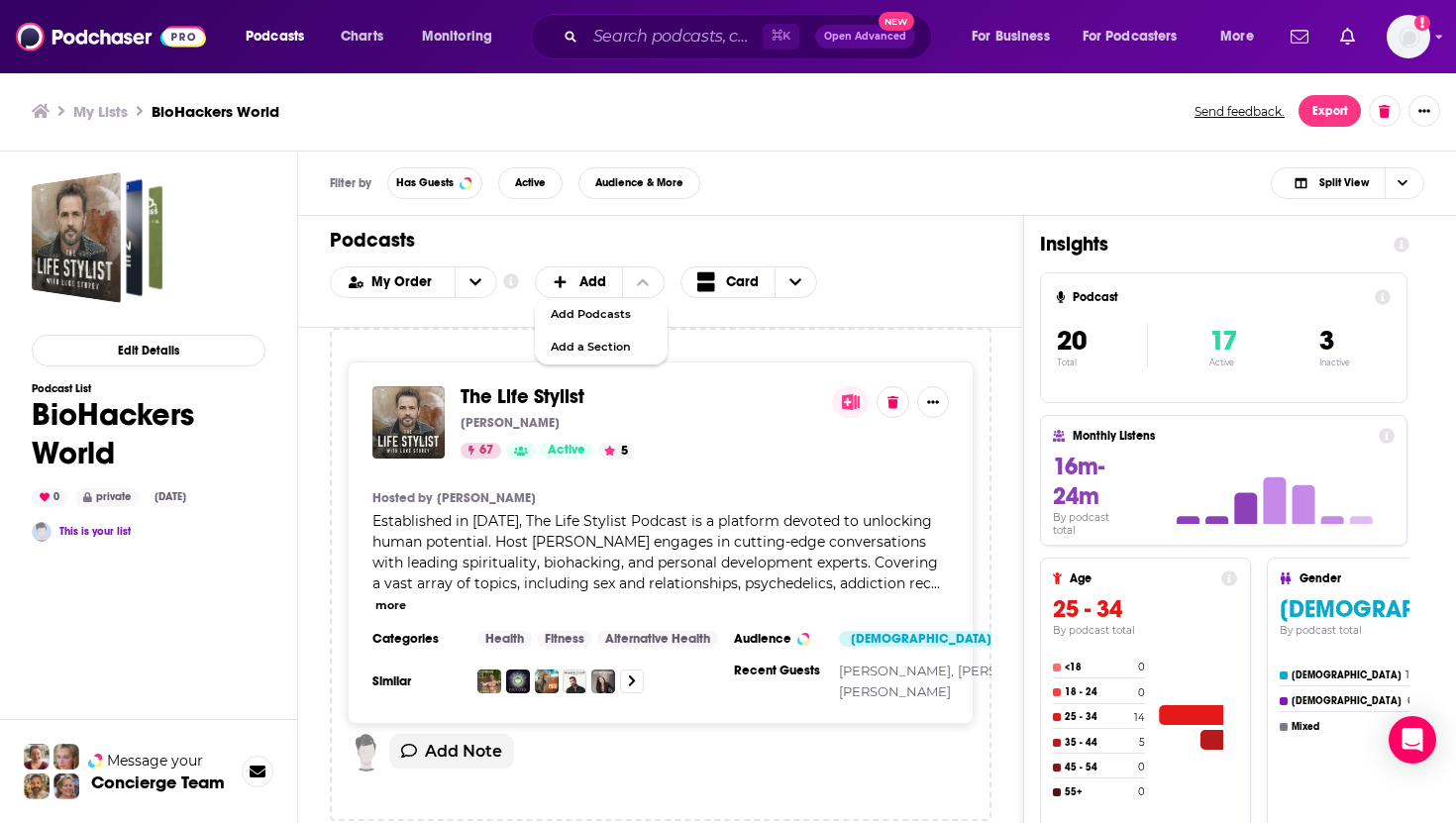 click on "Podcasts" at bounding box center (653, 240) 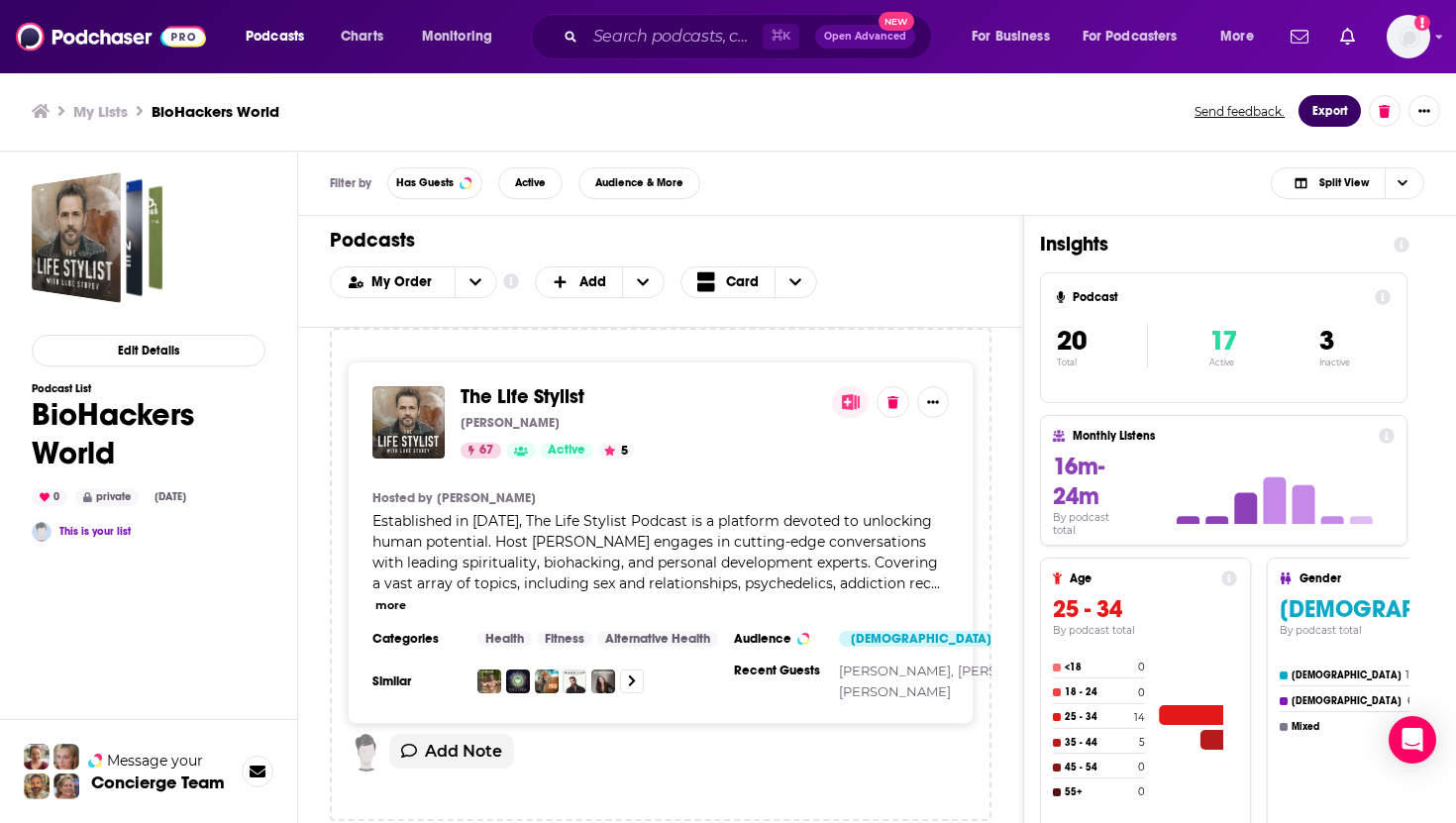 click on "Export" at bounding box center (1329, 111) 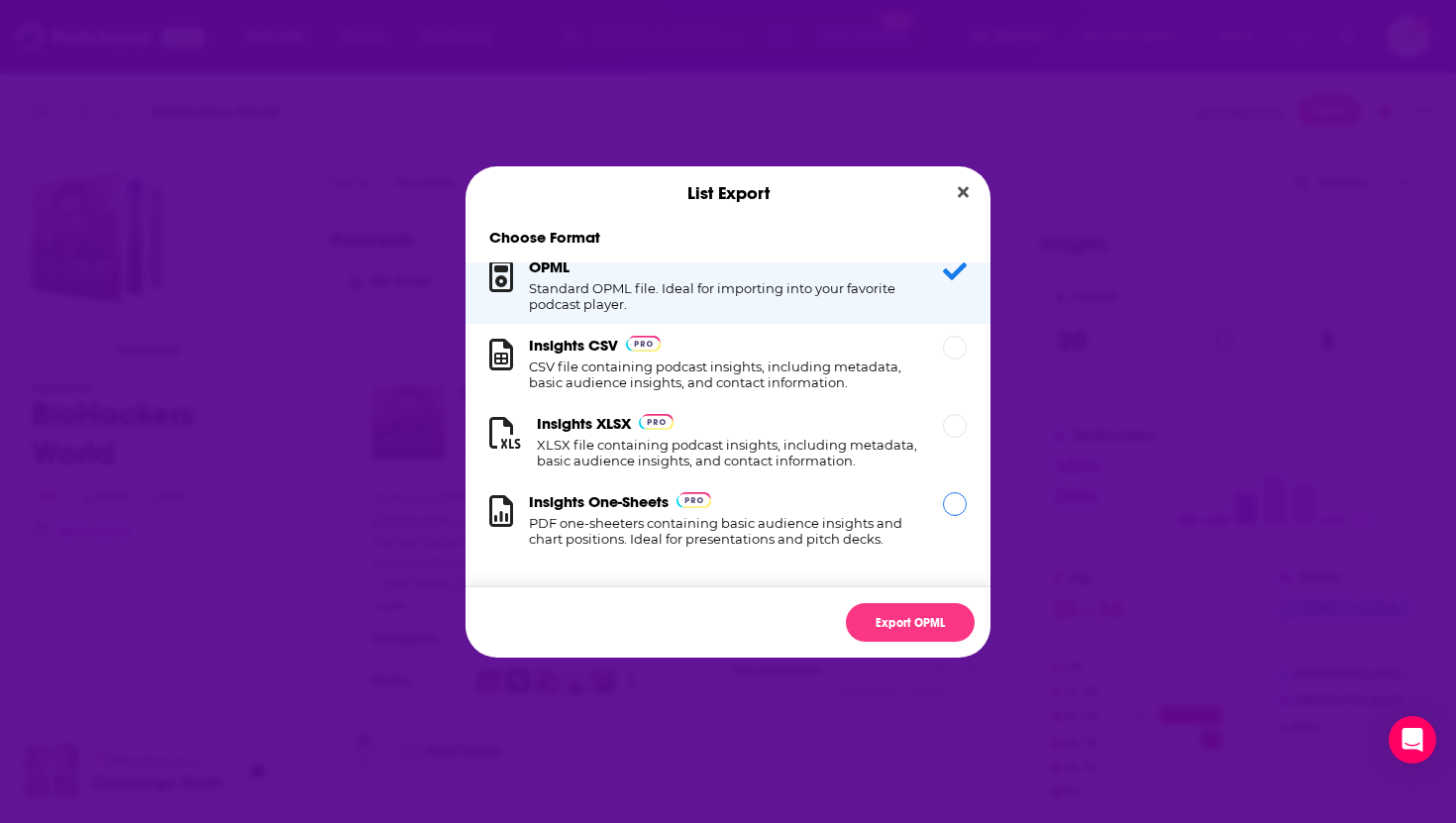 scroll, scrollTop: 0, scrollLeft: 0, axis: both 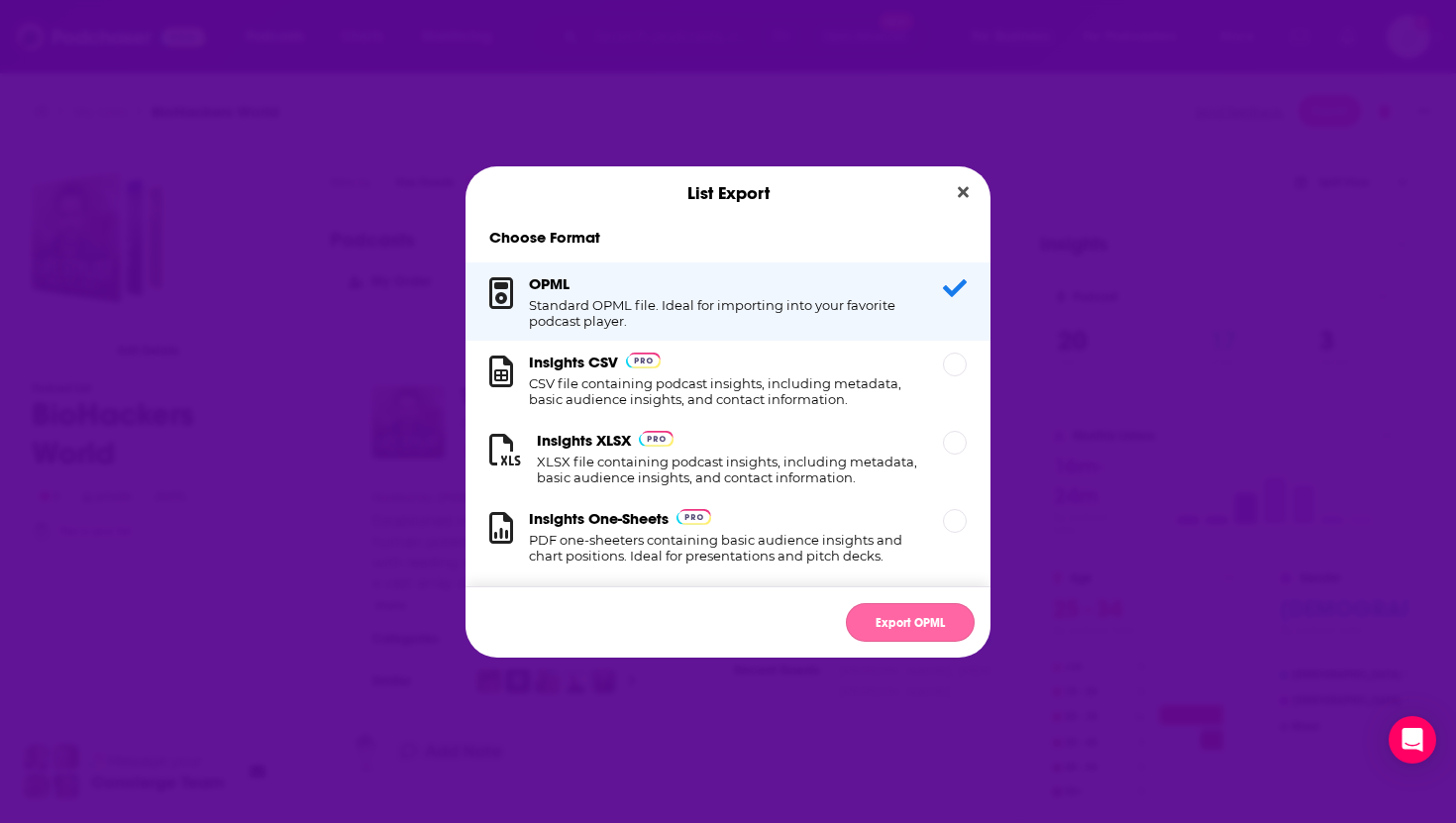 click on "Export OPML" at bounding box center (910, 622) 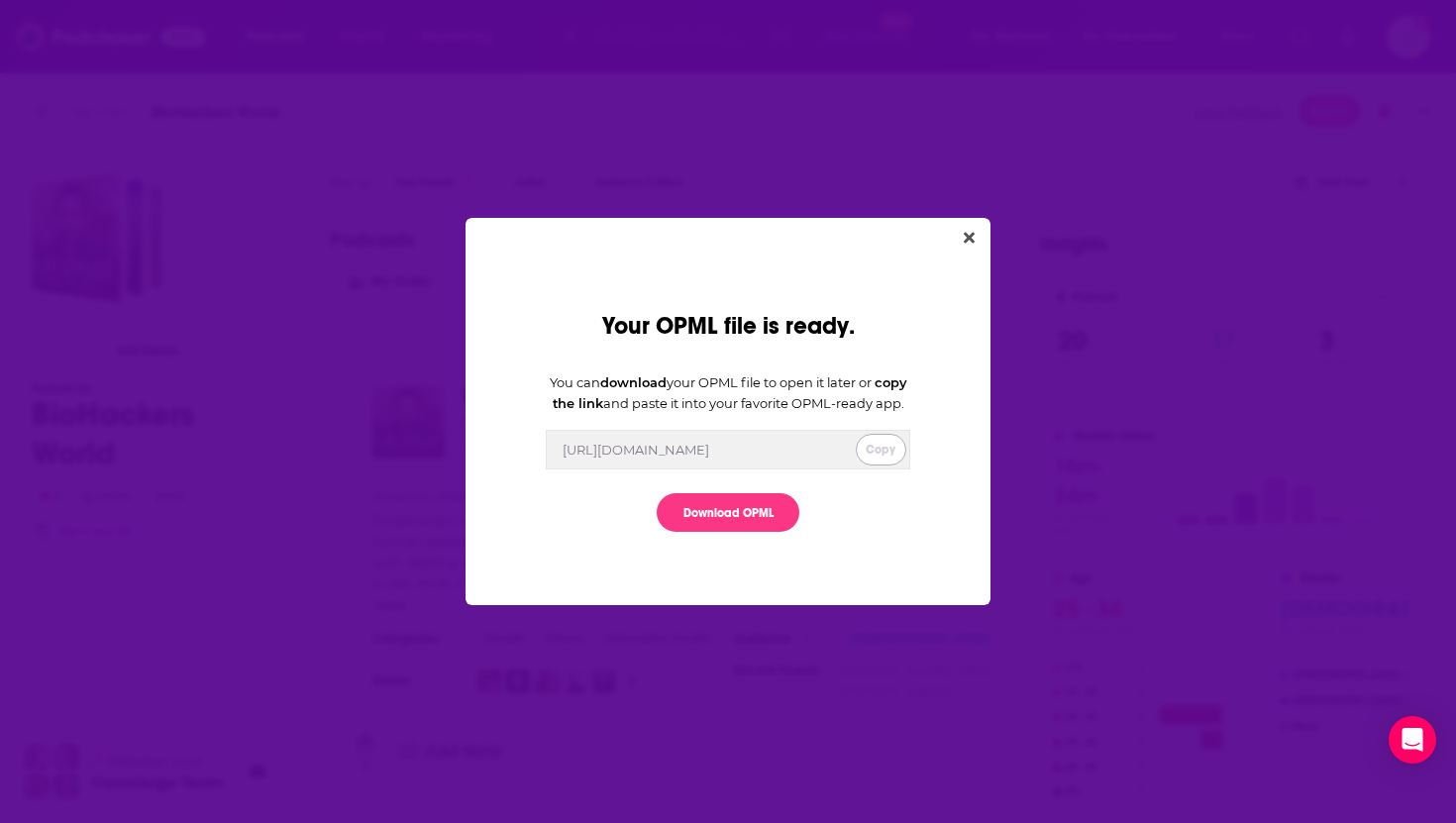 click on "Copy" at bounding box center (881, 450) 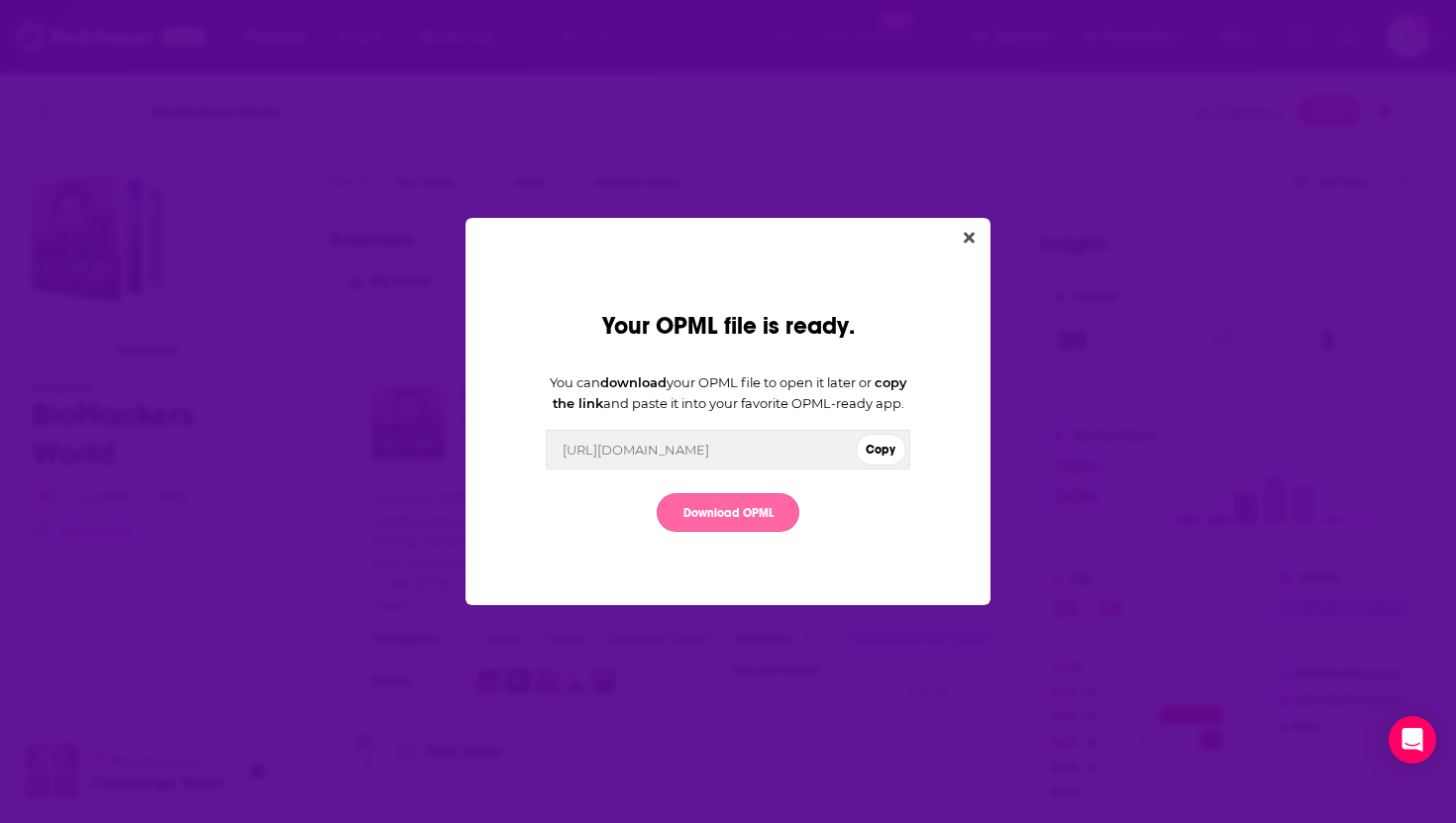click on "Download OPML" at bounding box center (728, 512) 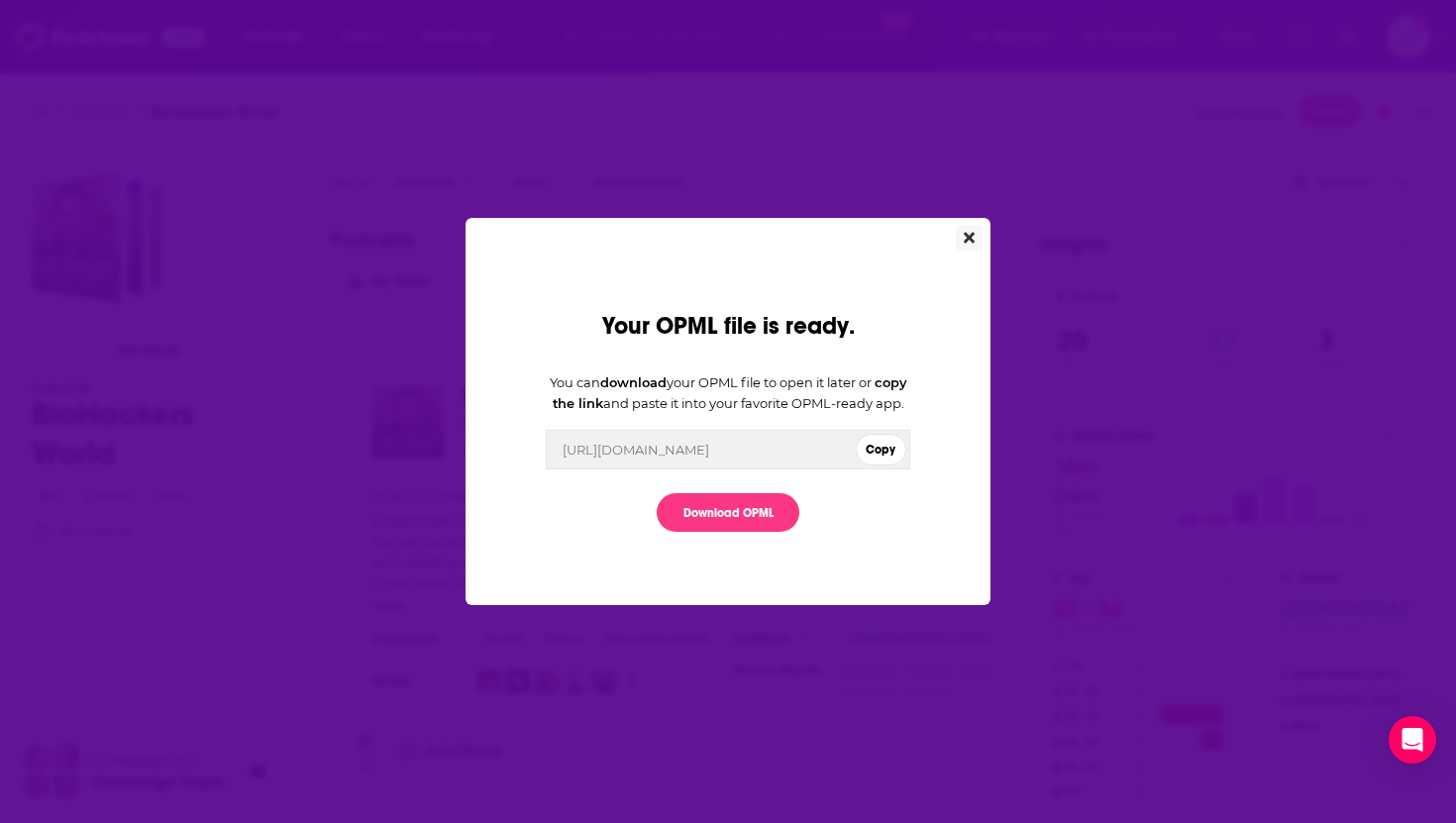 click at bounding box center [969, 238] 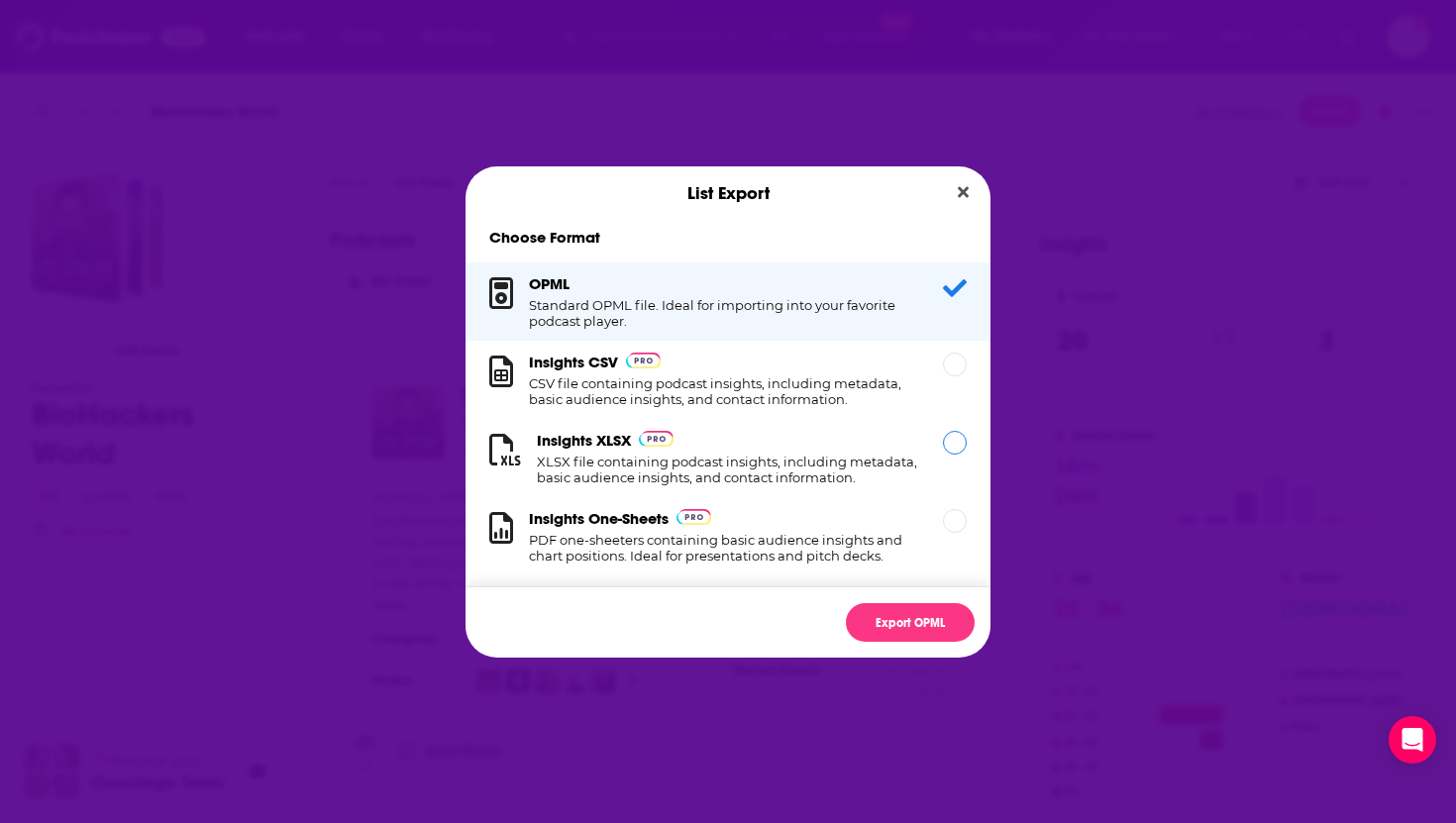 scroll, scrollTop: 20, scrollLeft: 0, axis: vertical 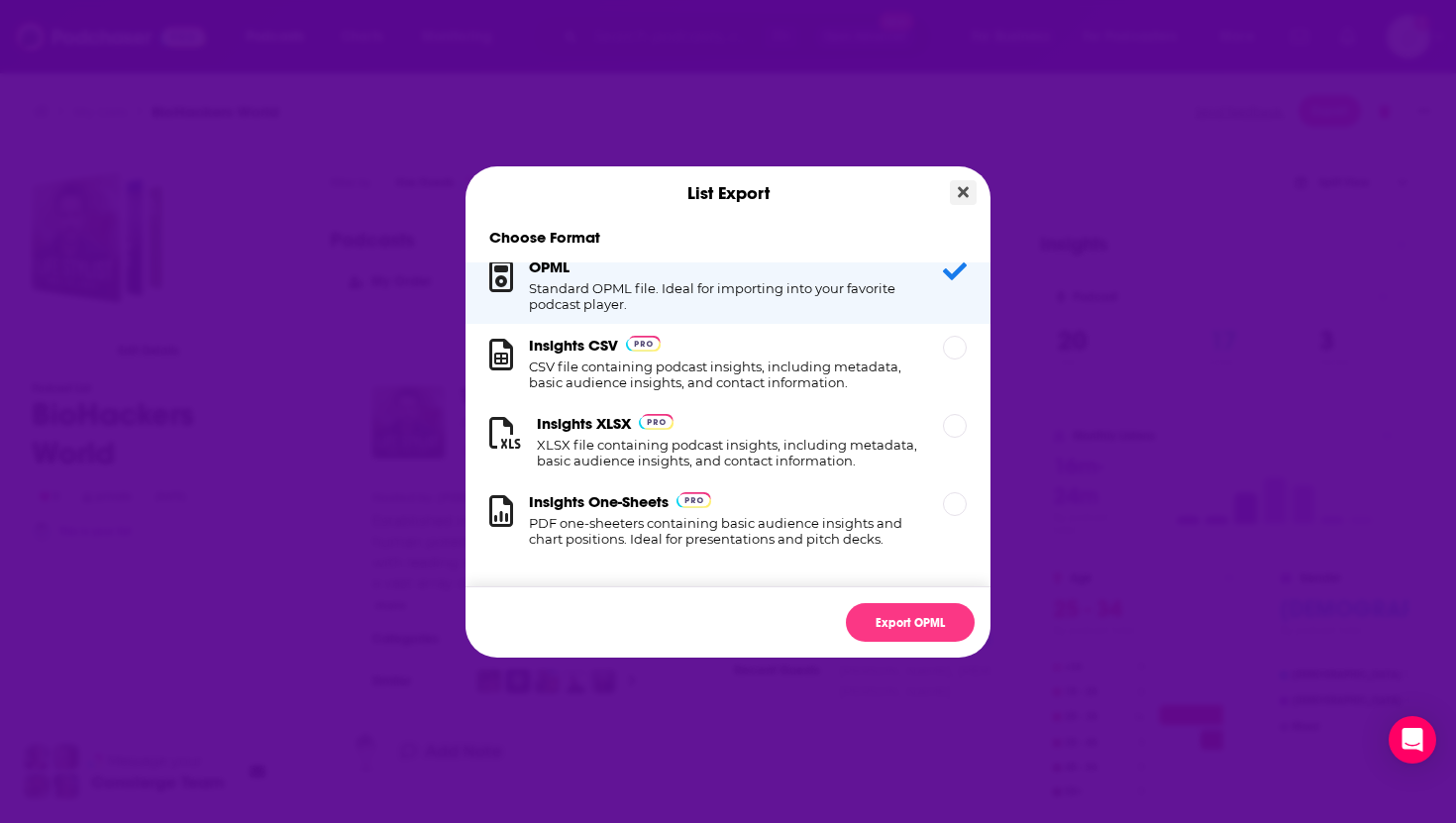 click at bounding box center [963, 192] 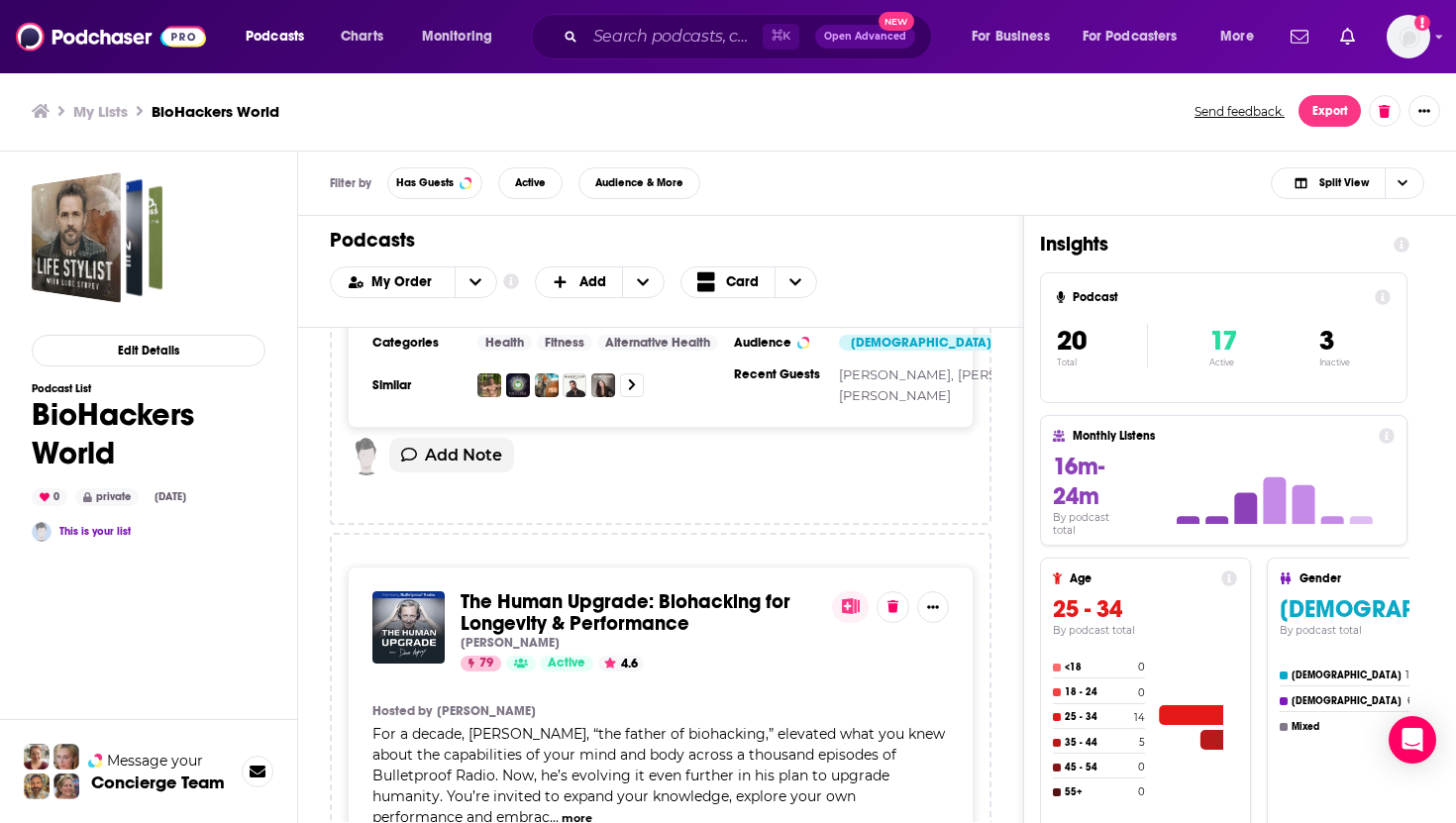 scroll, scrollTop: 0, scrollLeft: 0, axis: both 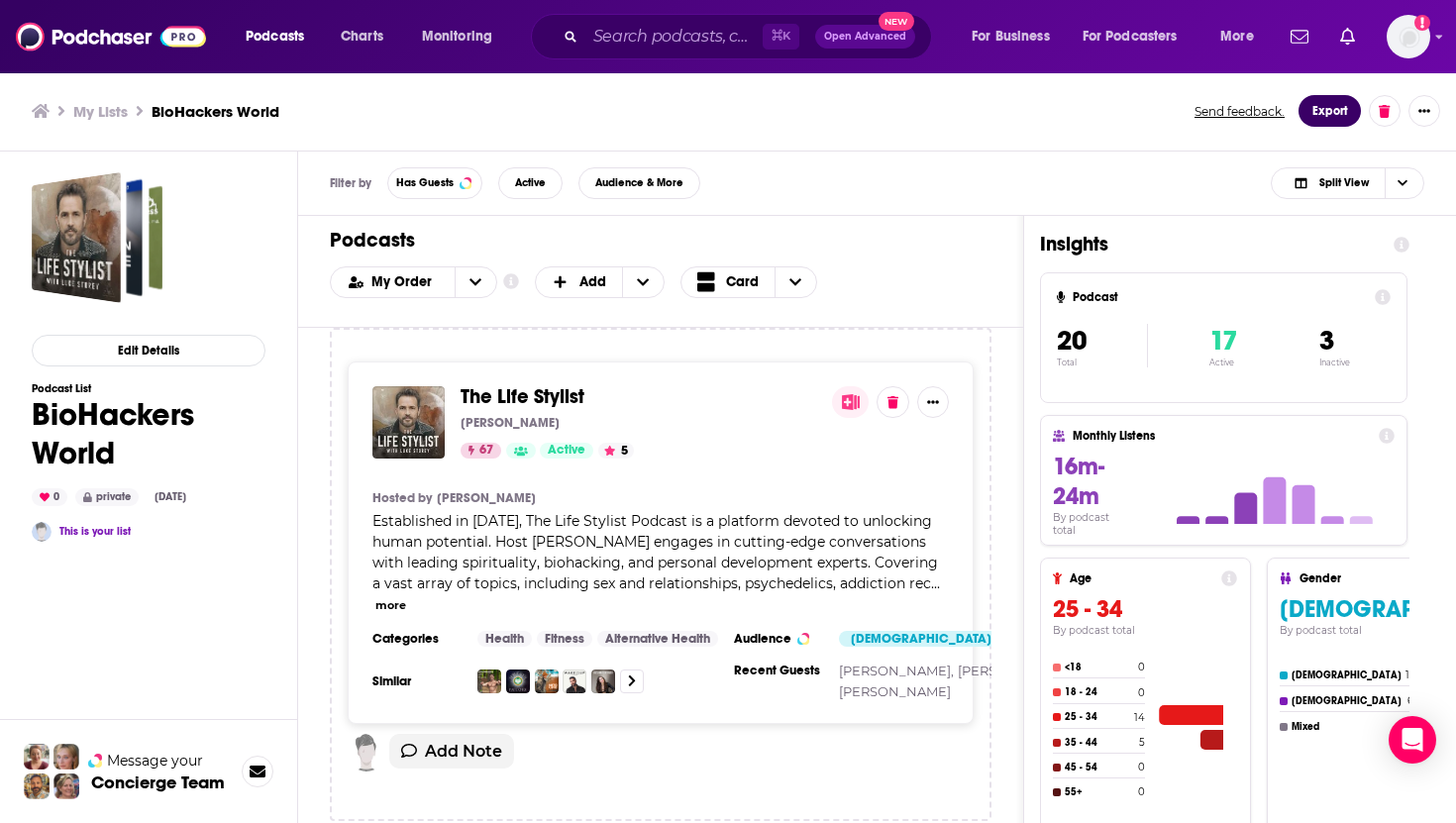 click on "Export" at bounding box center (1329, 111) 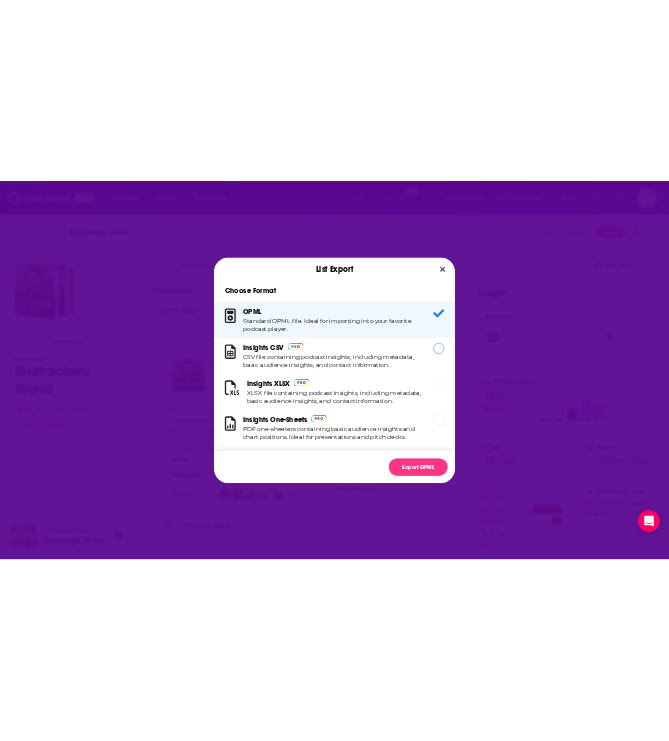 scroll, scrollTop: 20, scrollLeft: 0, axis: vertical 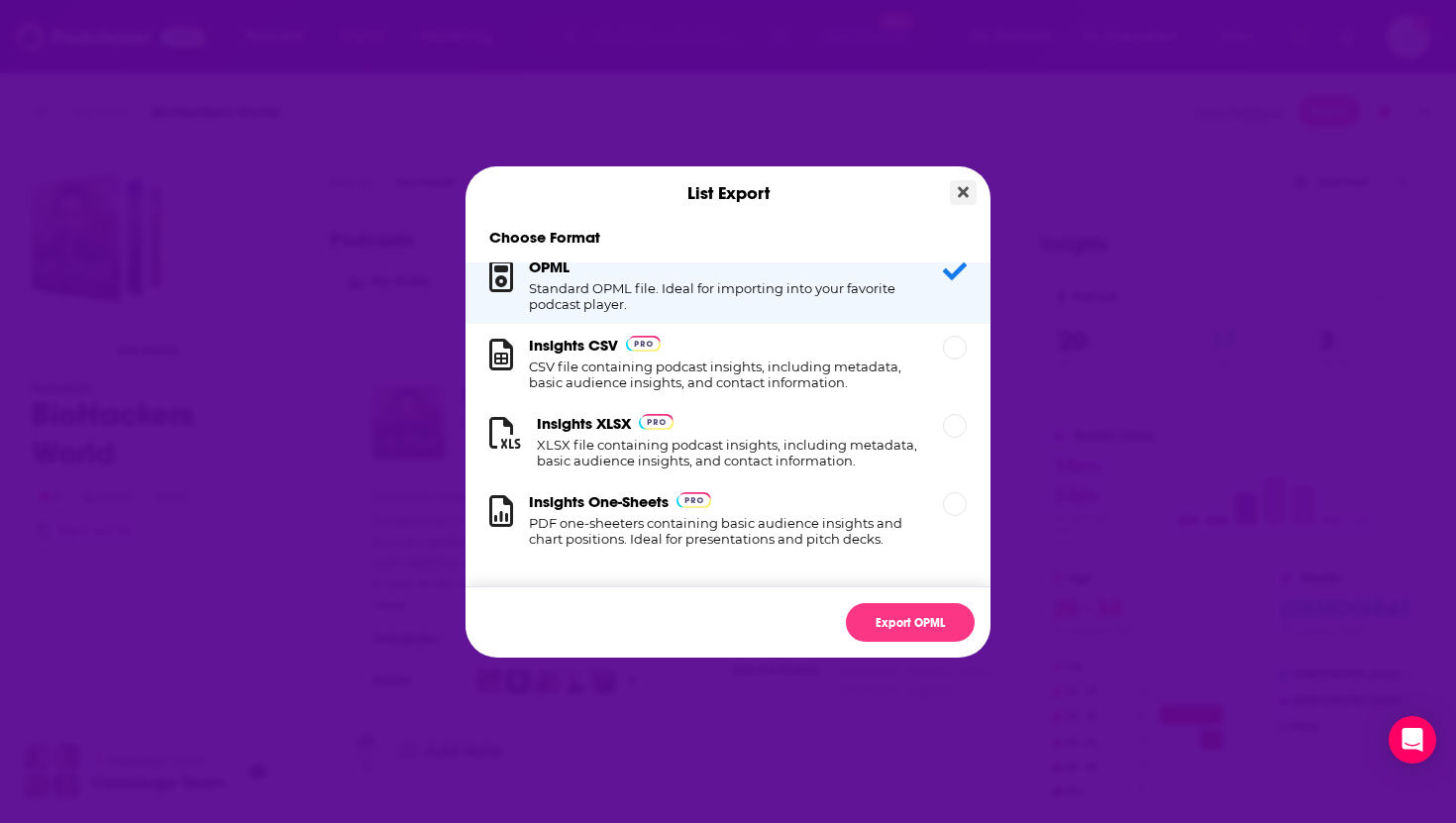 click 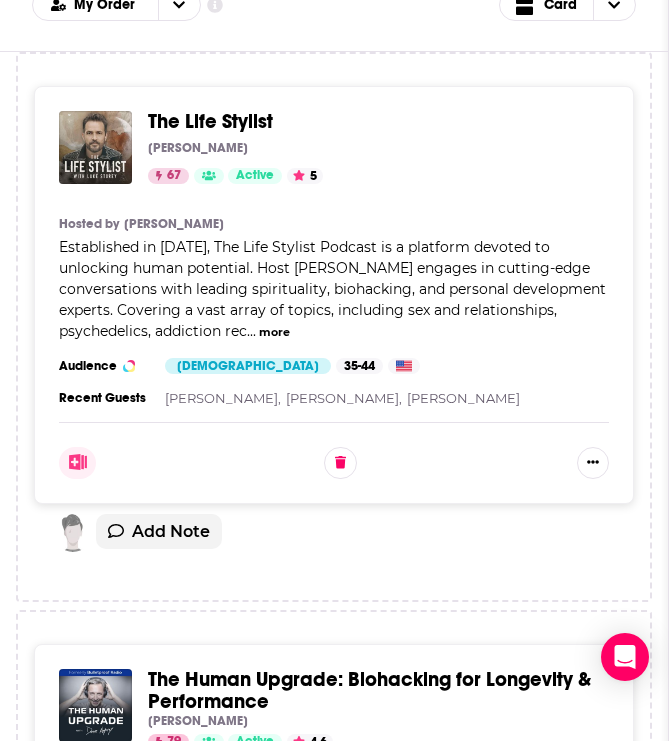 scroll, scrollTop: 697, scrollLeft: 0, axis: vertical 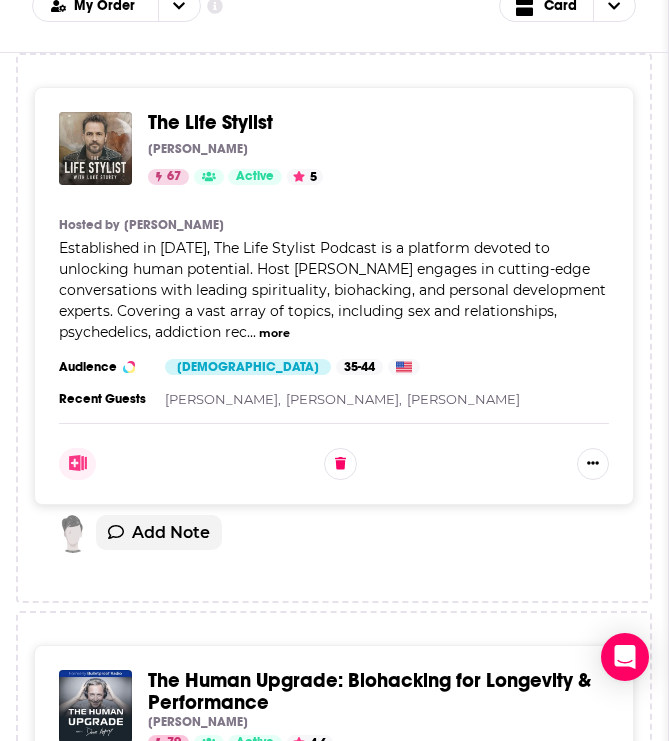 click on "more" at bounding box center (274, 333) 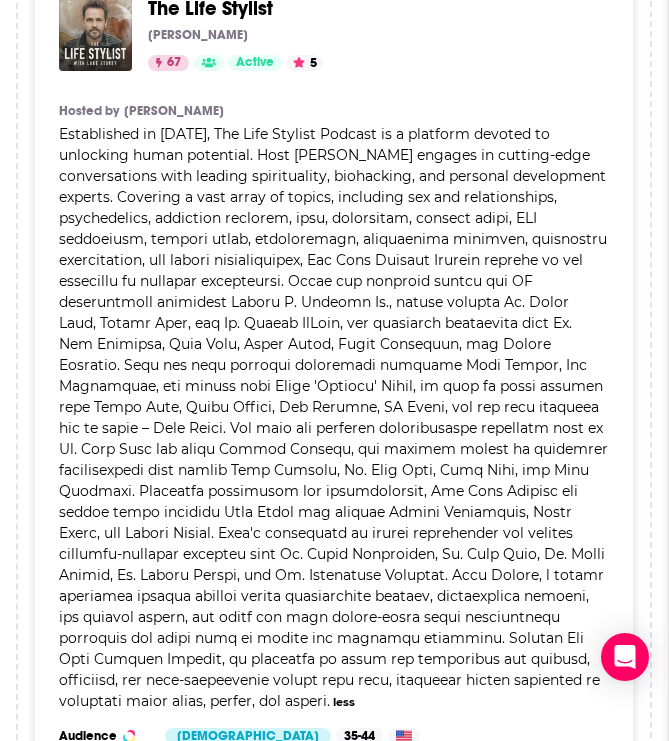 scroll, scrollTop: 810, scrollLeft: 0, axis: vertical 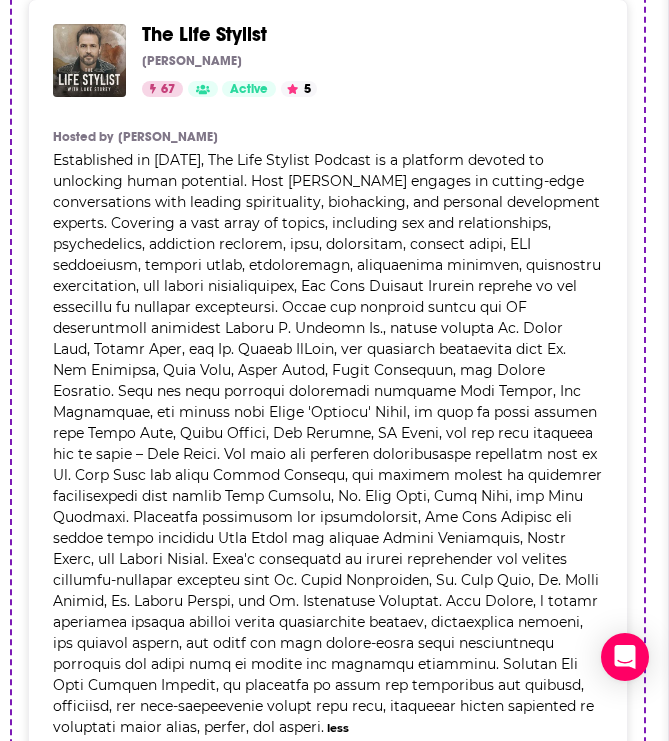 drag, startPoint x: 61, startPoint y: 140, endPoint x: 56, endPoint y: 160, distance: 20.615528 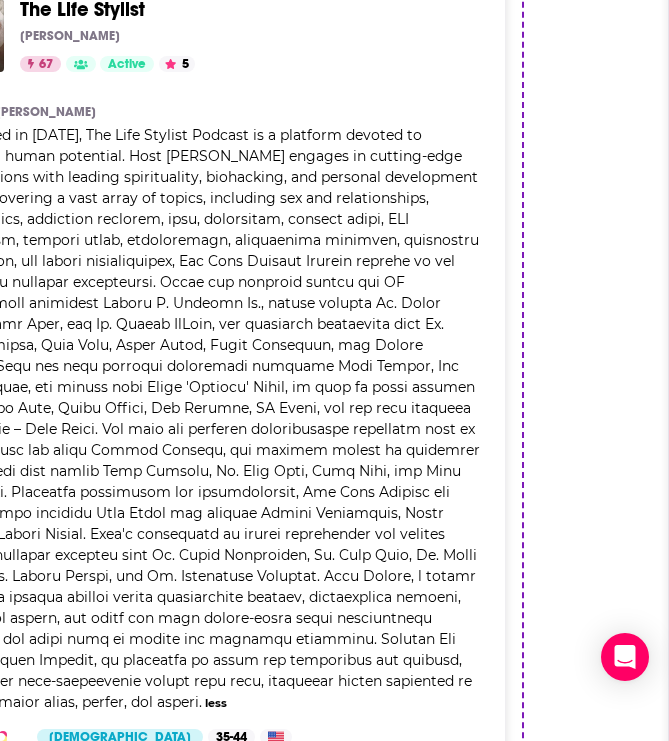 drag, startPoint x: 272, startPoint y: 311, endPoint x: 188, endPoint y: 298, distance: 85 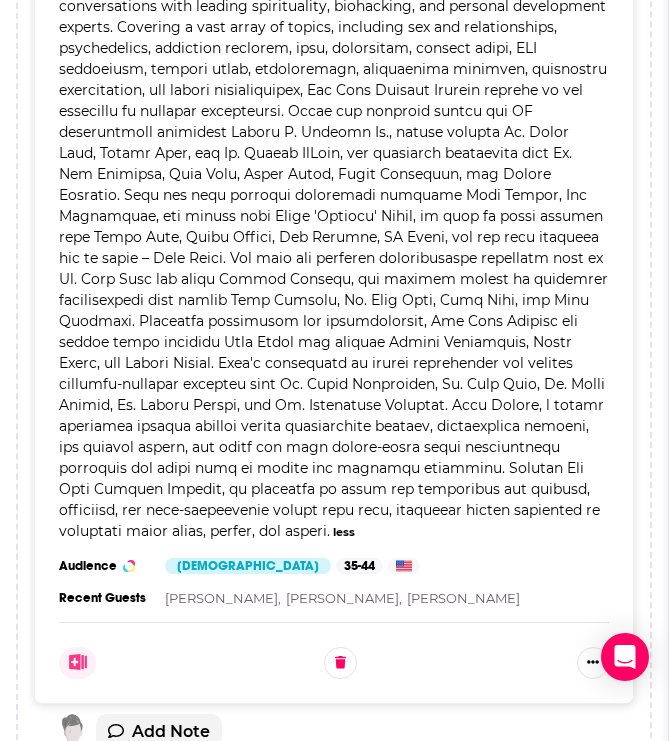 scroll, scrollTop: 692, scrollLeft: 0, axis: vertical 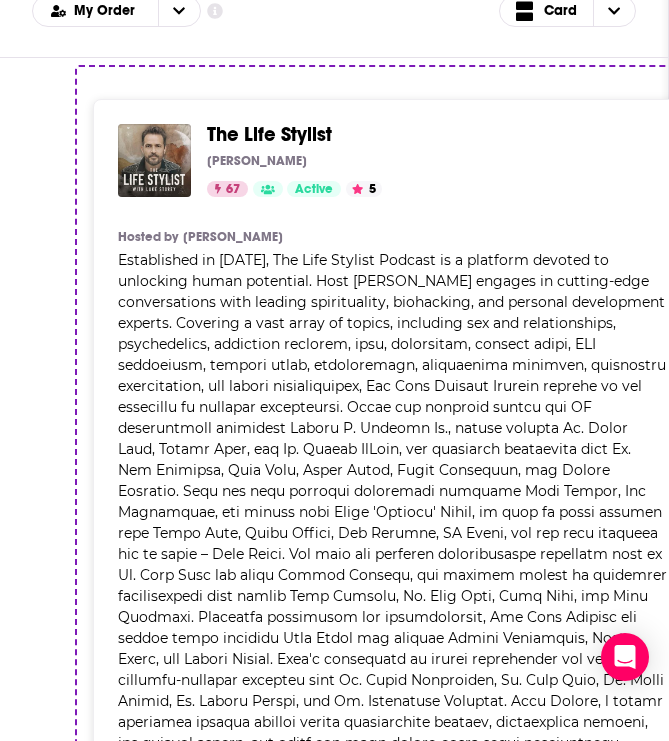 drag, startPoint x: 101, startPoint y: 264, endPoint x: 155, endPoint y: 266, distance: 54.037025 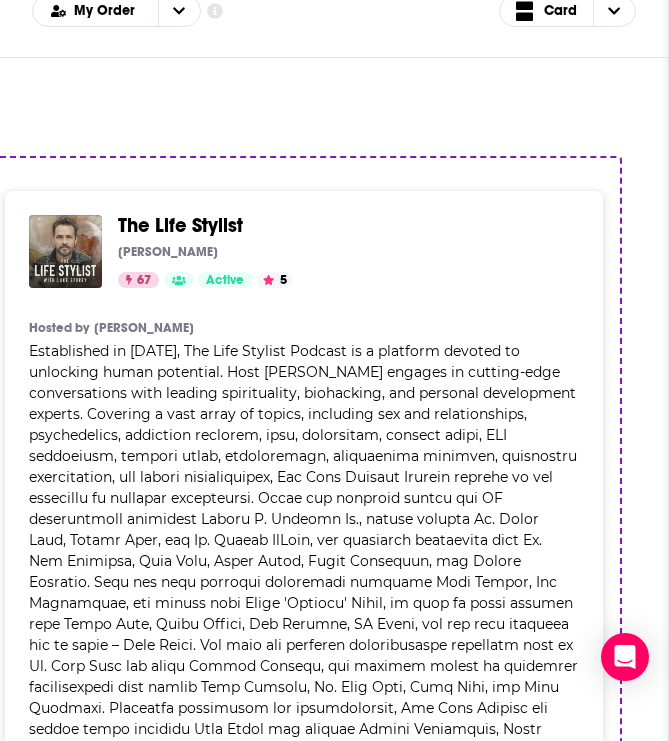 drag, startPoint x: 241, startPoint y: 273, endPoint x: 207, endPoint y: 375, distance: 107.51744 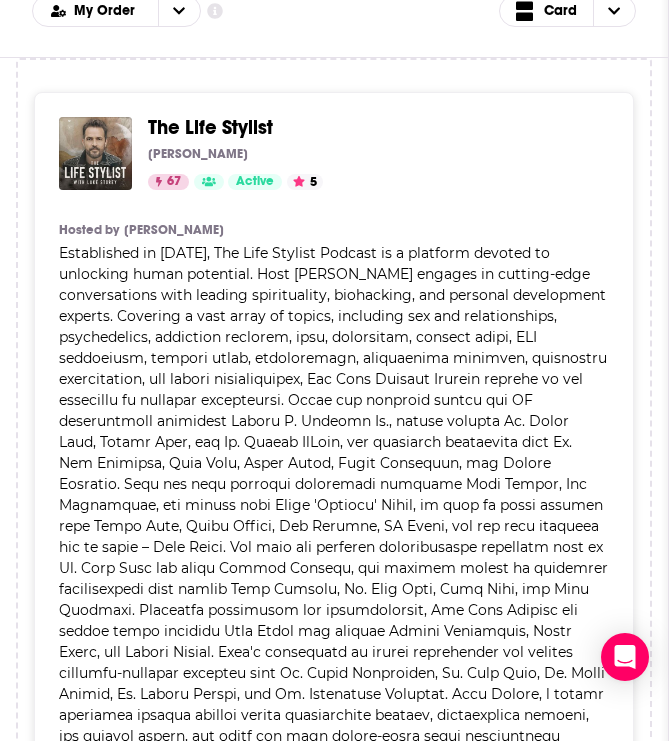 click on "Established in [DATE], The Life Stylist Podcast is a platform devoted to unlocking human potential. Host [PERSON_NAME] engages in cutting-edge conversations with leading spirituality, biohacking, and personal development experts.
Covering a vast array of topics, including sex and relationships, psychedelics, addiction rec" at bounding box center (332, 295) 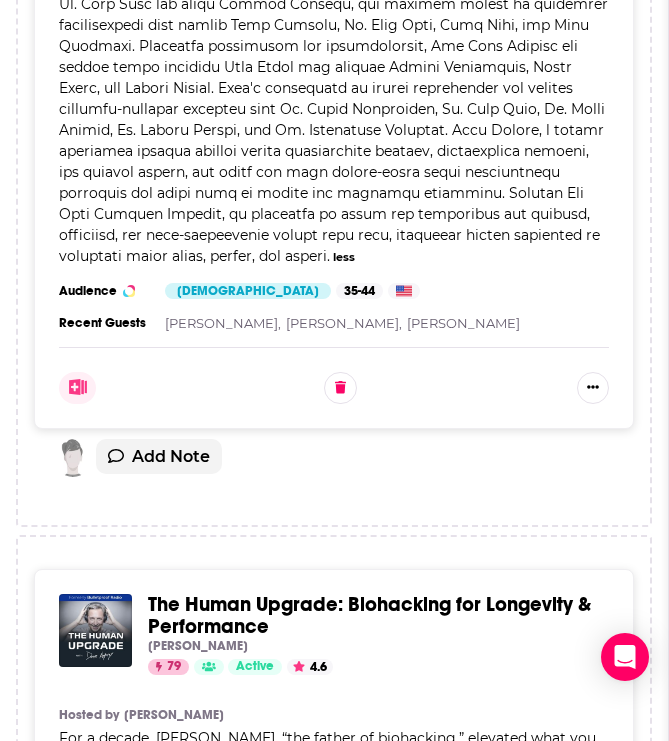 scroll, scrollTop: 846, scrollLeft: 0, axis: vertical 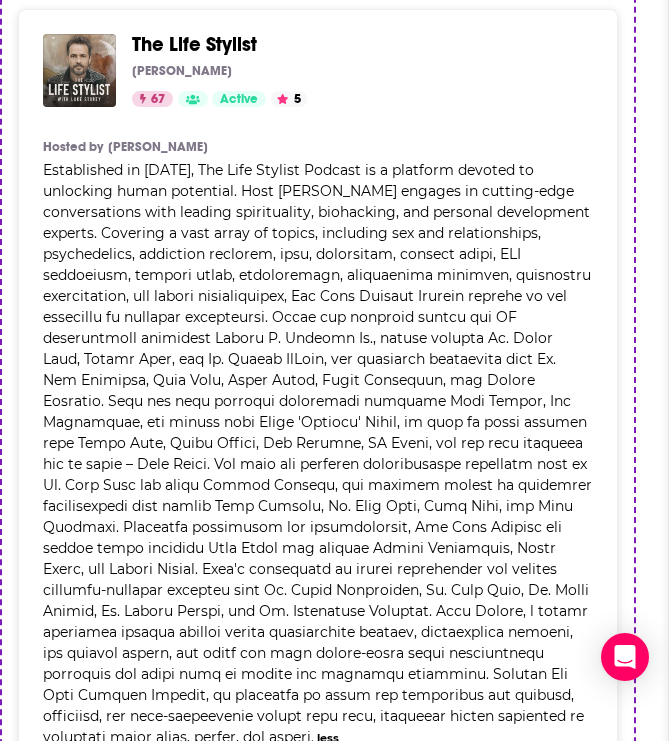 drag, startPoint x: 130, startPoint y: 153, endPoint x: 116, endPoint y: 221, distance: 69.426216 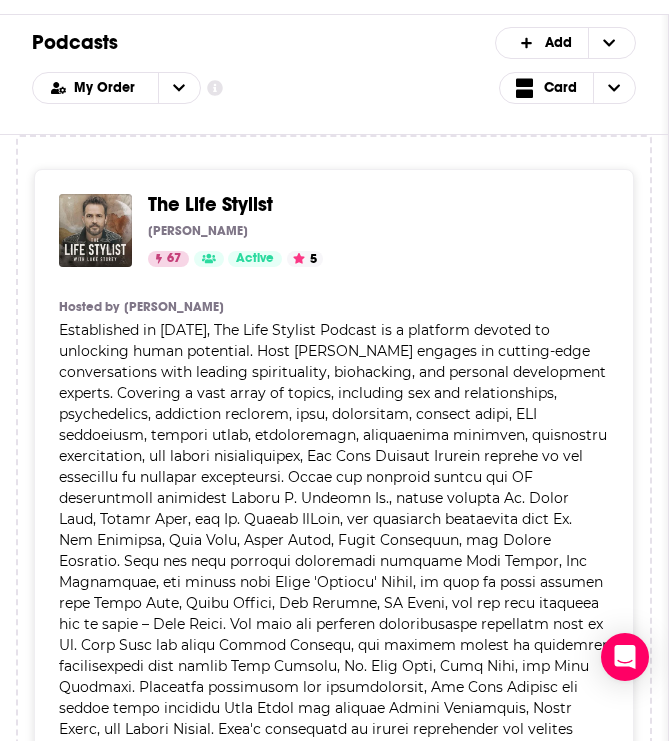 scroll, scrollTop: 547, scrollLeft: 0, axis: vertical 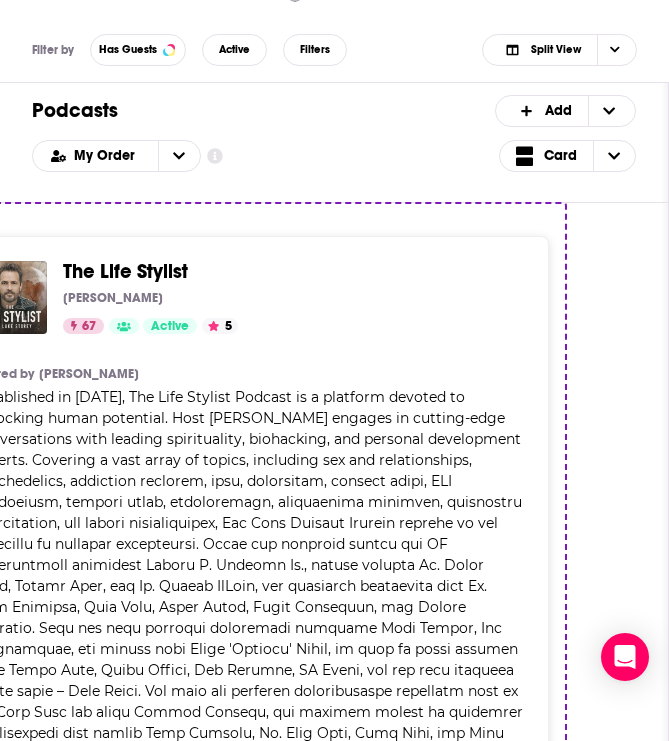 drag, startPoint x: 293, startPoint y: 477, endPoint x: 183, endPoint y: 463, distance: 110.88733 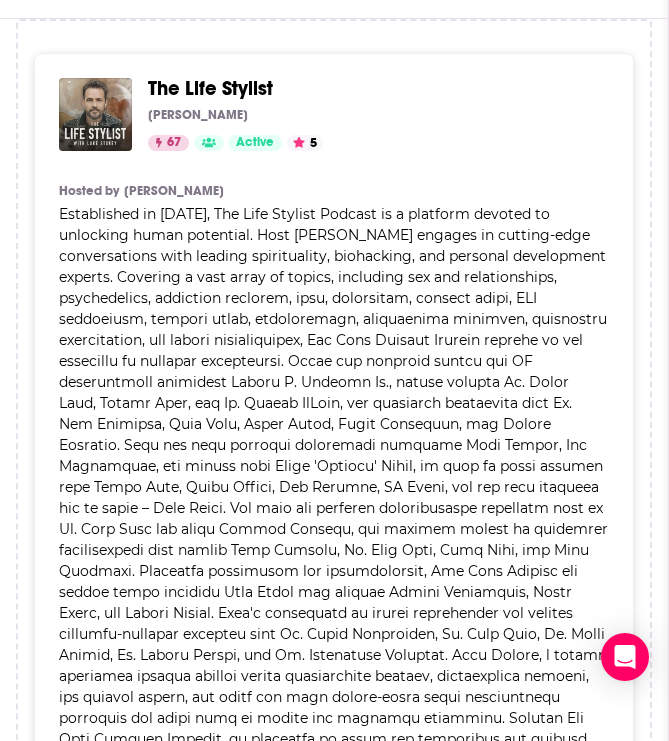 scroll, scrollTop: 1017, scrollLeft: 0, axis: vertical 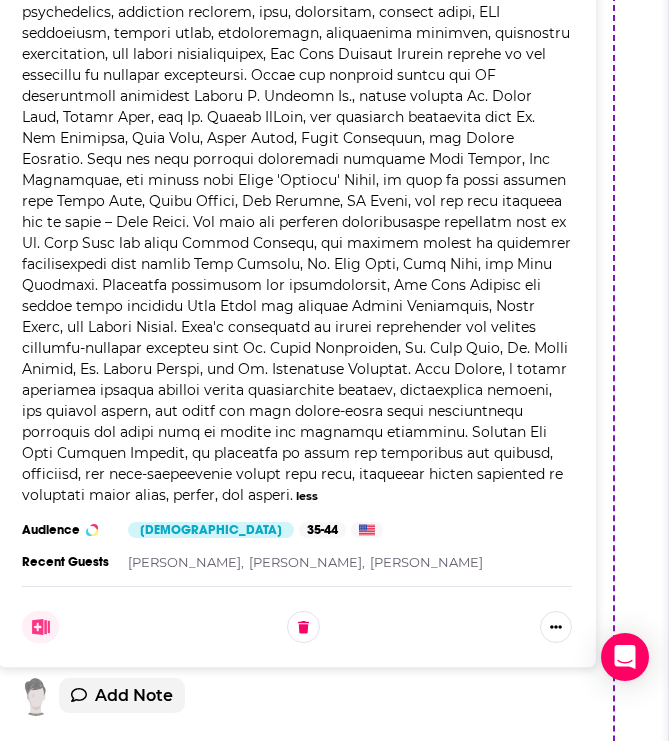 drag, startPoint x: 237, startPoint y: 475, endPoint x: 174, endPoint y: 474, distance: 63.007935 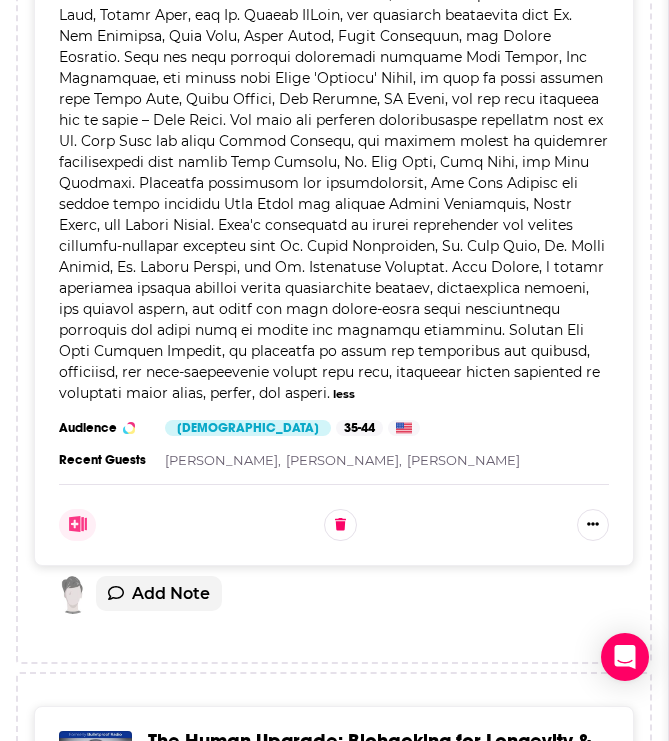 scroll, scrollTop: 1177, scrollLeft: 0, axis: vertical 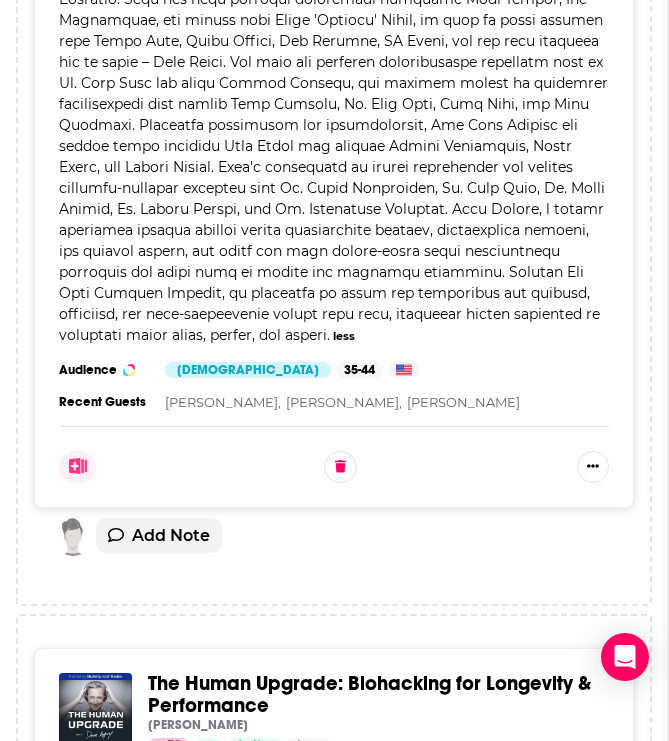 click on "The Life Stylist [PERSON_NAME] 67 Active 5 Categories Health + 6 Hosted by   [PERSON_NAME] Established in [DATE], The Life Stylist Podcast is a platform devoted to unlocking human potential. Host [PERSON_NAME] engages in cutting-edge conversations with leading spirituality, biohacking, and personal development experts.
Covering a vast array of topics, including sex and relationships, psychedelics, addiction rec   less Categories Health + 6 Audience [DEMOGRAPHIC_DATA] 35-44 Similar Recent Guests [PERSON_NAME], [PERSON_NAME], [PERSON_NAME]" at bounding box center (334, 57) 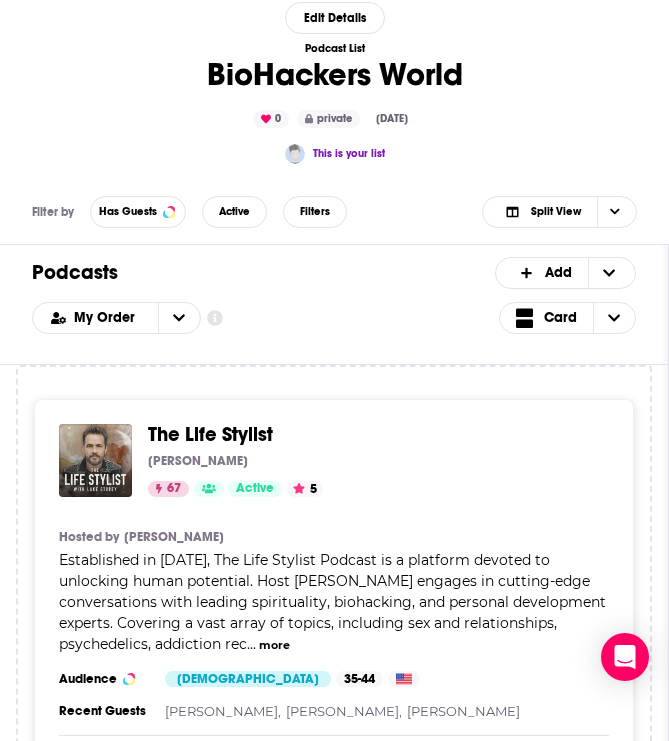 scroll, scrollTop: 414, scrollLeft: 0, axis: vertical 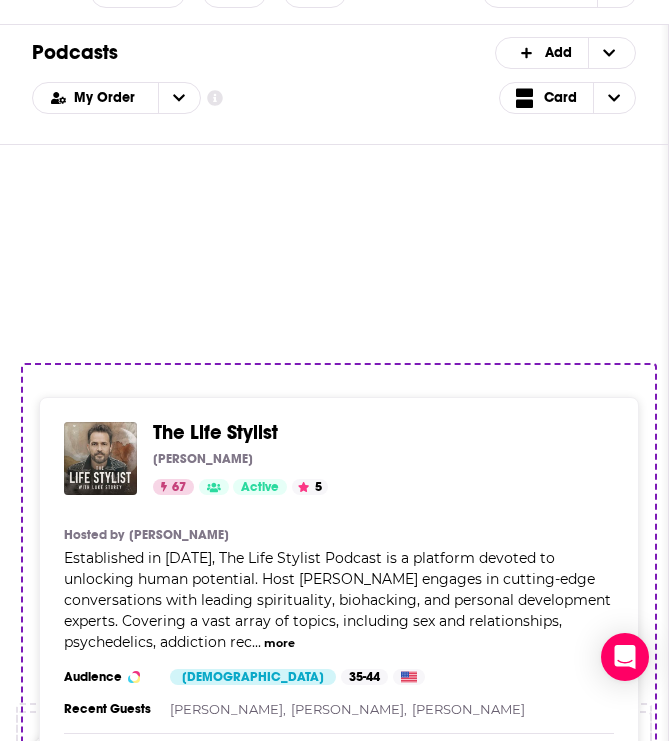 drag, startPoint x: 64, startPoint y: 539, endPoint x: 71, endPoint y: 500, distance: 39.623226 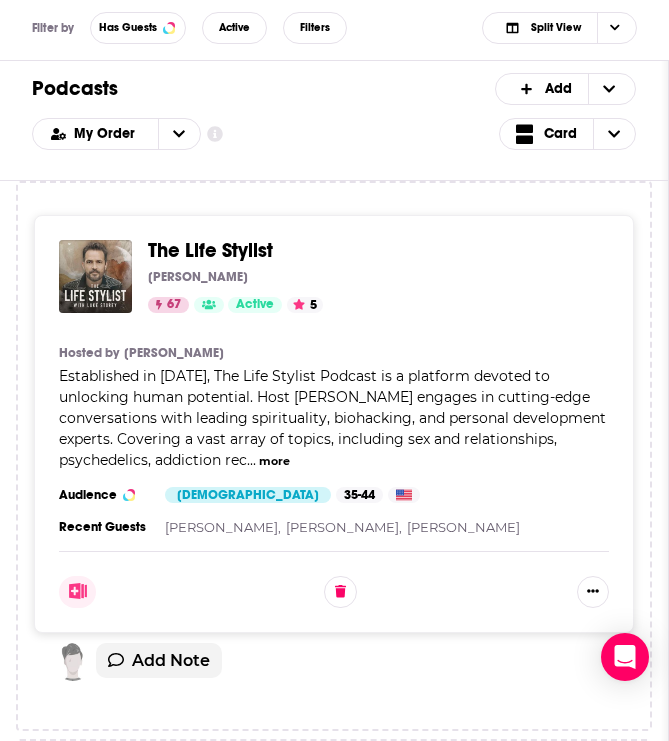 scroll, scrollTop: 568, scrollLeft: 0, axis: vertical 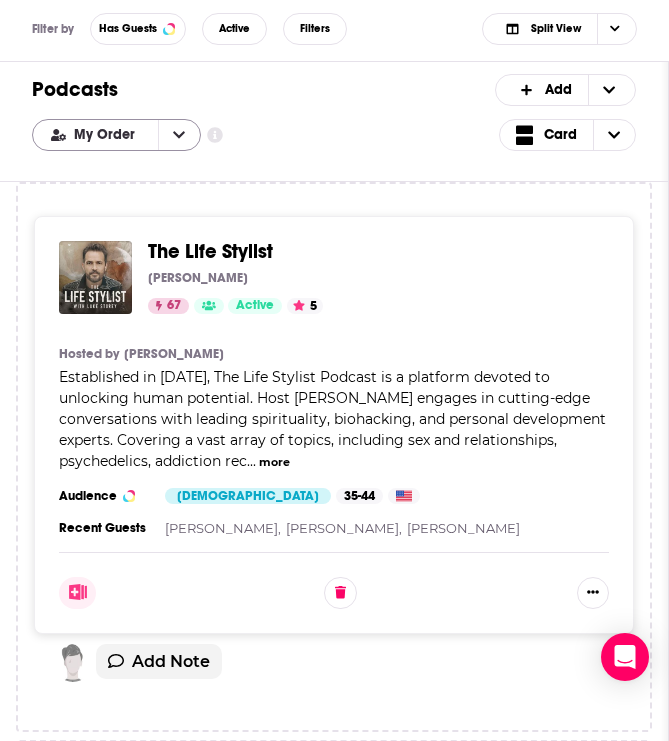 click at bounding box center [179, 135] 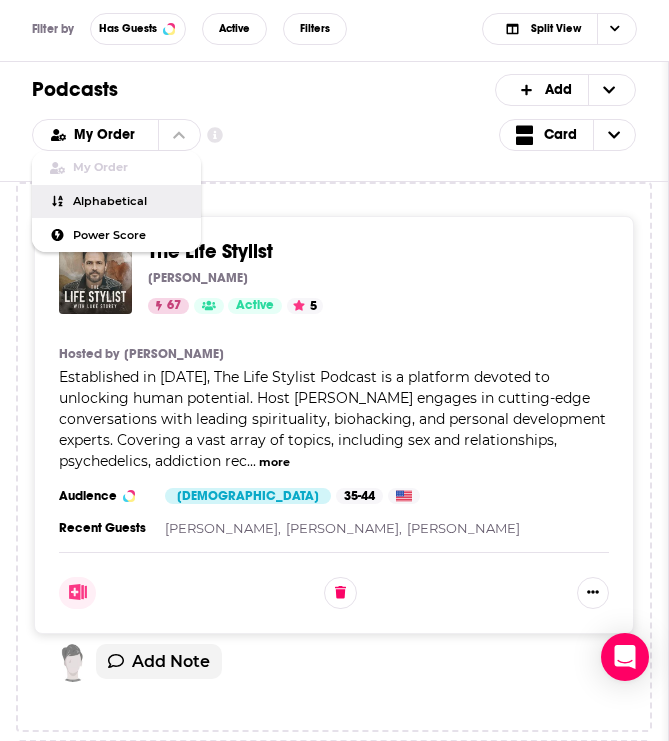 click on "Podcasts Add My Order My Order Alphabetical Power Score Customize Your List Order Select the  “My Order”  sort and remove all filters to enable drag-and-drop reordering. Add a Section Add  a   Podcast Card" at bounding box center (334, 122) 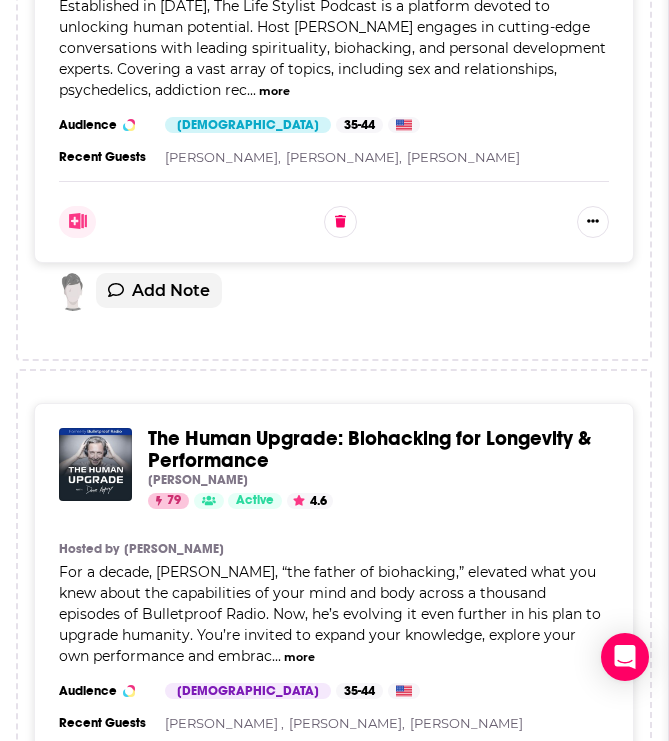 scroll, scrollTop: 655, scrollLeft: 0, axis: vertical 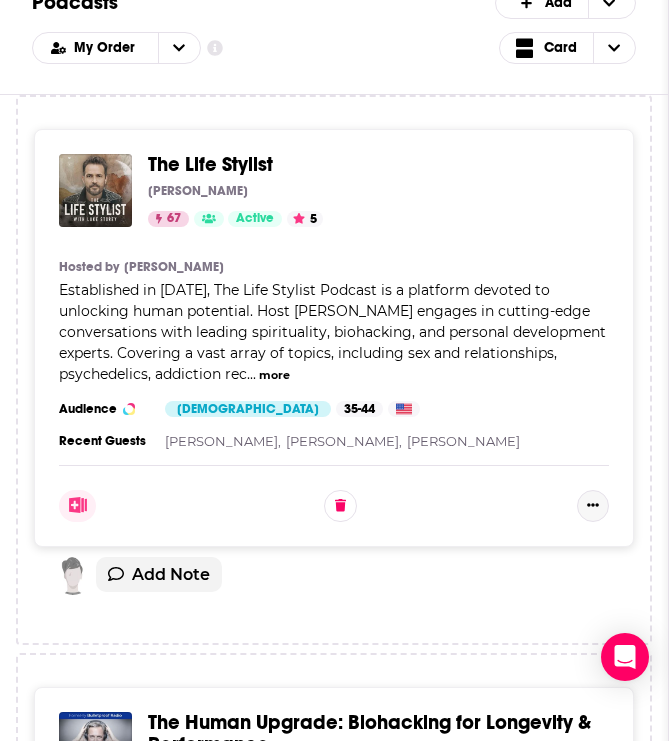 click at bounding box center [593, 506] 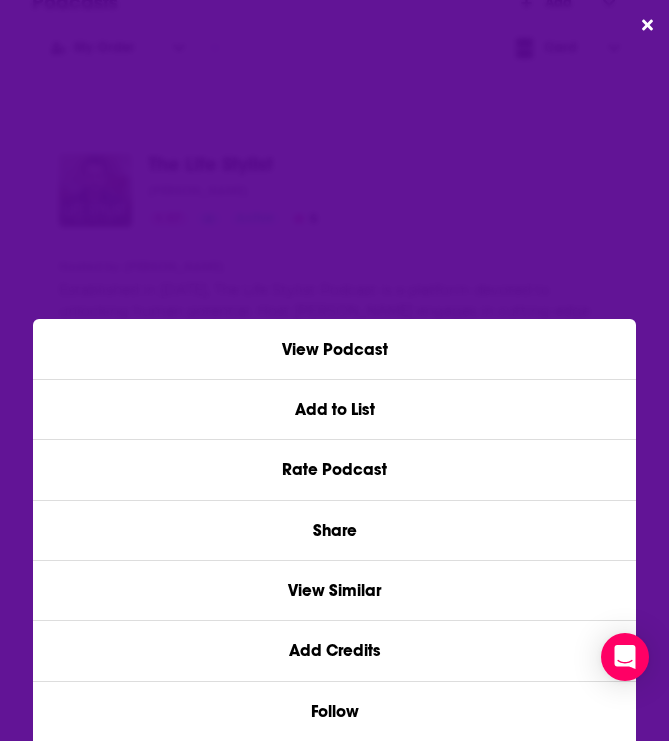 scroll, scrollTop: 0, scrollLeft: 0, axis: both 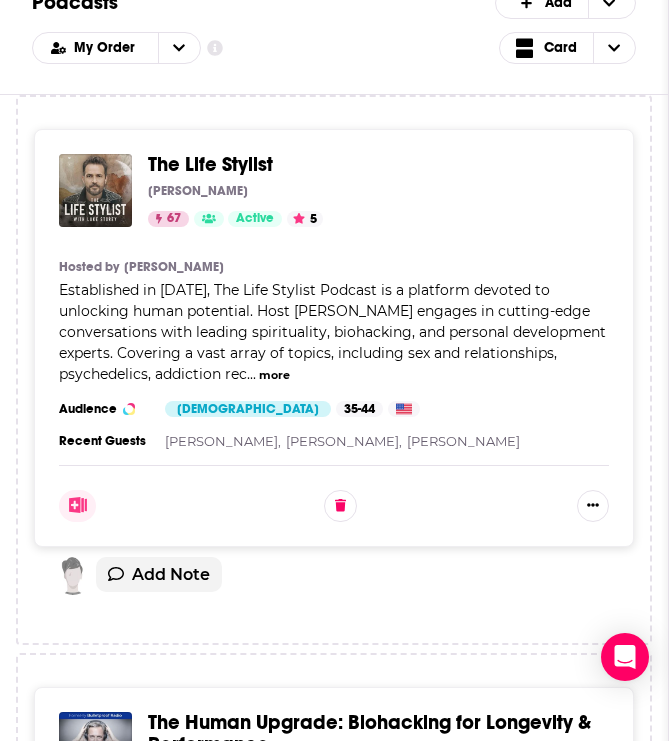 click on "View Podcast Add to List Rate Podcast Share View Similar Add Credits Follow" at bounding box center [334, 370] 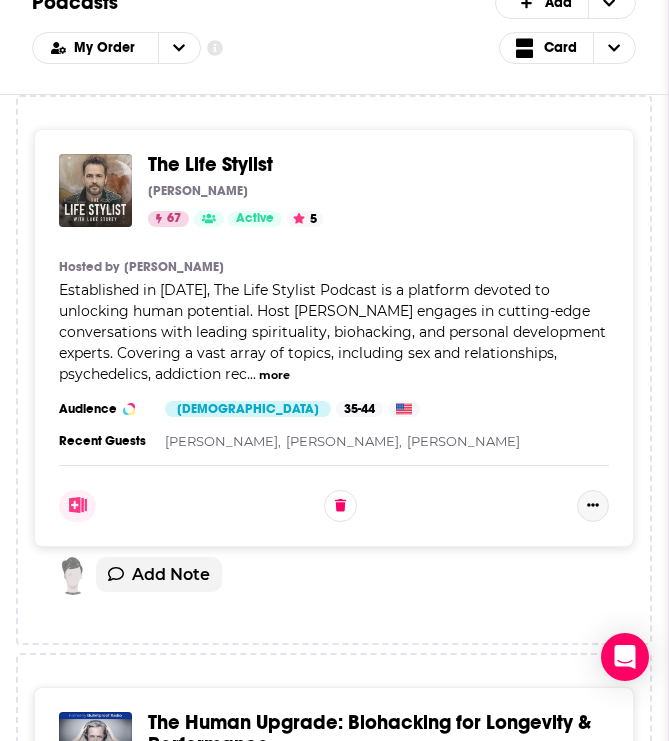 scroll, scrollTop: 0, scrollLeft: 0, axis: both 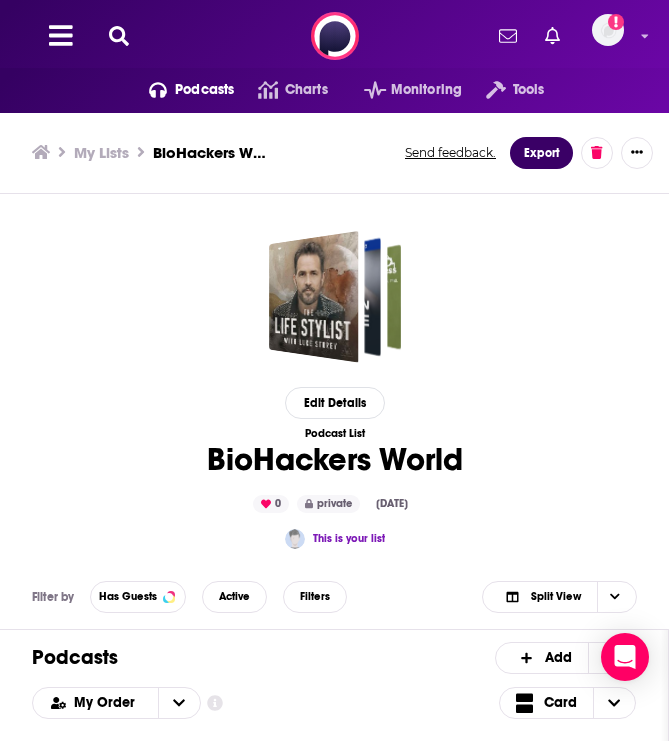 click on "Export" at bounding box center [541, 153] 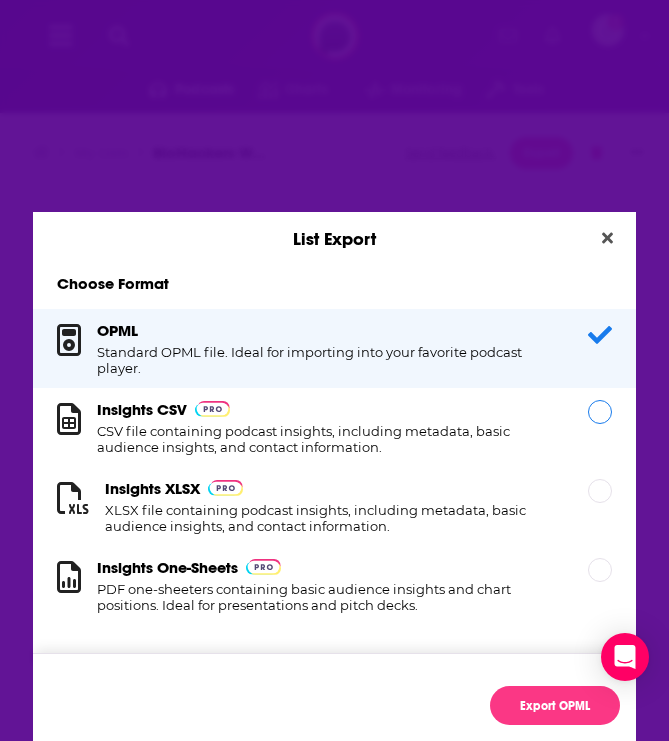 click on "CSV file containing podcast insights, including metadata, basic audience insights, and contact information." at bounding box center [328, 439] 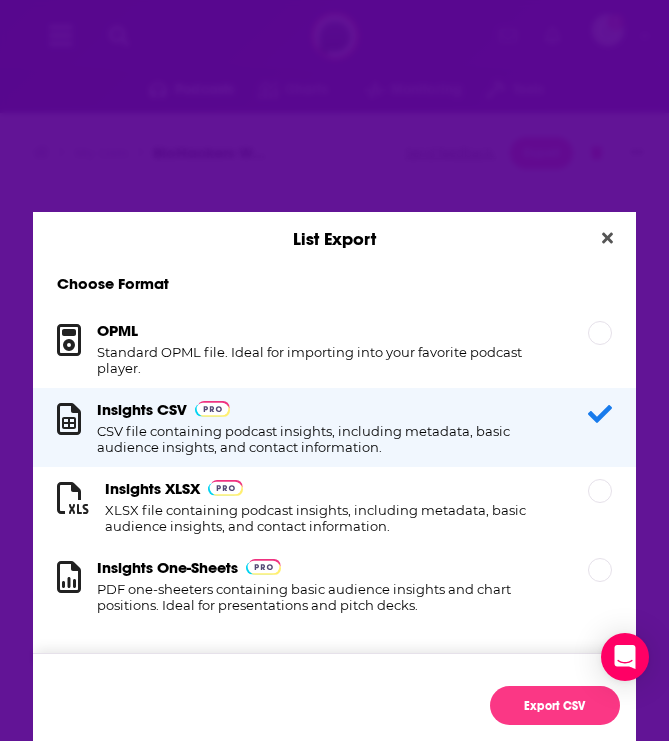 click on "Export CSV" at bounding box center [334, 697] 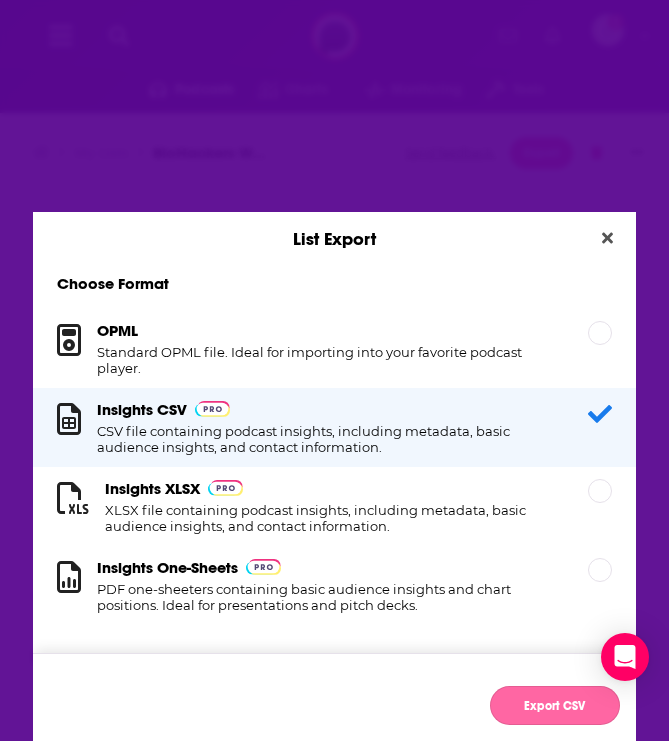 click on "Export CSV" at bounding box center [555, 705] 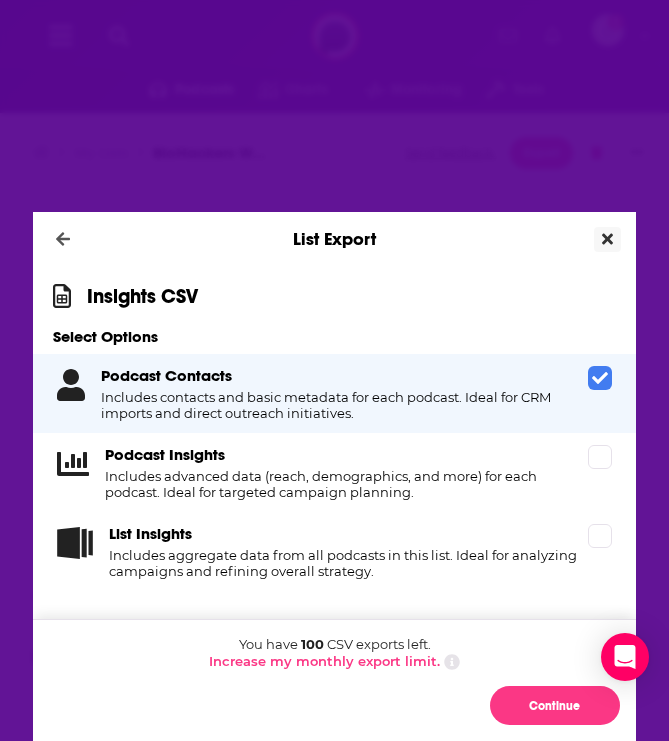 click at bounding box center (607, 239) 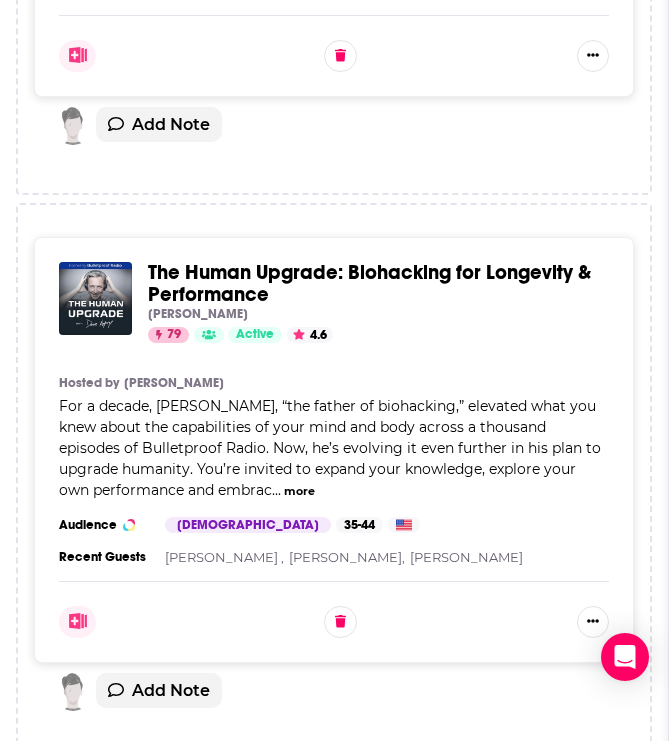 scroll, scrollTop: 1304, scrollLeft: 0, axis: vertical 